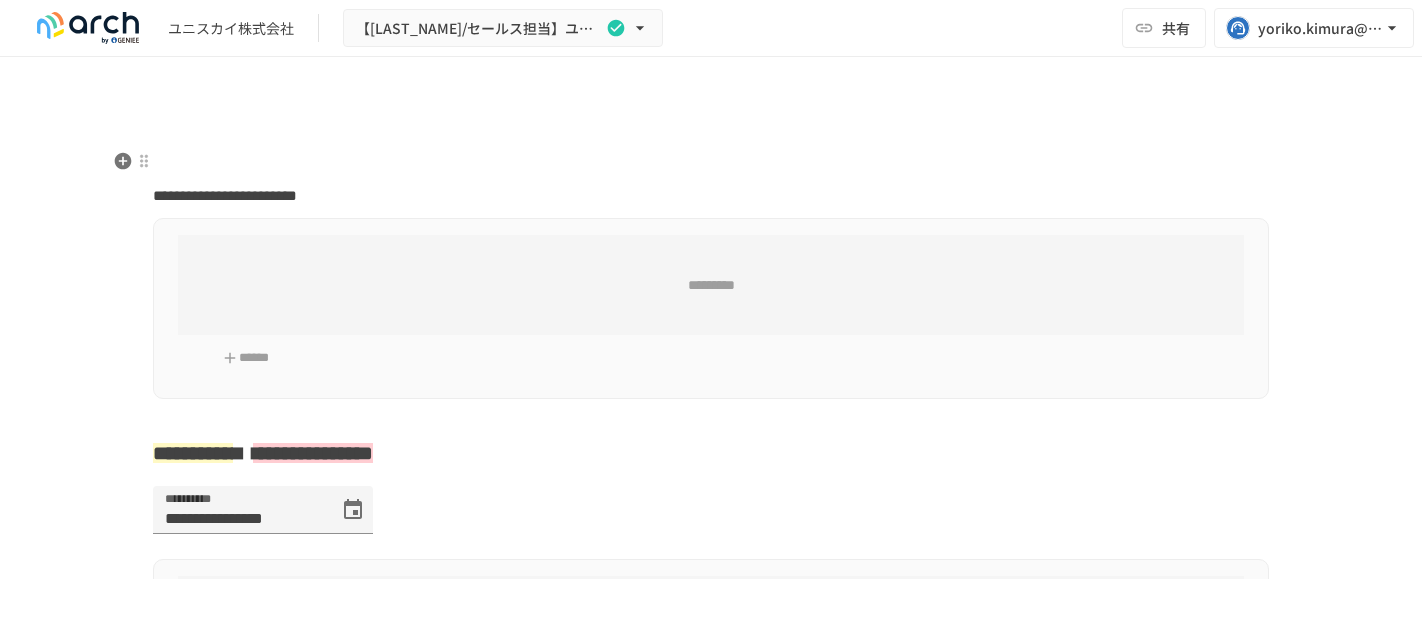 scroll, scrollTop: 0, scrollLeft: 0, axis: both 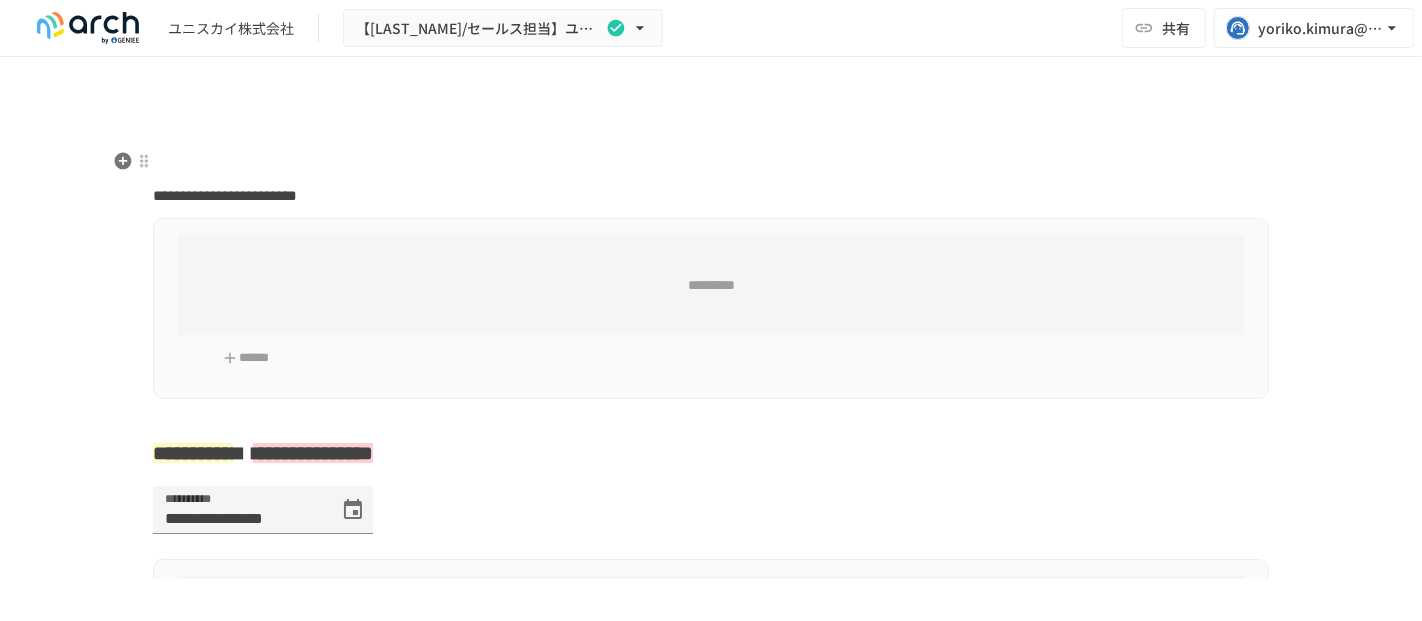 type on "**********" 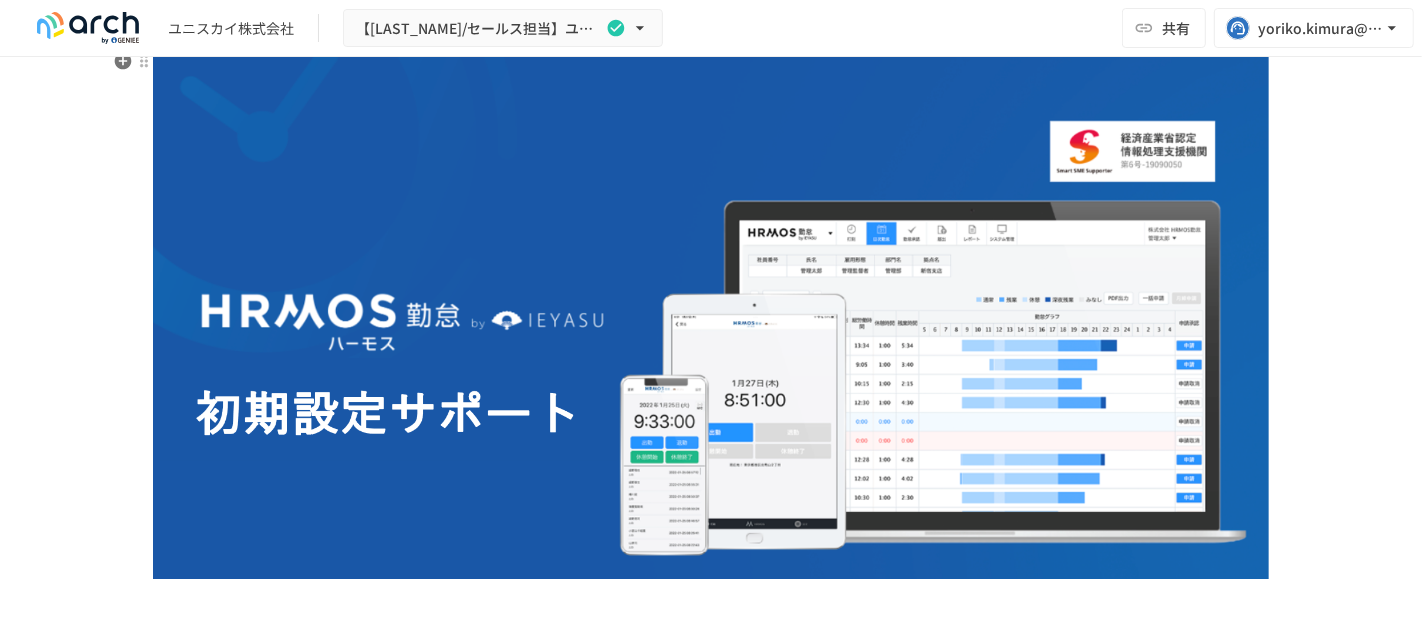 scroll, scrollTop: 0, scrollLeft: 0, axis: both 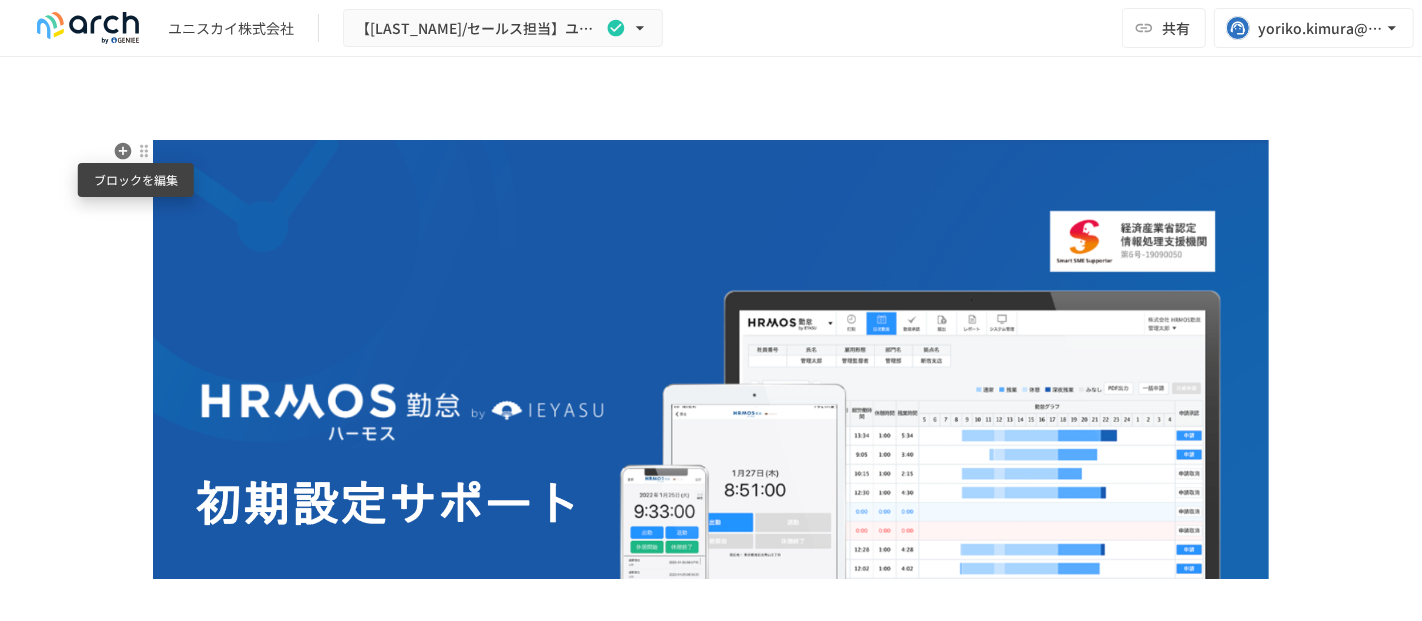 click at bounding box center (144, 151) 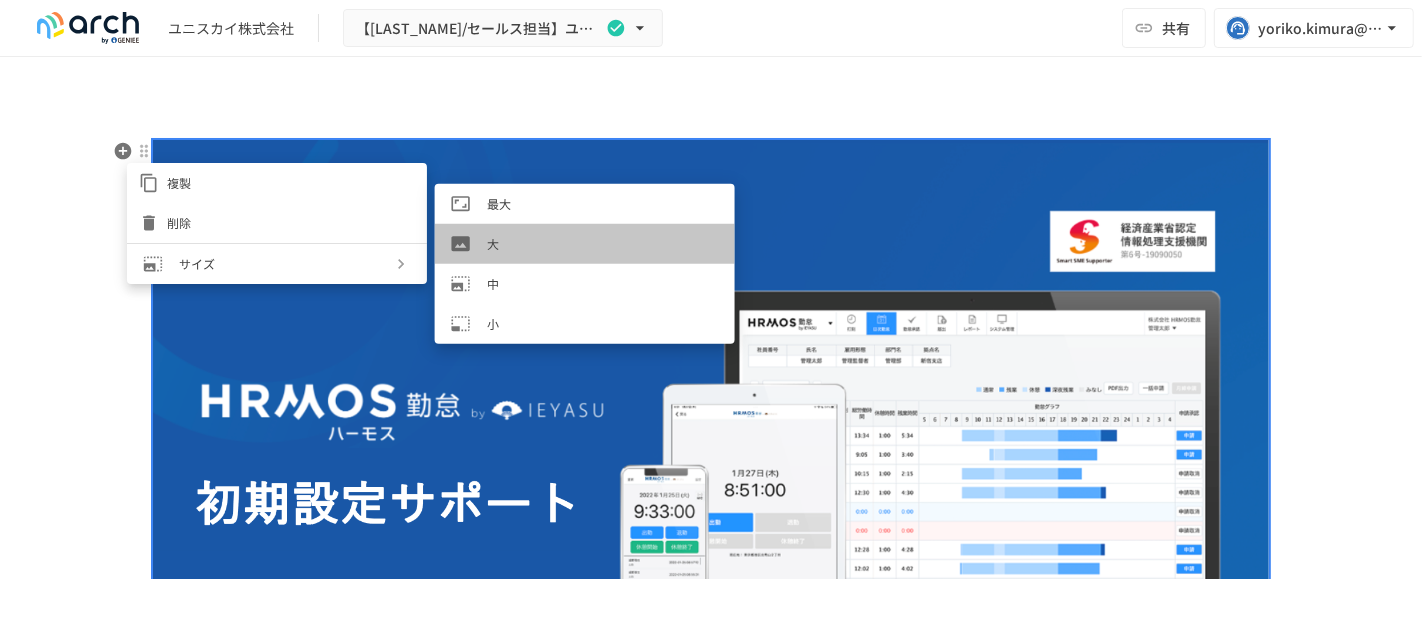 click on "大" at bounding box center (603, 243) 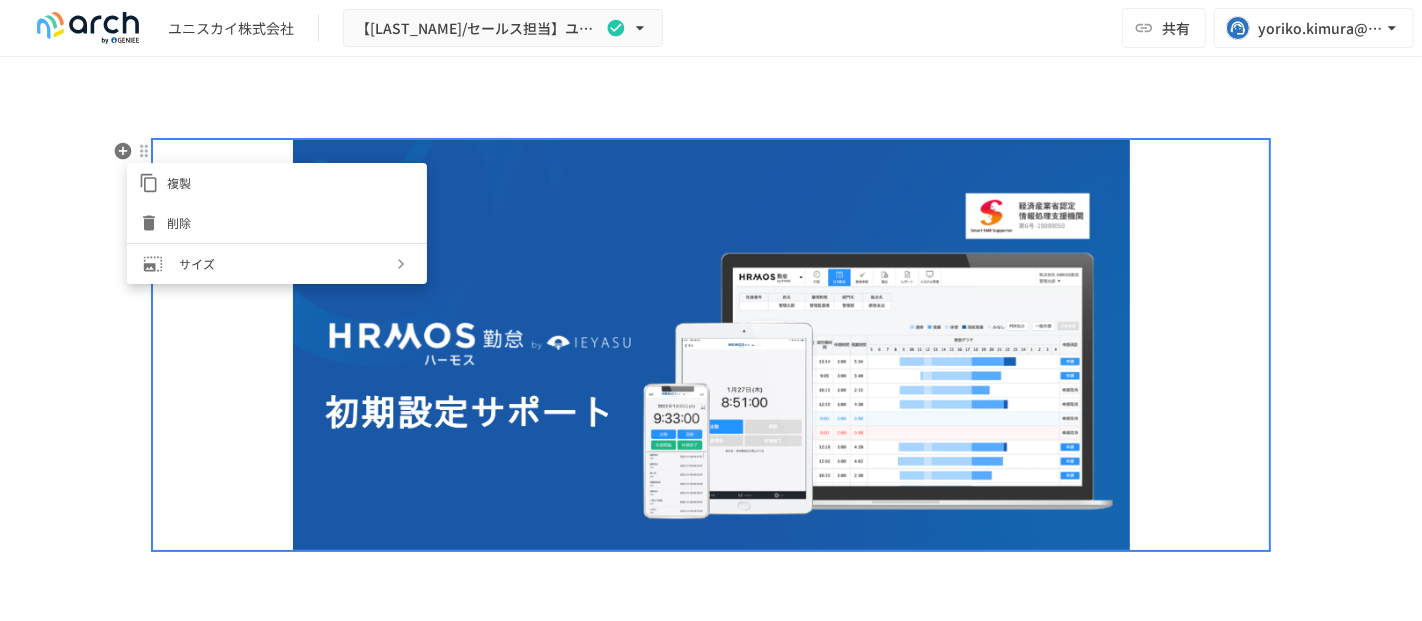 click at bounding box center [711, 310] 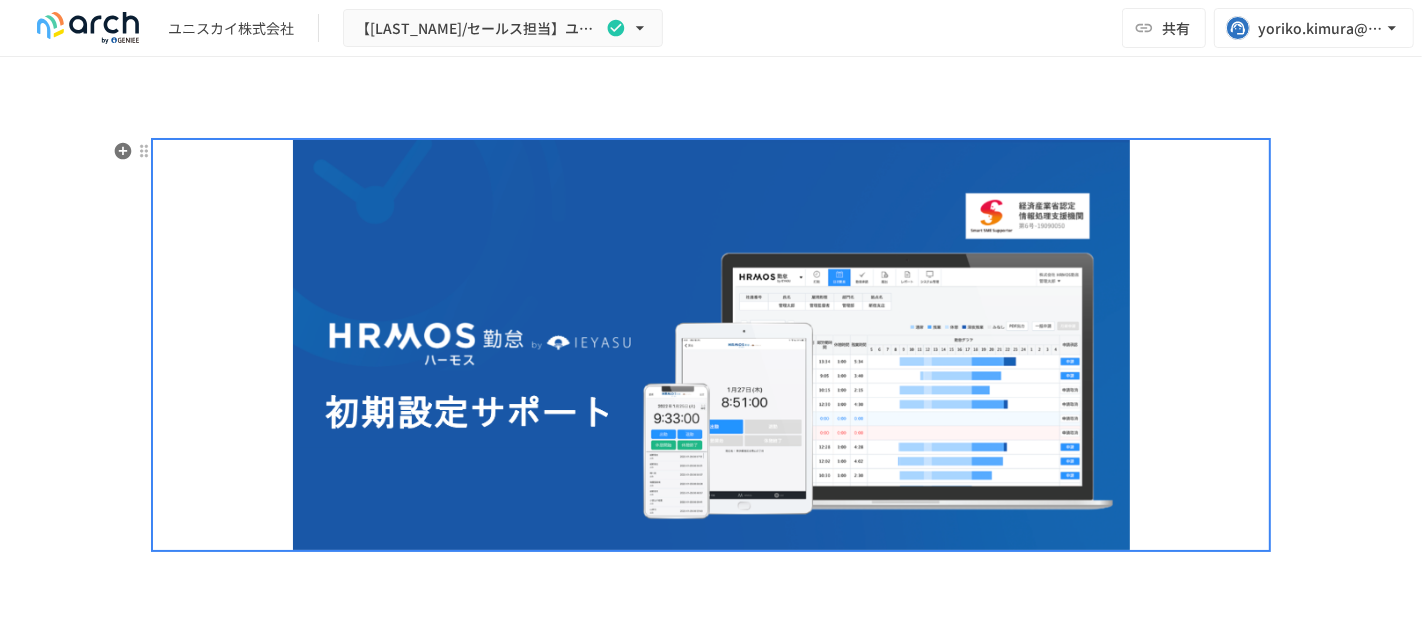 scroll, scrollTop: 222, scrollLeft: 0, axis: vertical 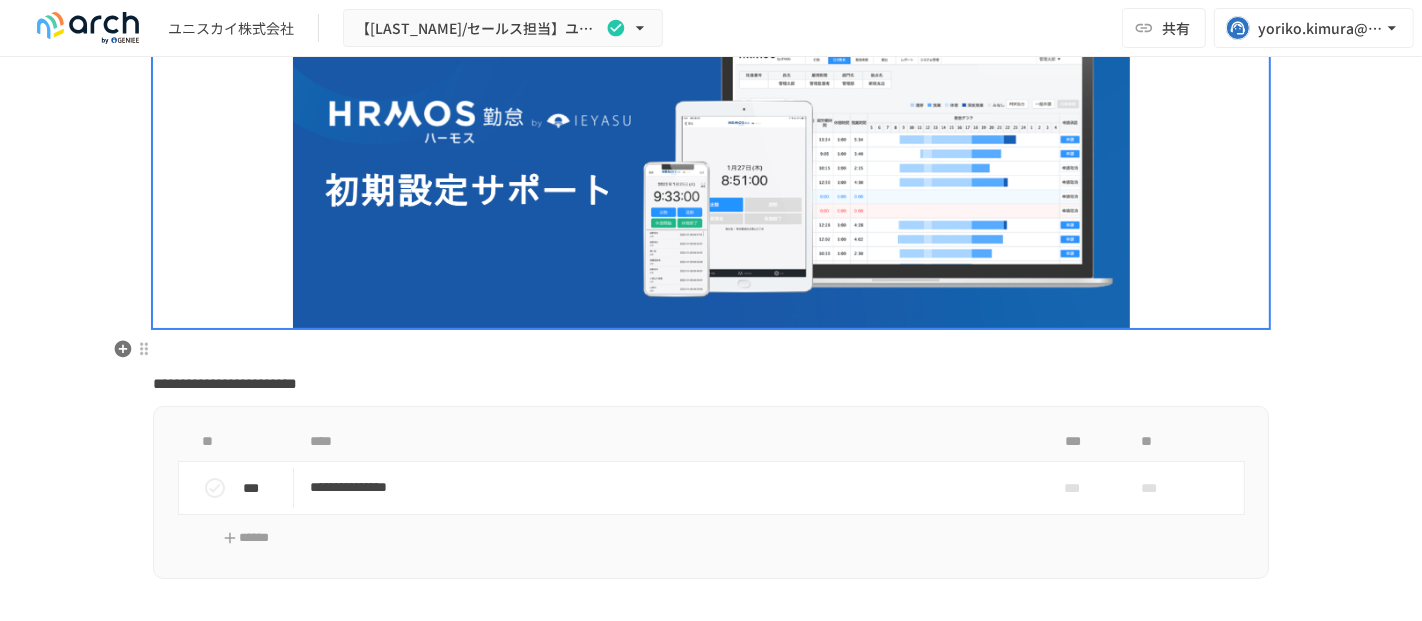 click at bounding box center (711, 350) 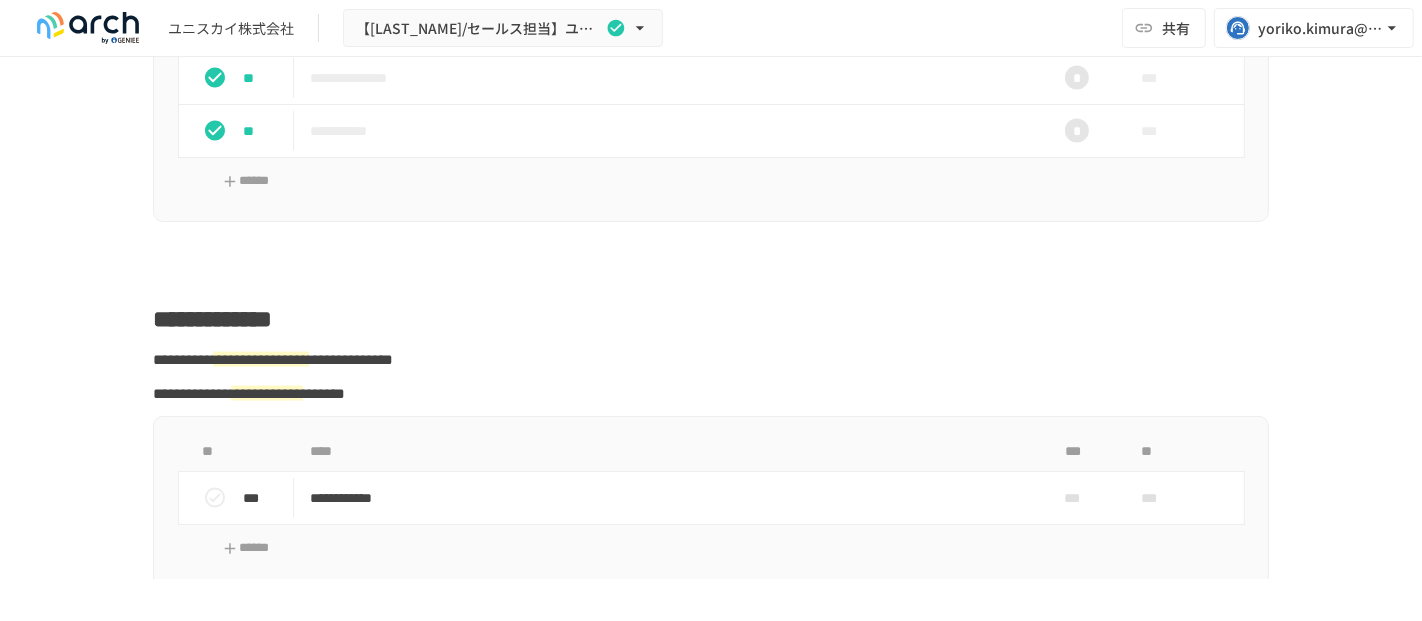 scroll, scrollTop: 2777, scrollLeft: 0, axis: vertical 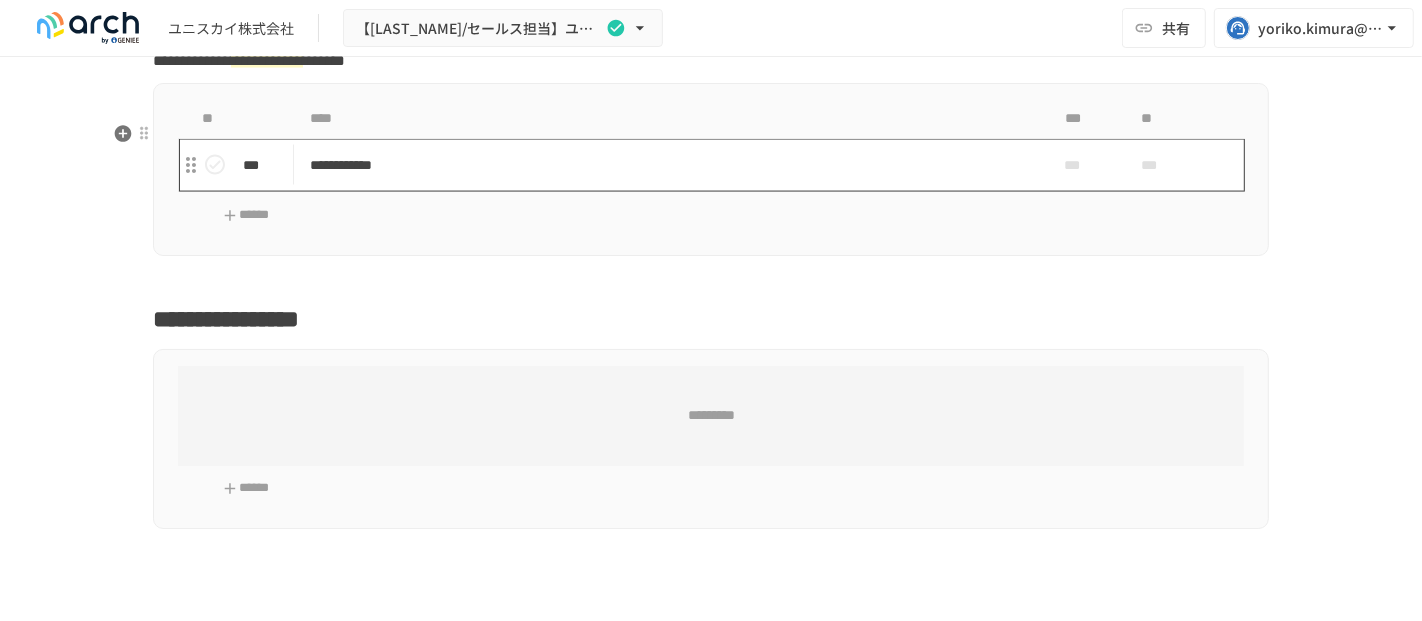 click on "**********" at bounding box center [669, 165] 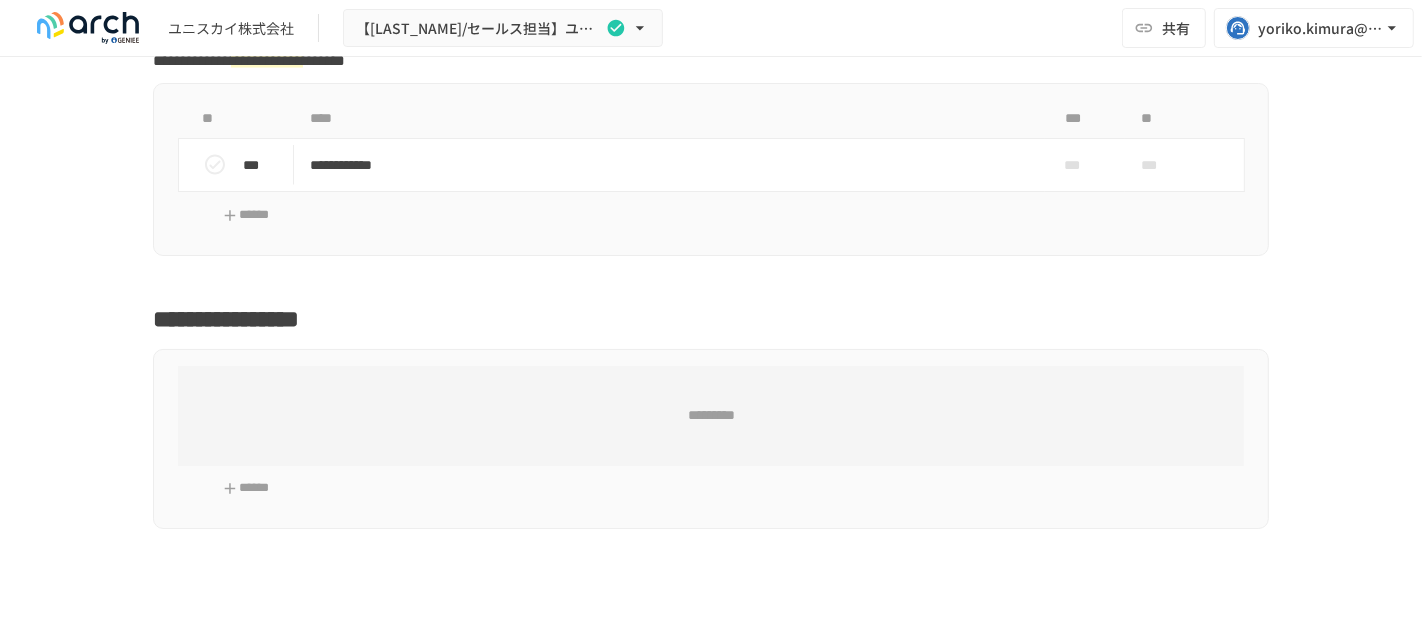 scroll, scrollTop: 503, scrollLeft: 0, axis: vertical 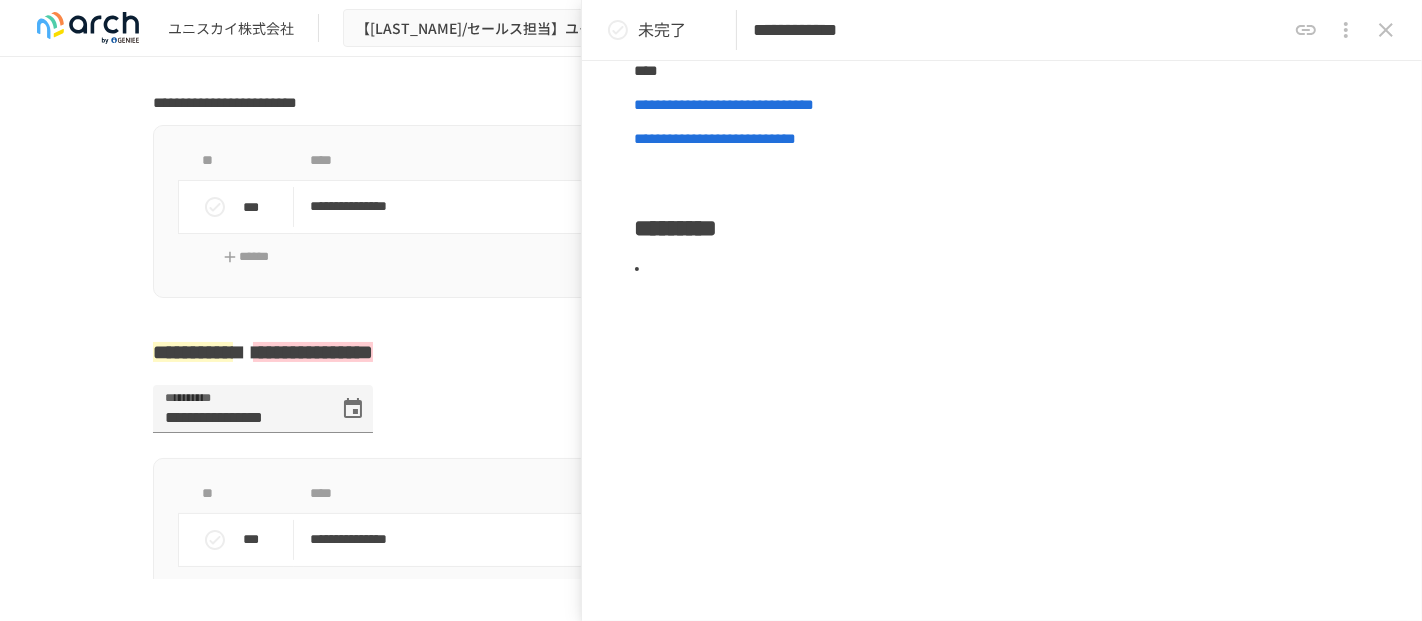 click 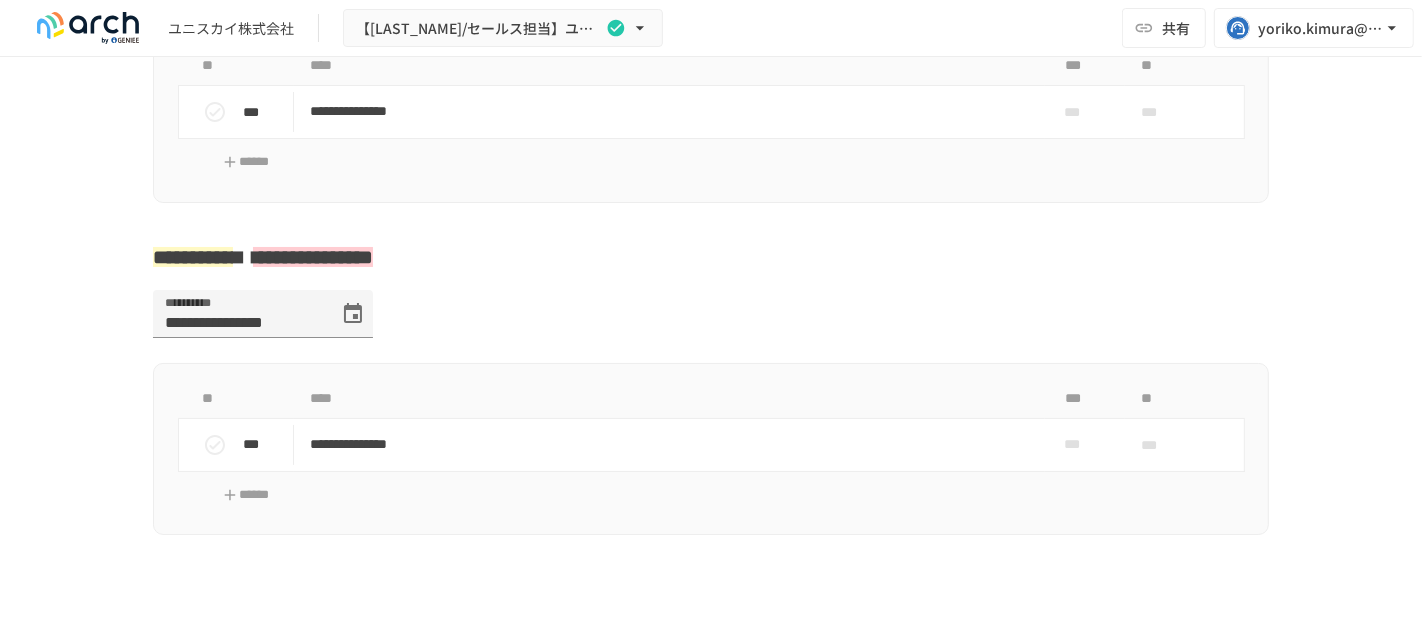 scroll, scrollTop: 725, scrollLeft: 0, axis: vertical 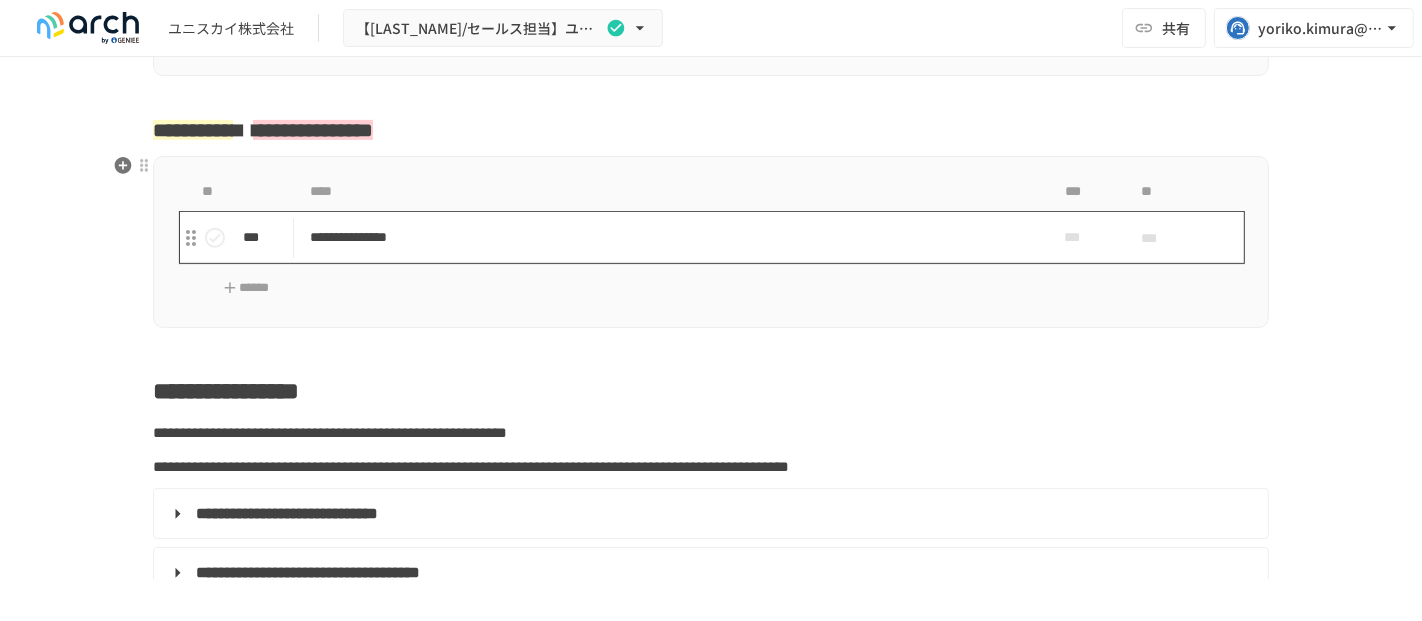 click on "**********" at bounding box center [669, 237] 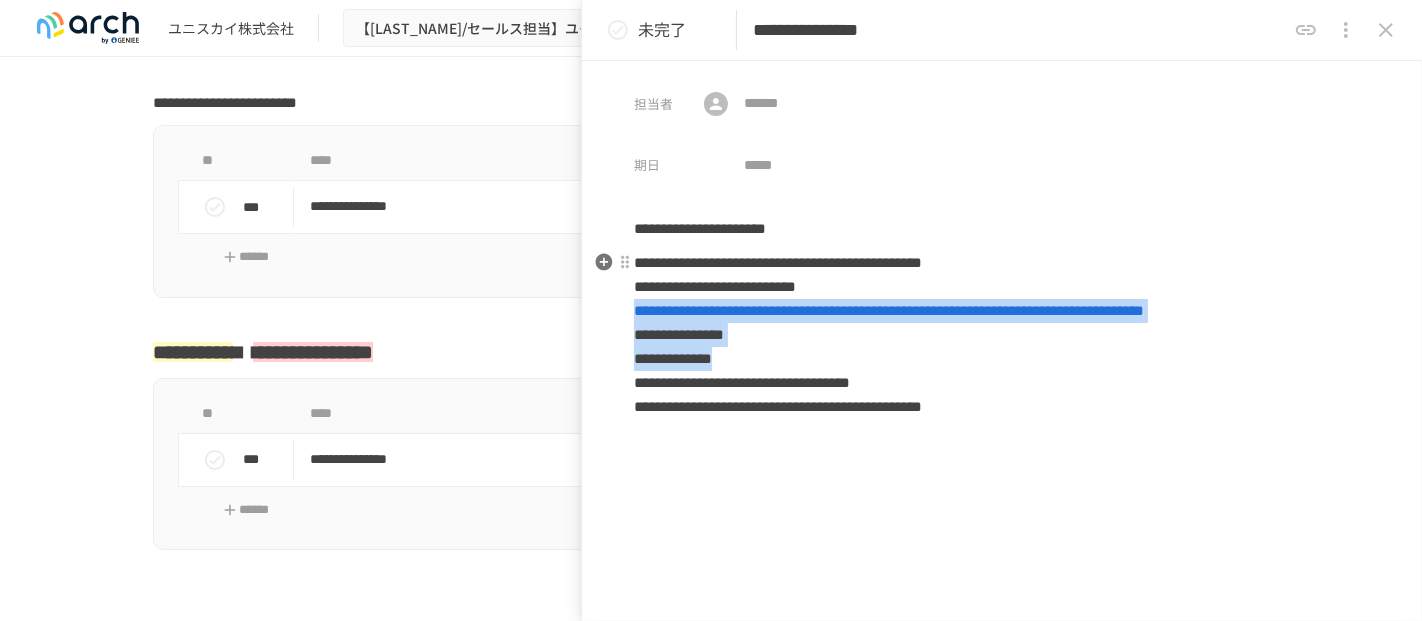 drag, startPoint x: 791, startPoint y: 352, endPoint x: 633, endPoint y: 312, distance: 162.98466 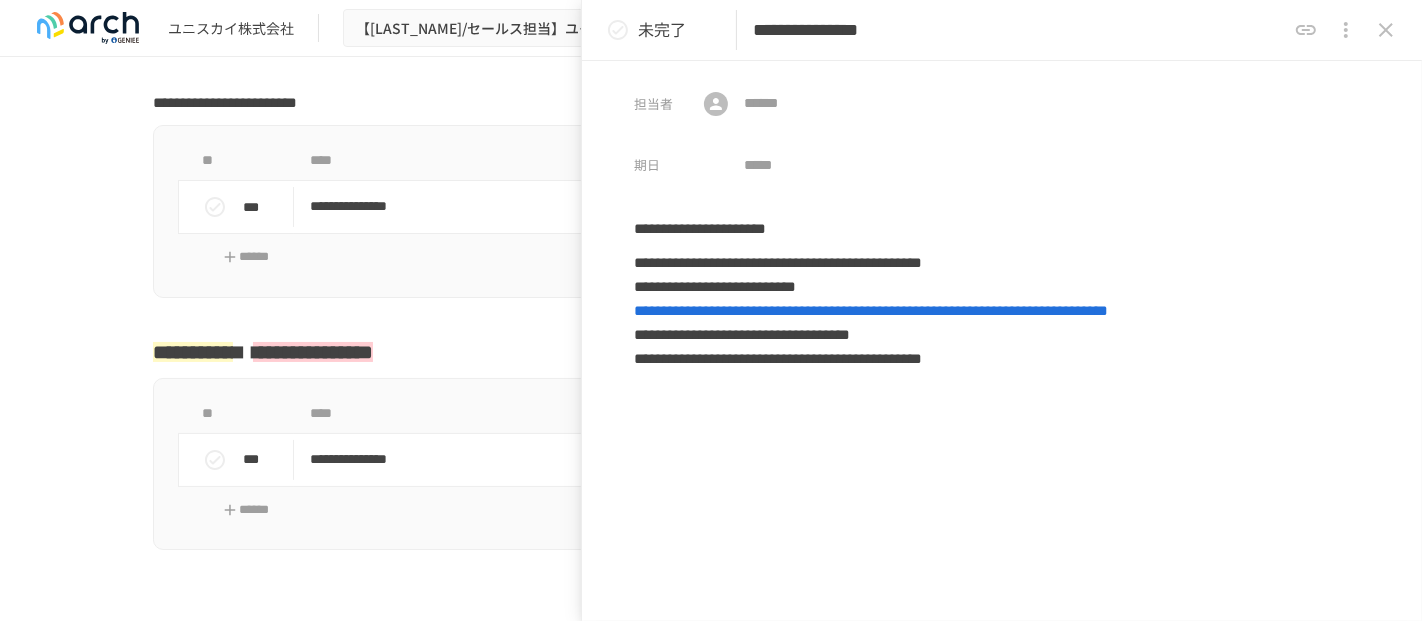 click 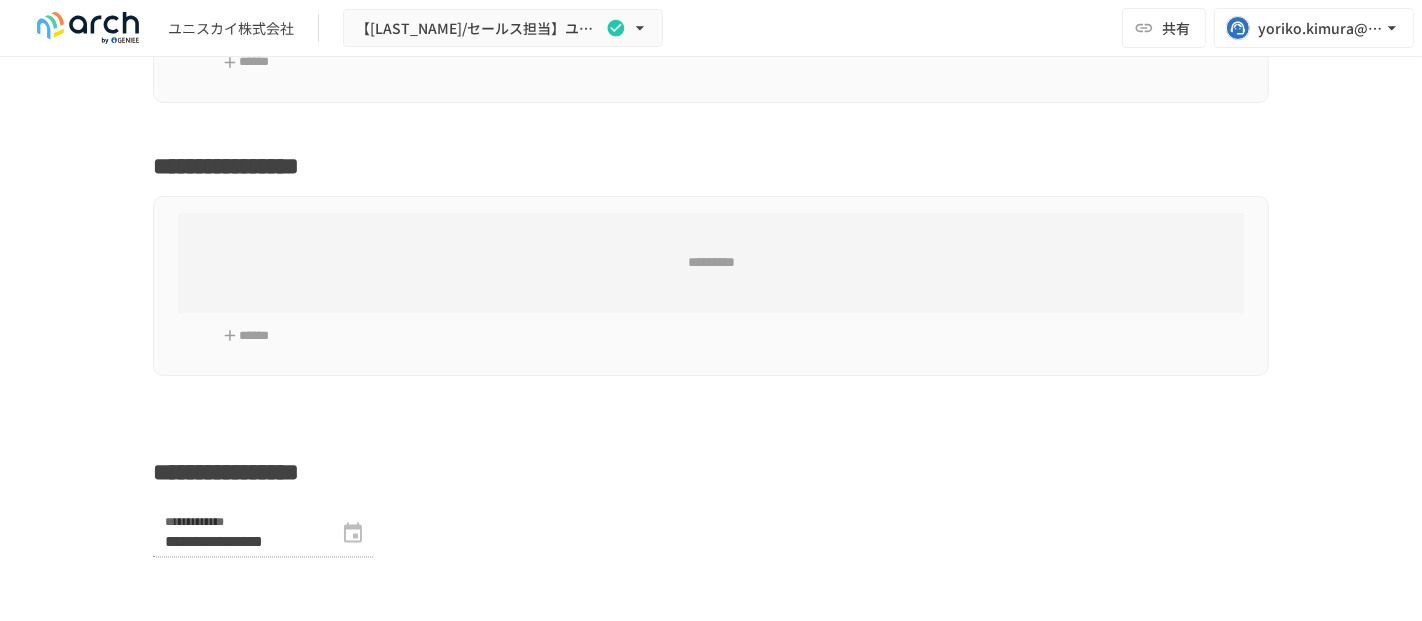 scroll, scrollTop: 2948, scrollLeft: 0, axis: vertical 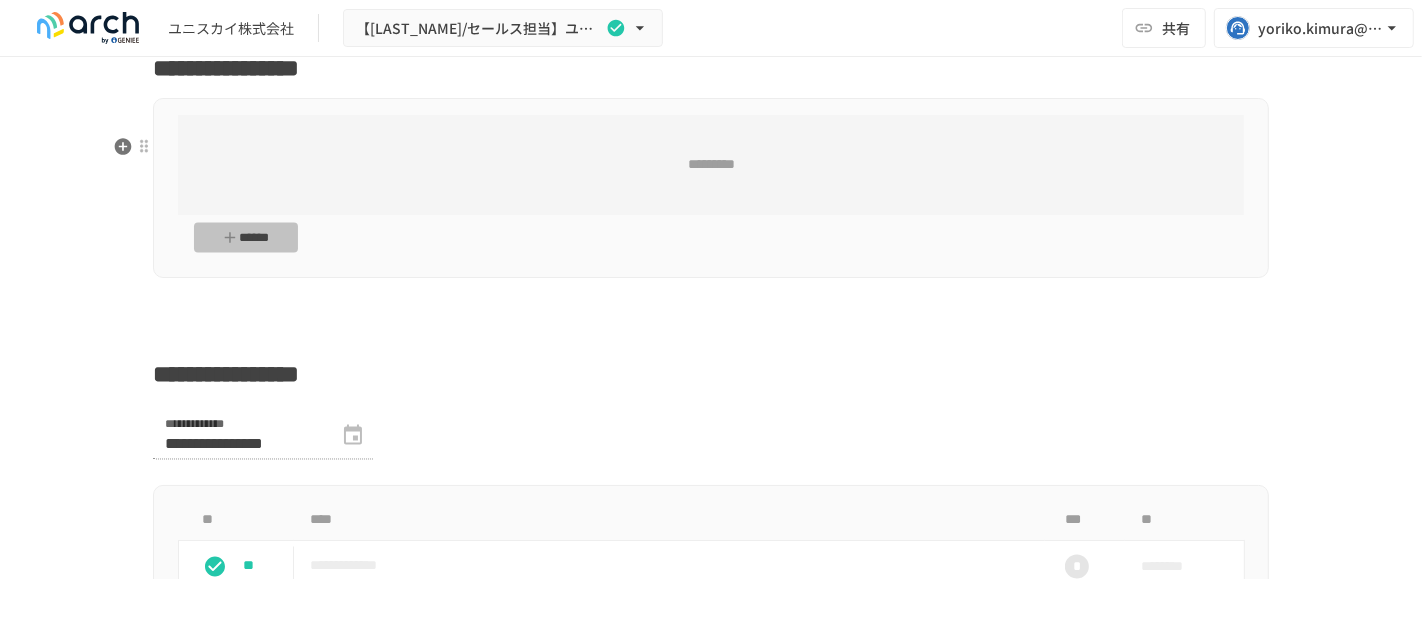 click on "******" at bounding box center (246, 238) 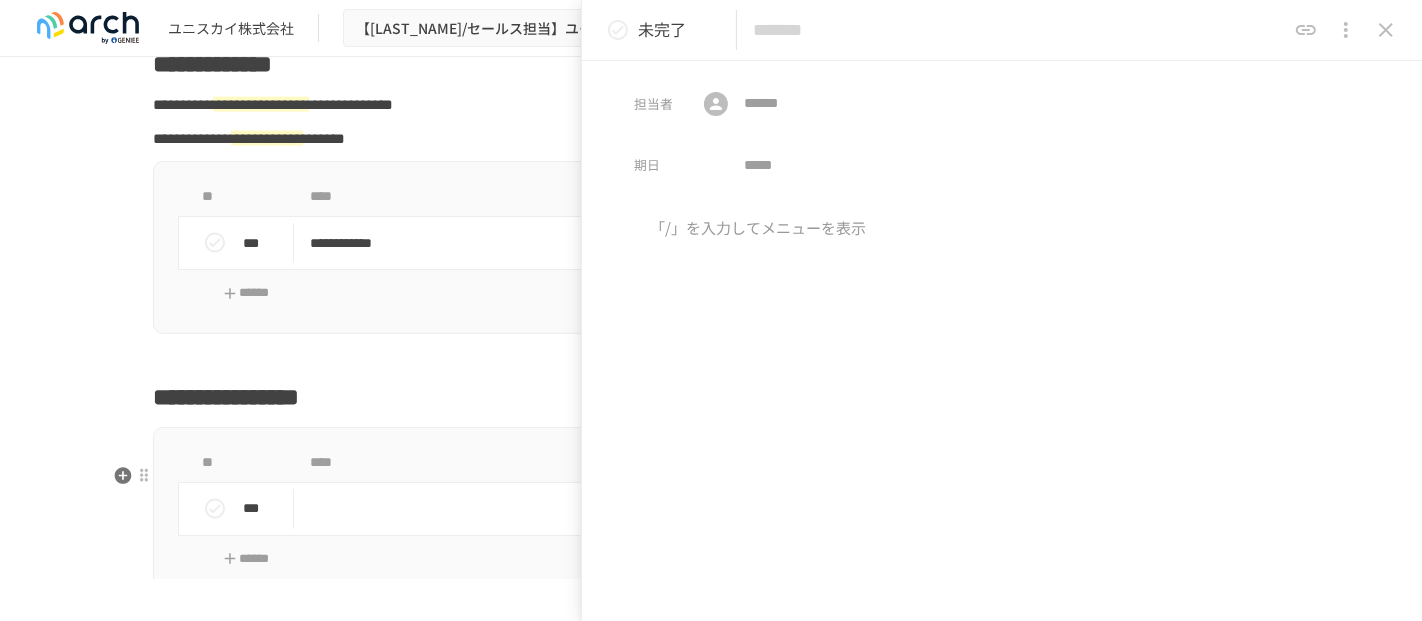 scroll, scrollTop: 2614, scrollLeft: 0, axis: vertical 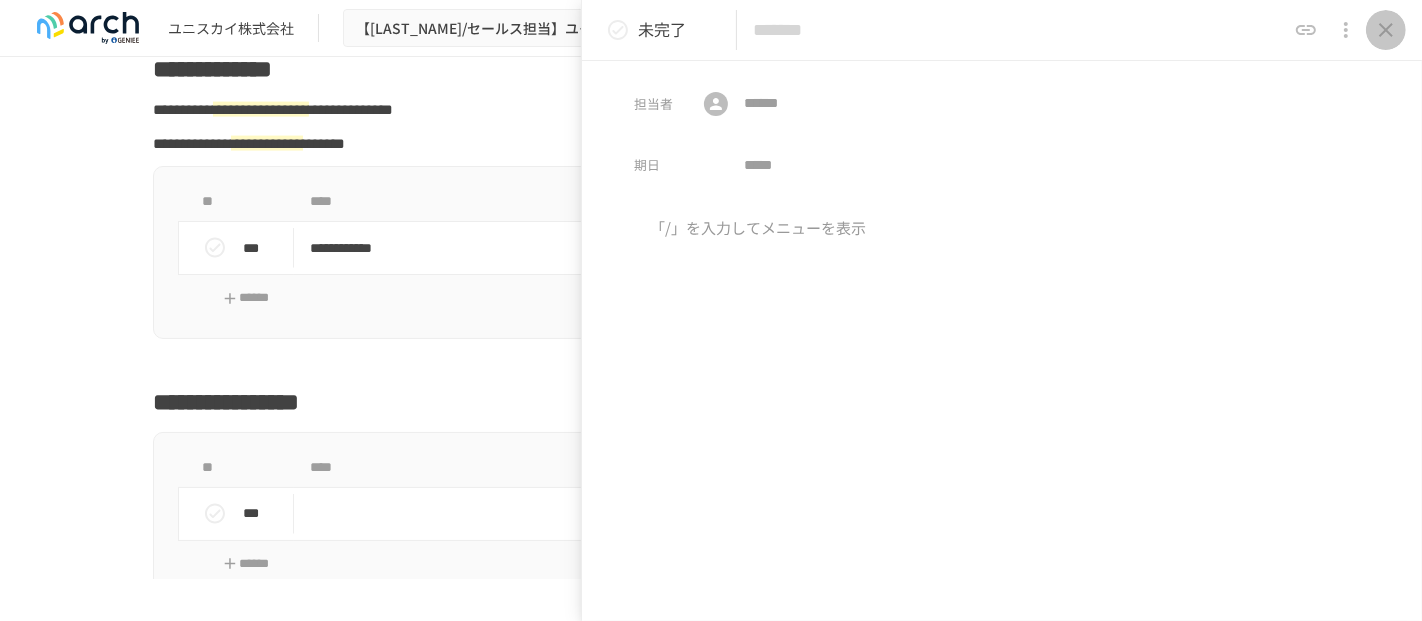 click 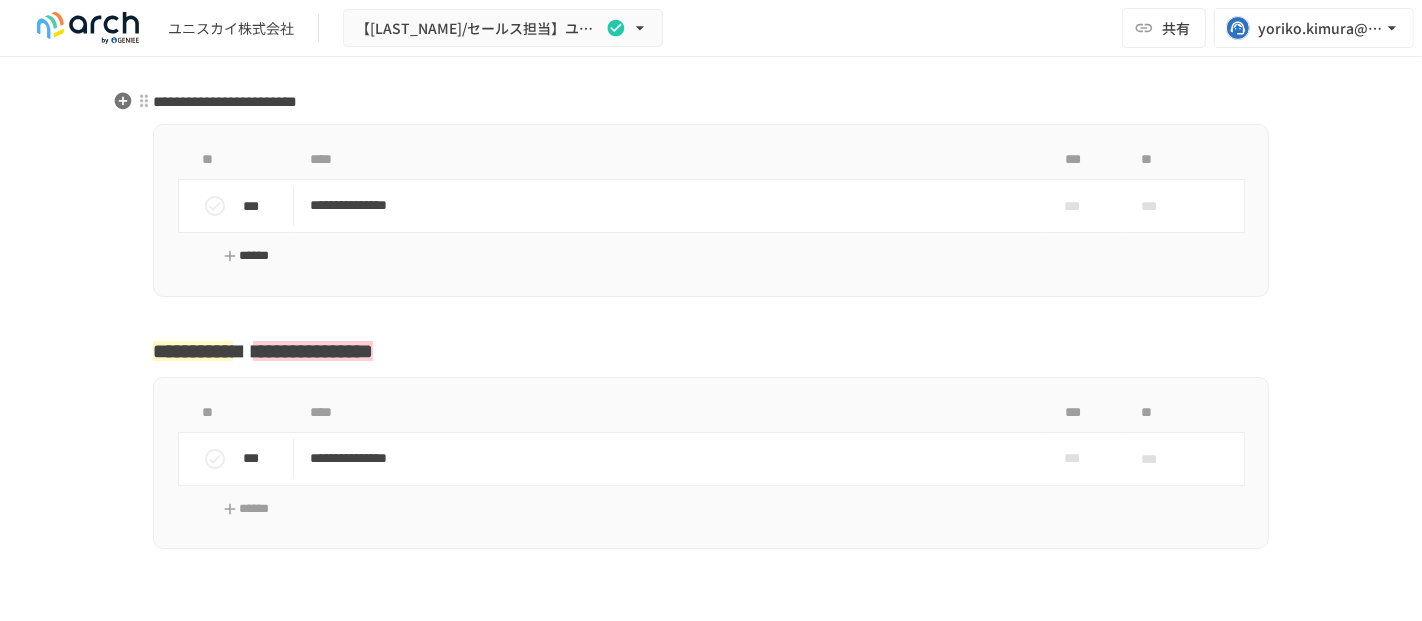 scroll, scrollTop: 614, scrollLeft: 0, axis: vertical 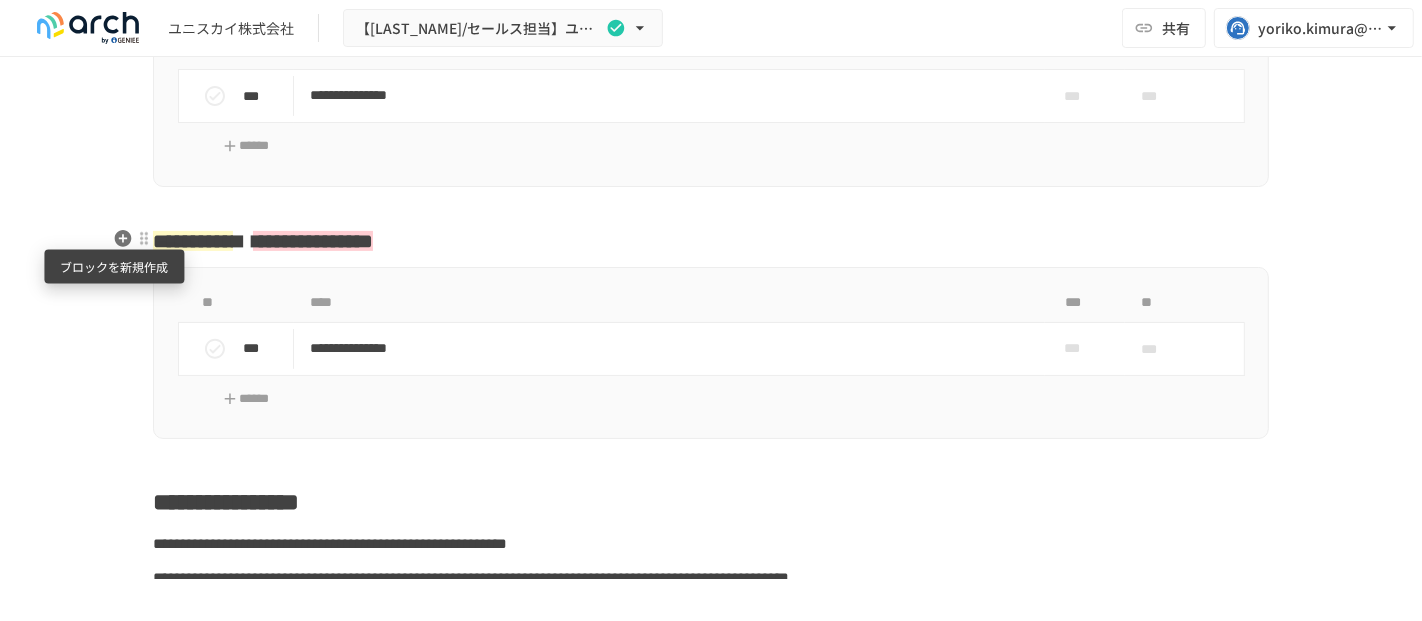 click 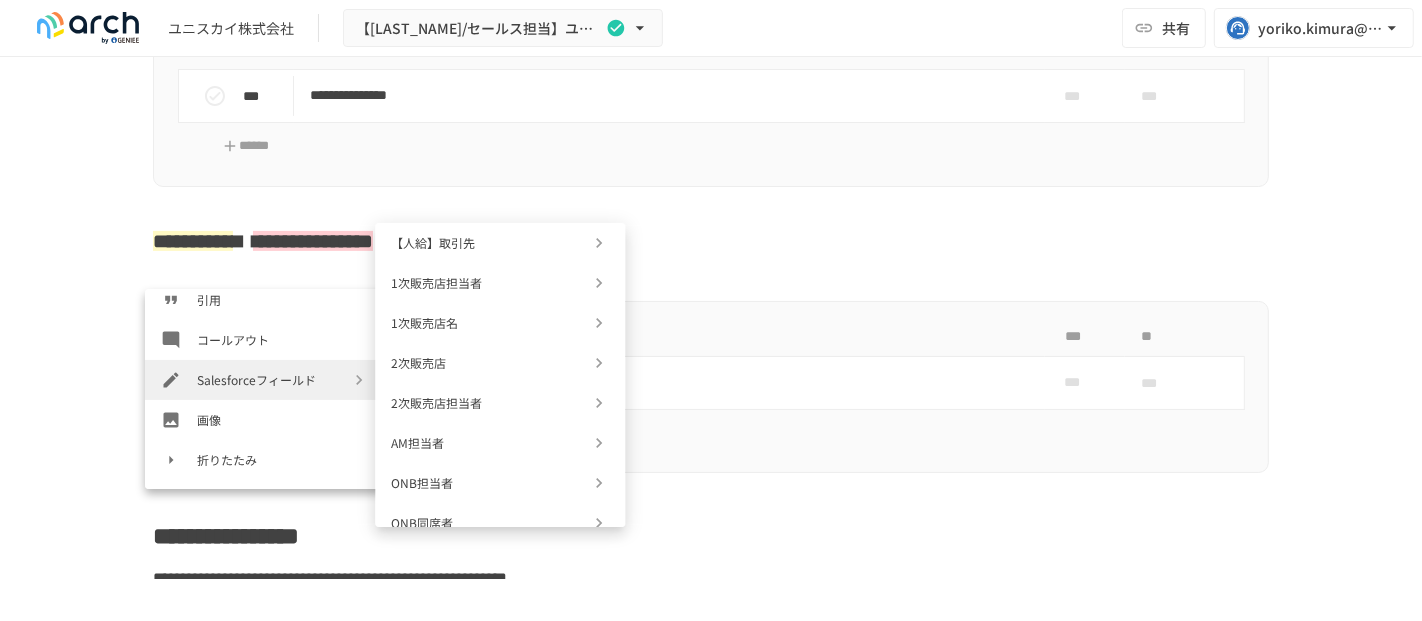 scroll, scrollTop: 333, scrollLeft: 0, axis: vertical 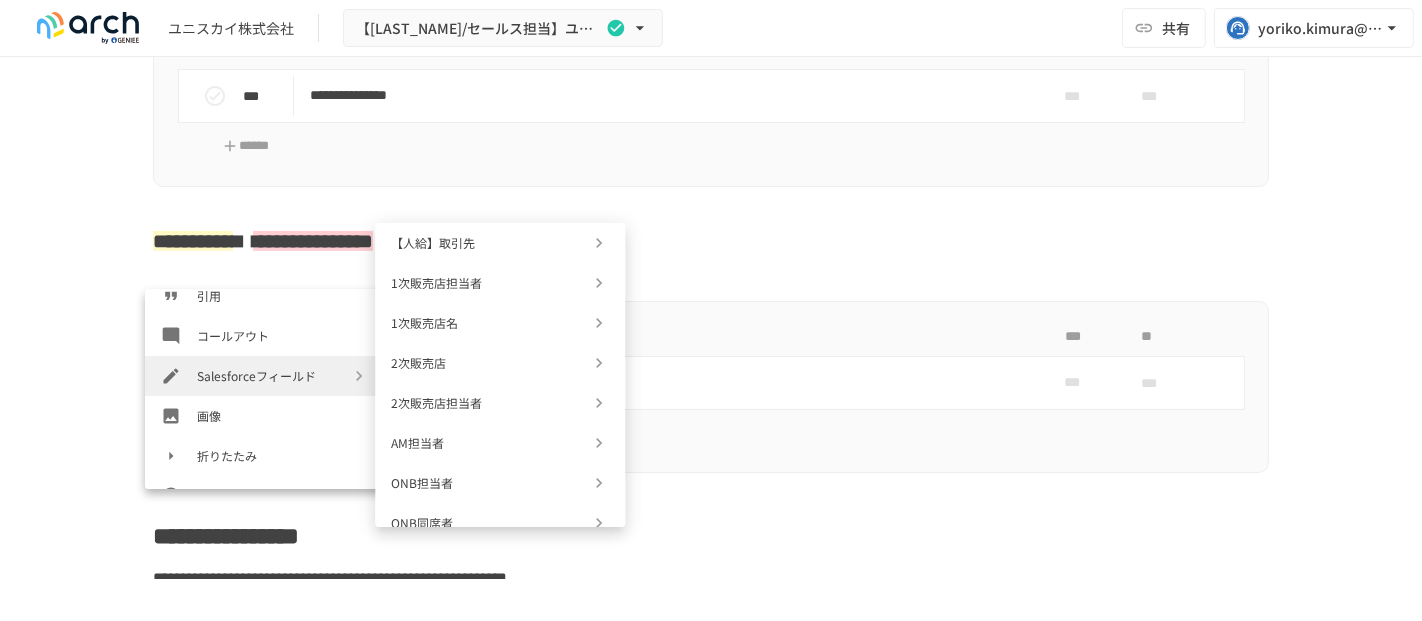 click on "Salesforceフィールド" at bounding box center [273, 375] 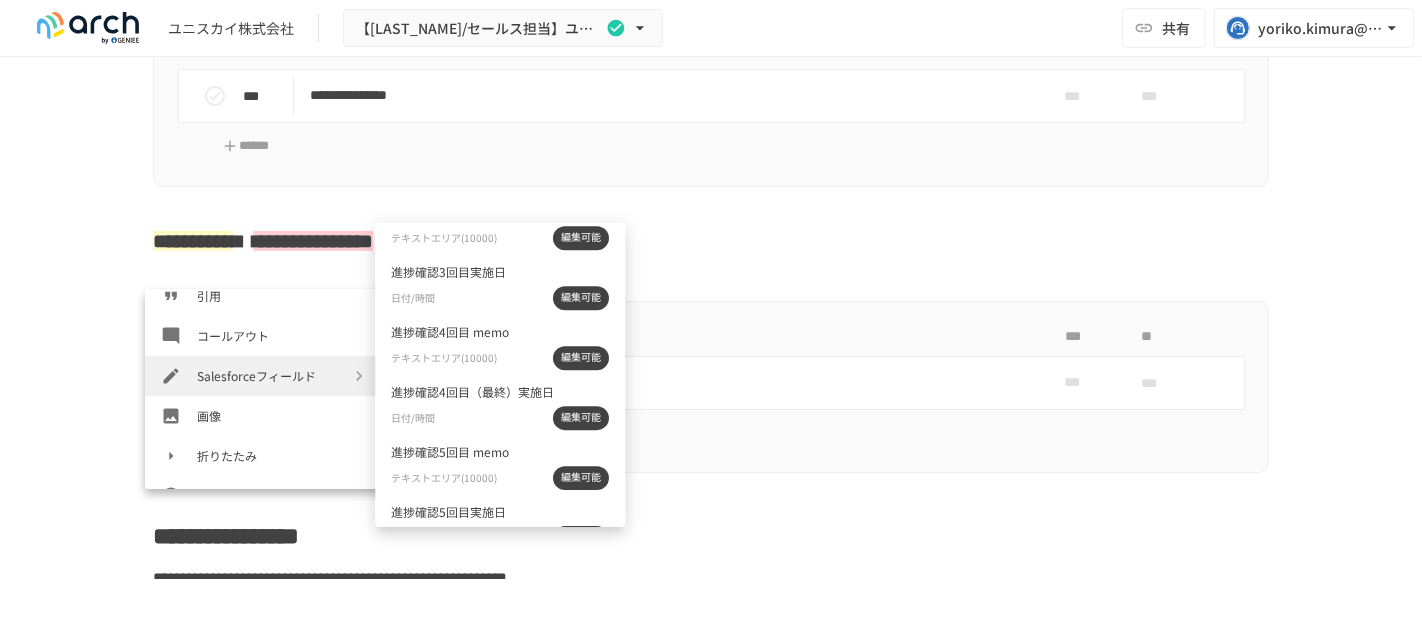 scroll, scrollTop: 11777, scrollLeft: 0, axis: vertical 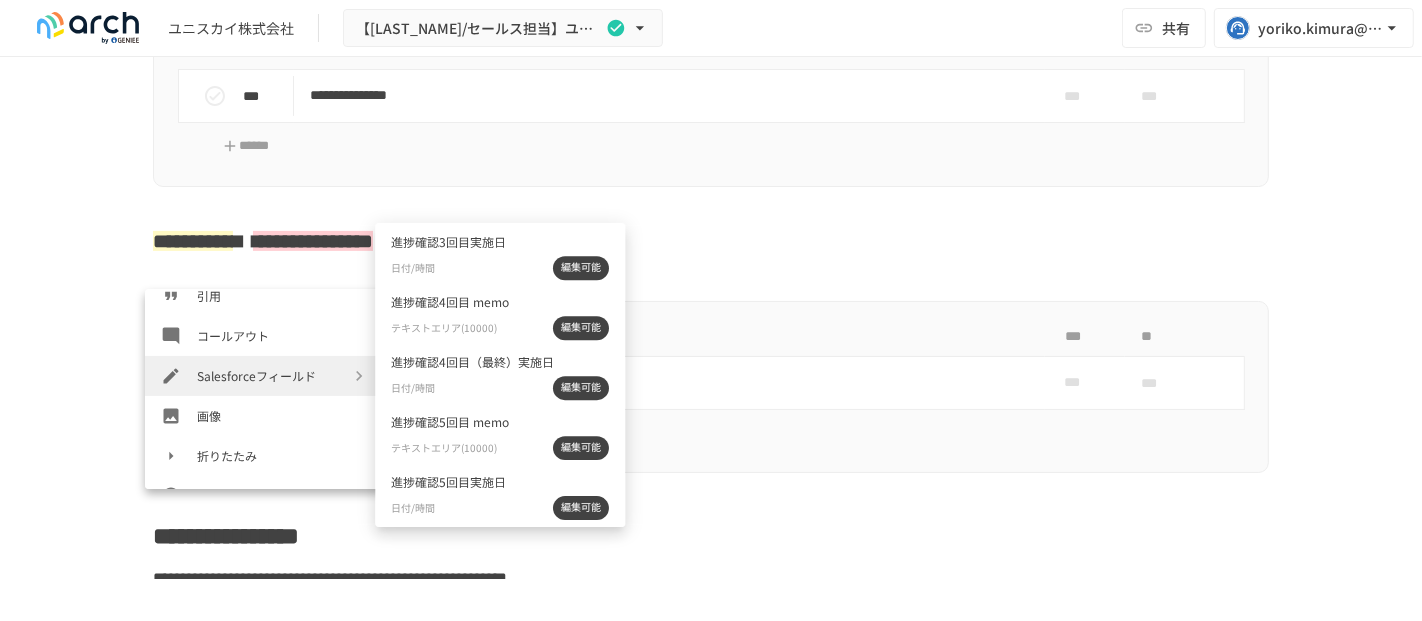 click on "日付/時間 編集可能" at bounding box center [500, 388] 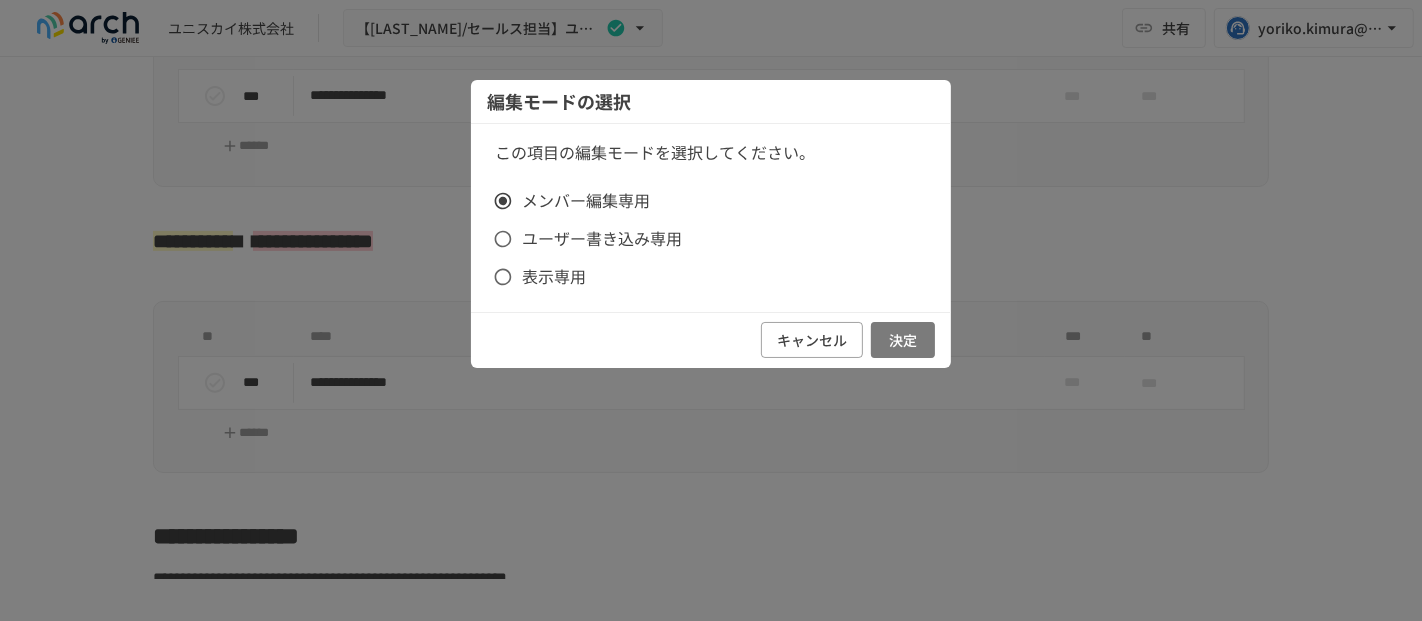 click on "決定" at bounding box center [903, 340] 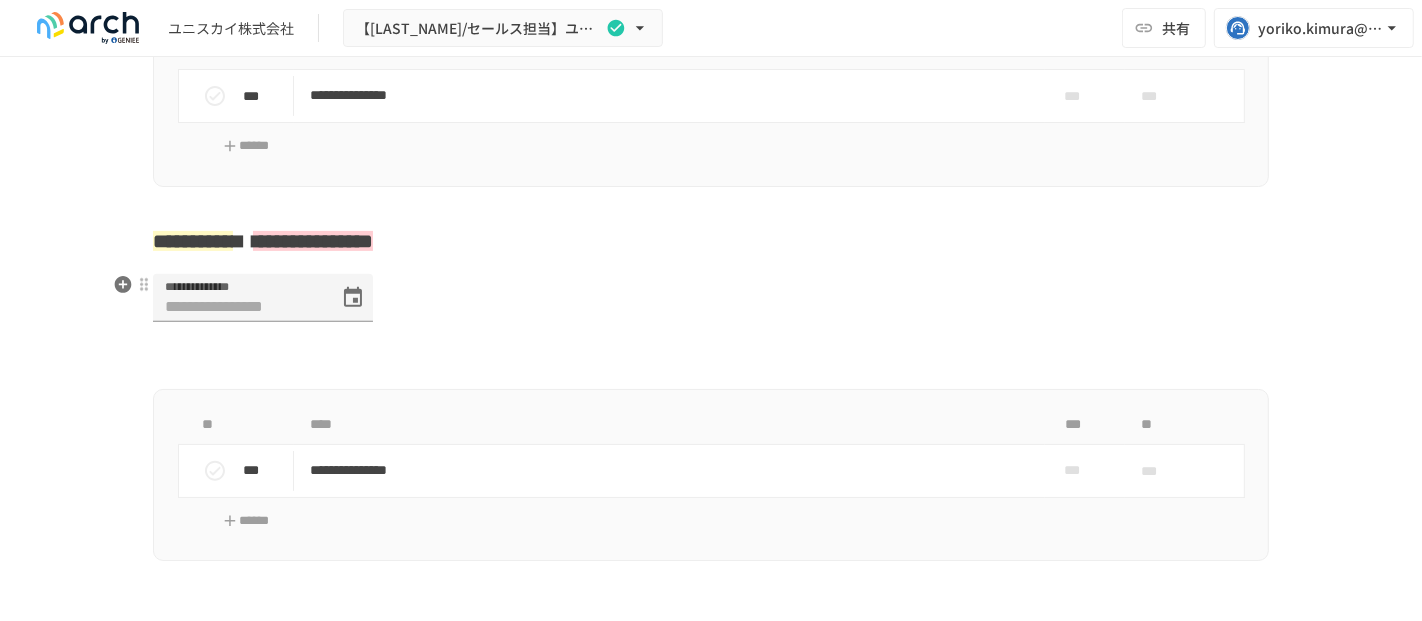 click on "**********" at bounding box center (246, 286) 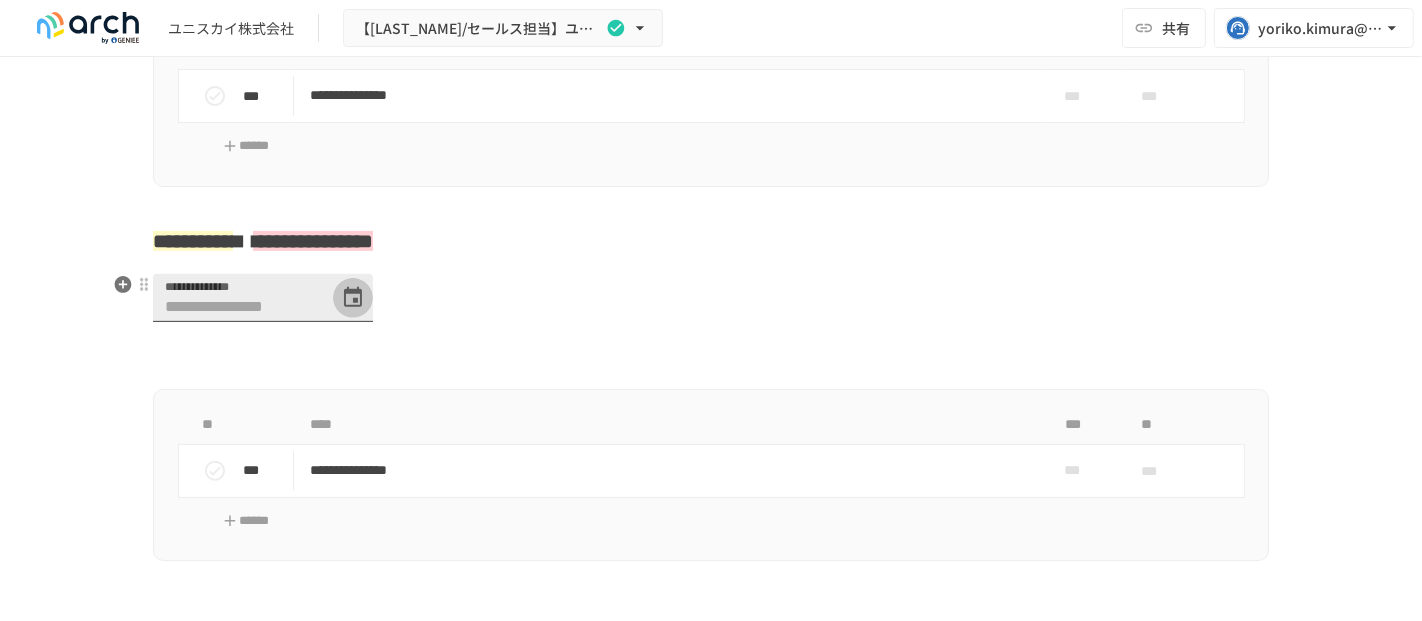 click 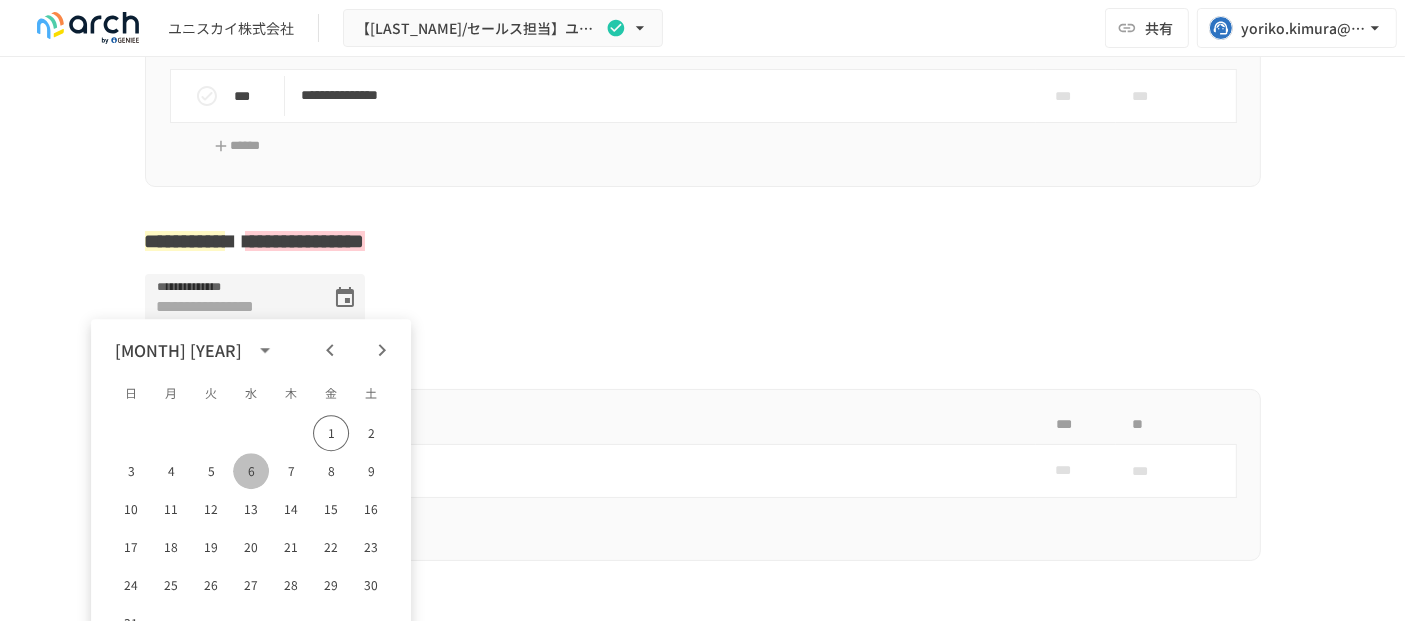 click on "6" at bounding box center [251, 471] 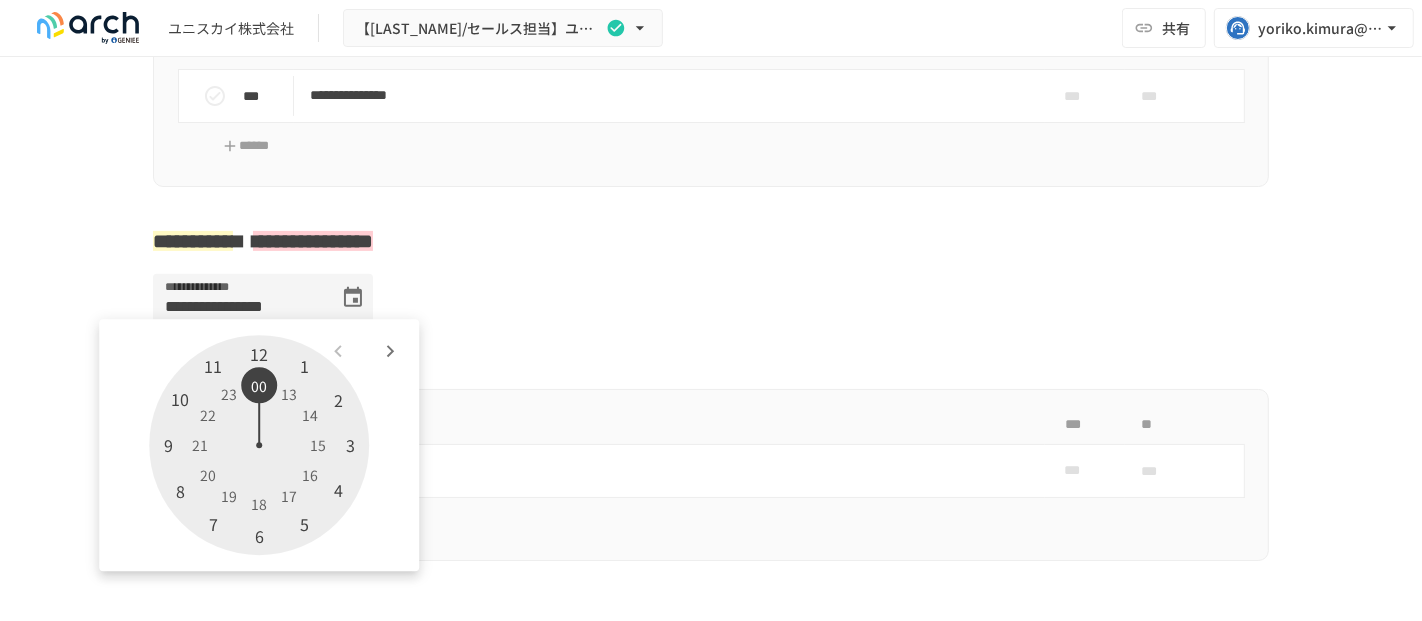 click at bounding box center (259, 445) 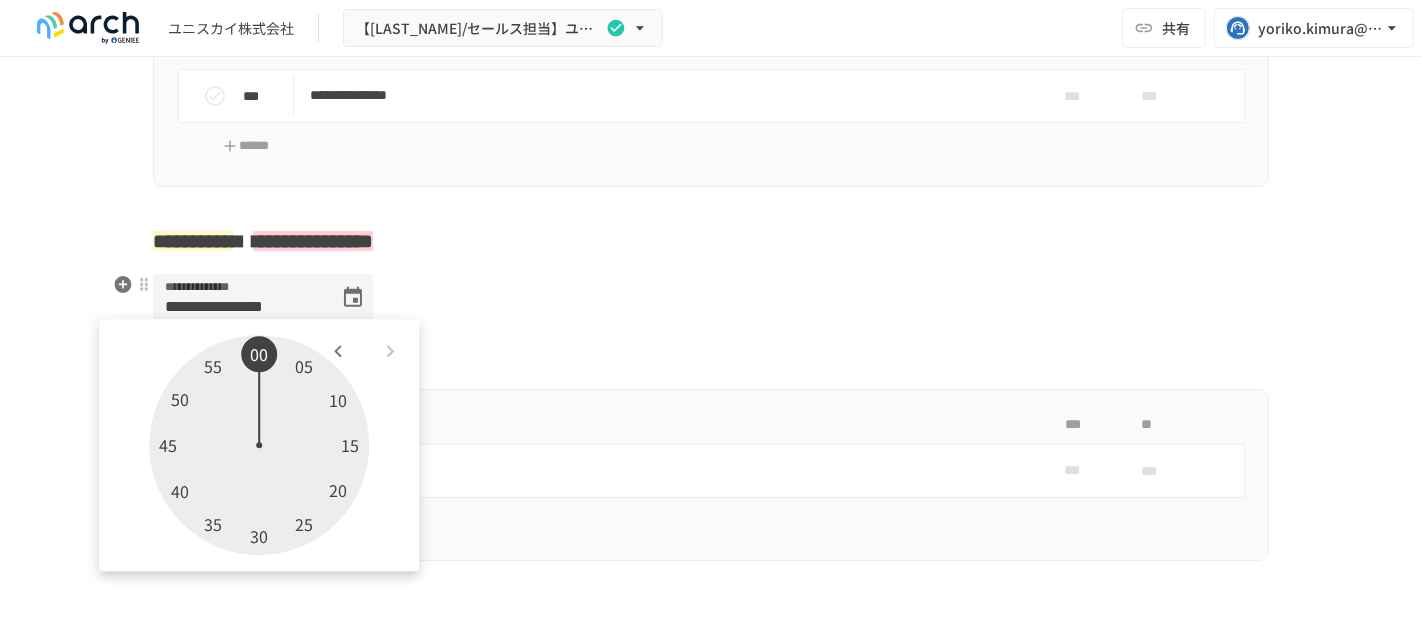 click on "**********" at bounding box center [711, 310] 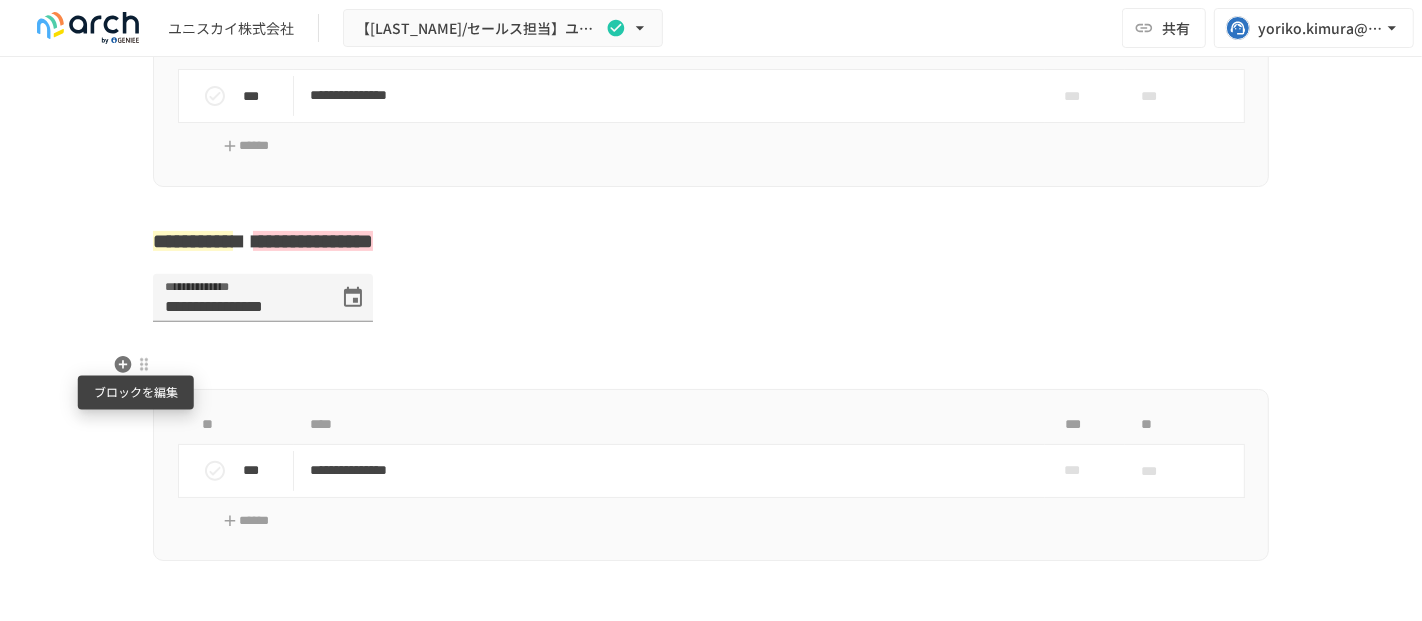 click at bounding box center (144, 364) 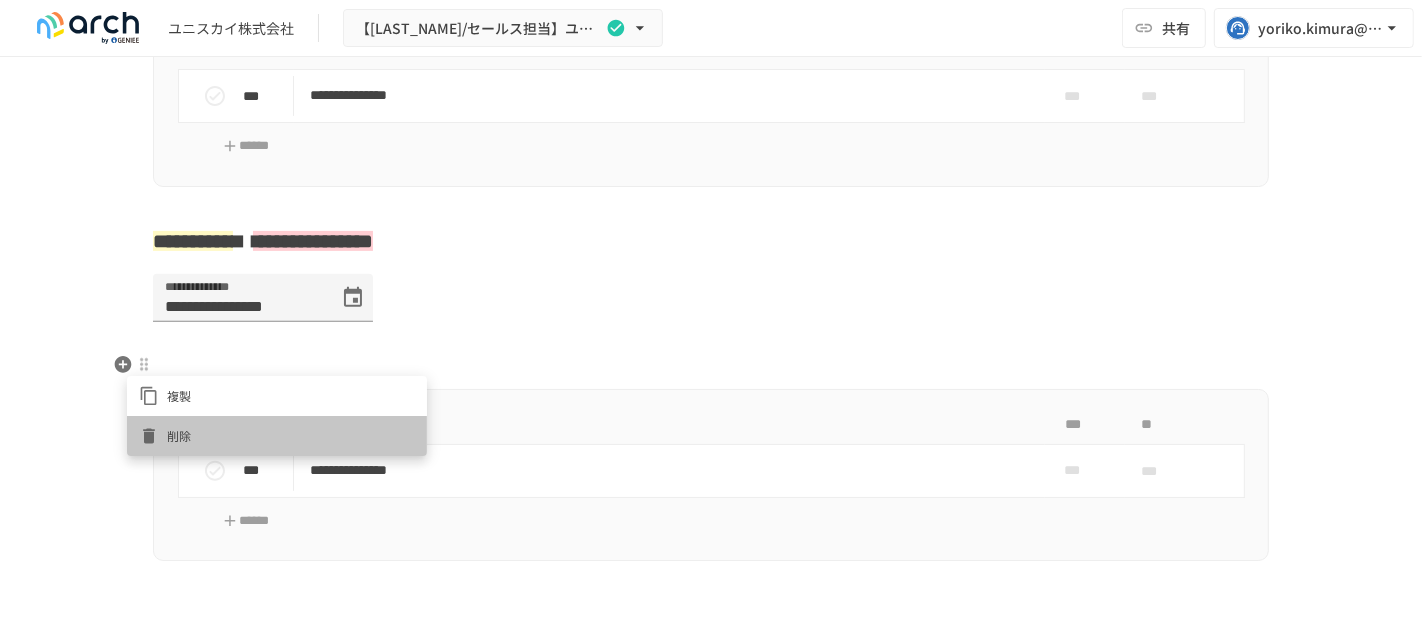 click at bounding box center [153, 436] 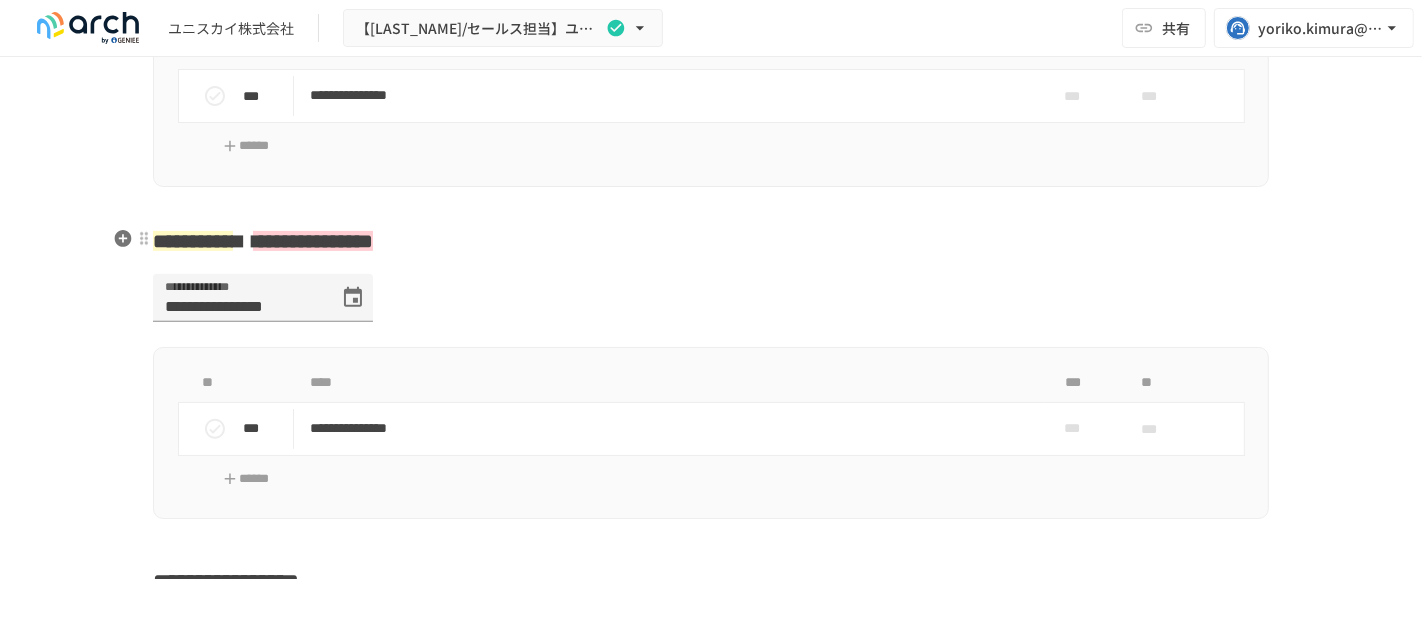 click on "**********" at bounding box center (313, 241) 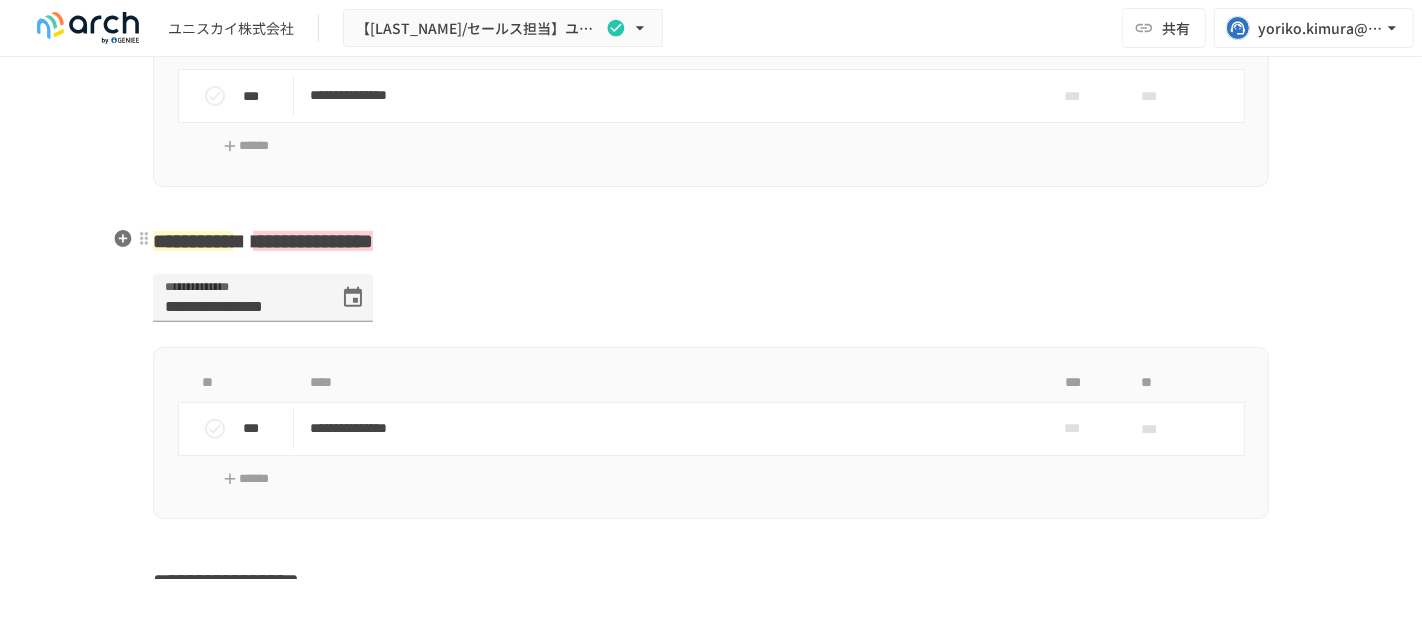 type 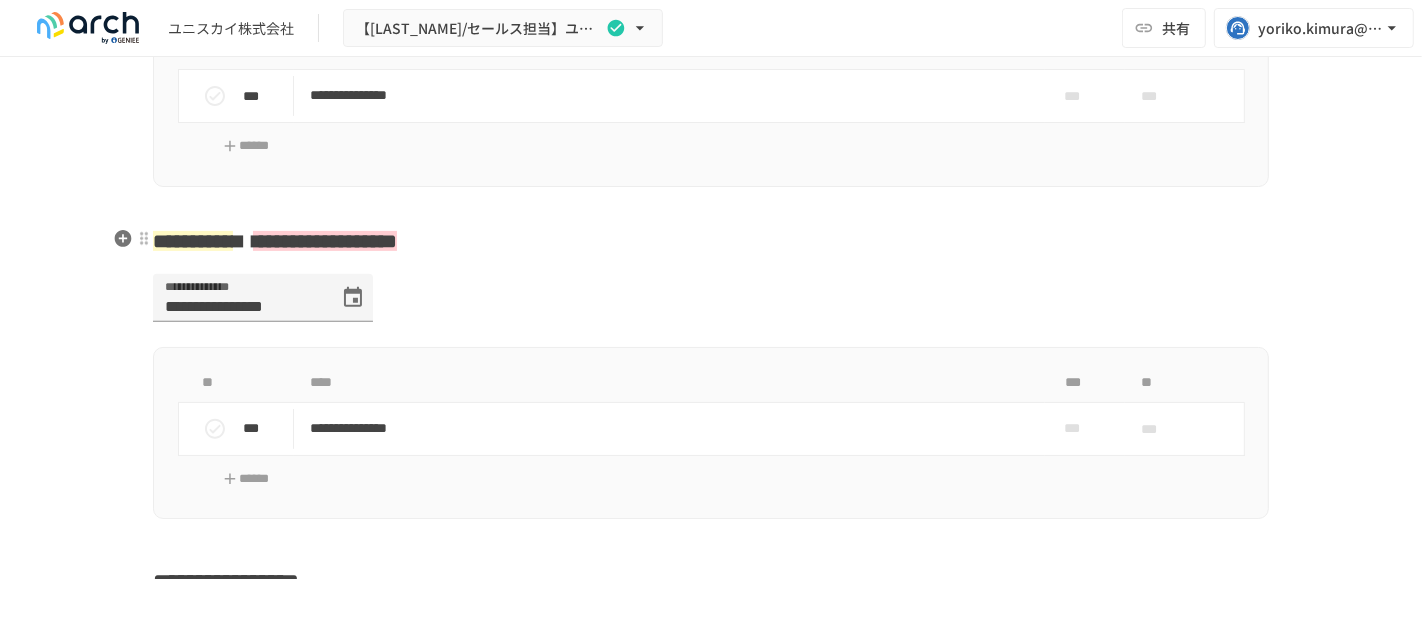 click on "**********" at bounding box center [711, 241] 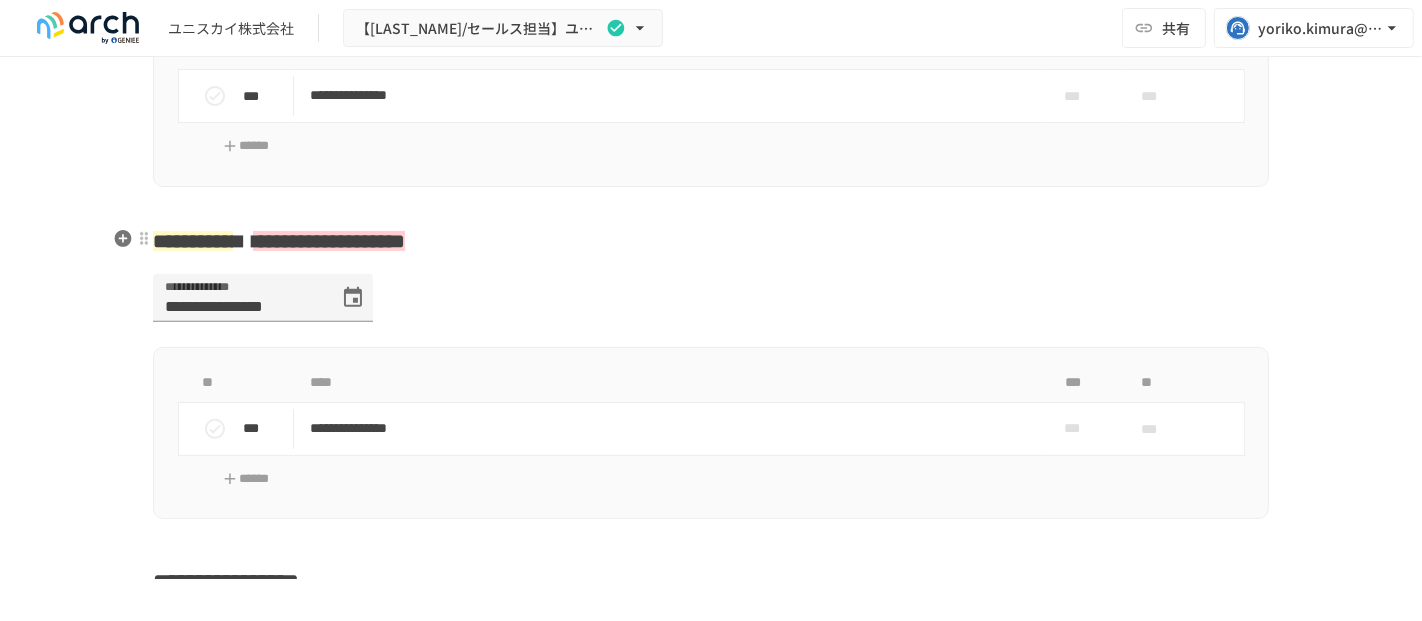 click on "**********" at bounding box center [329, 241] 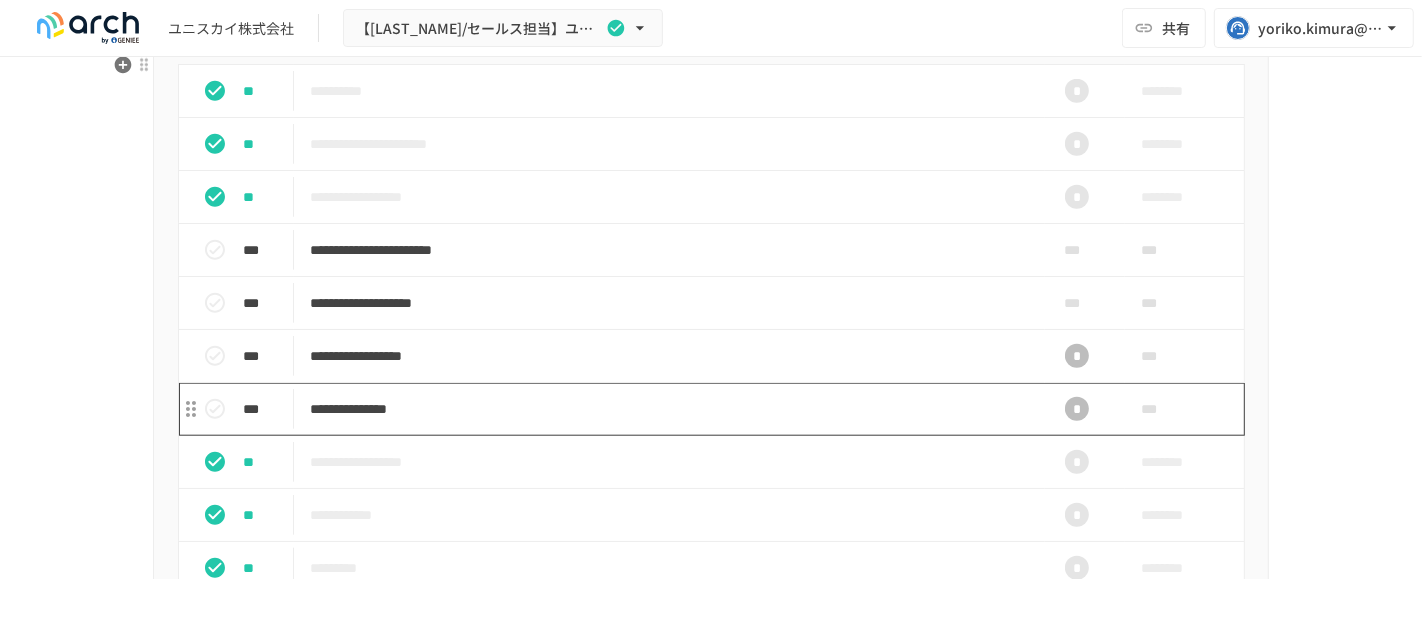 scroll, scrollTop: 1503, scrollLeft: 0, axis: vertical 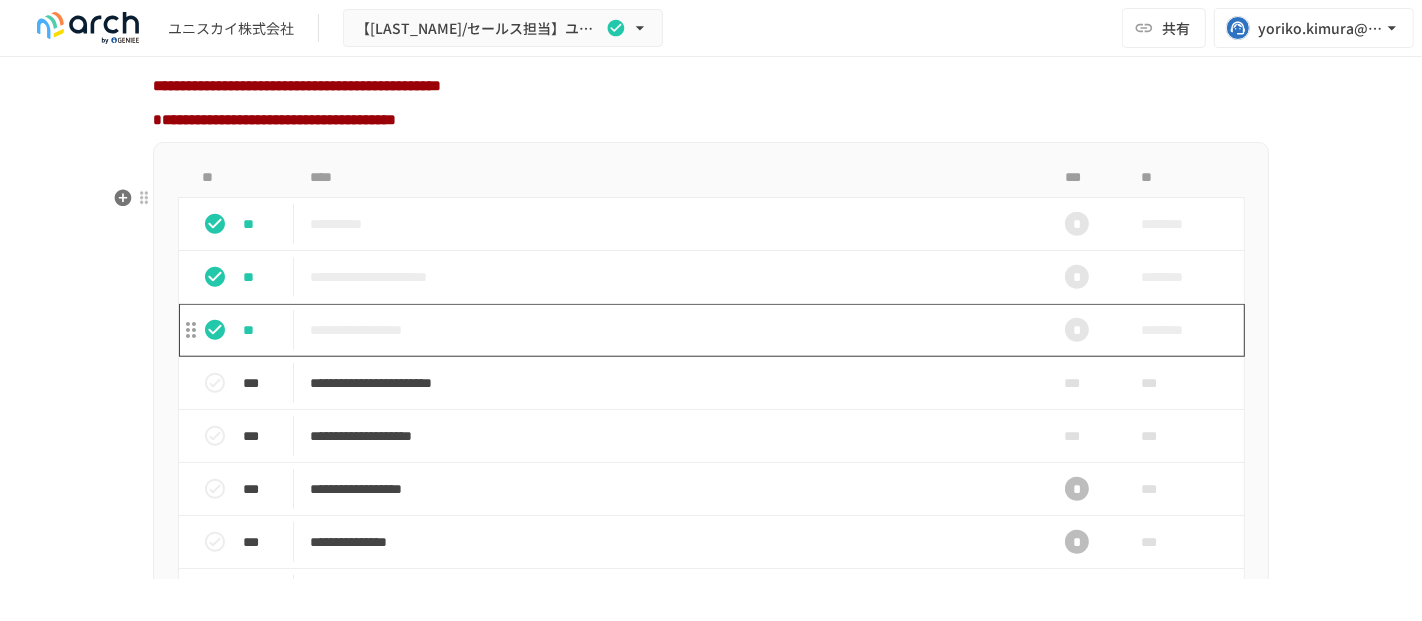 click on "**********" at bounding box center (669, 330) 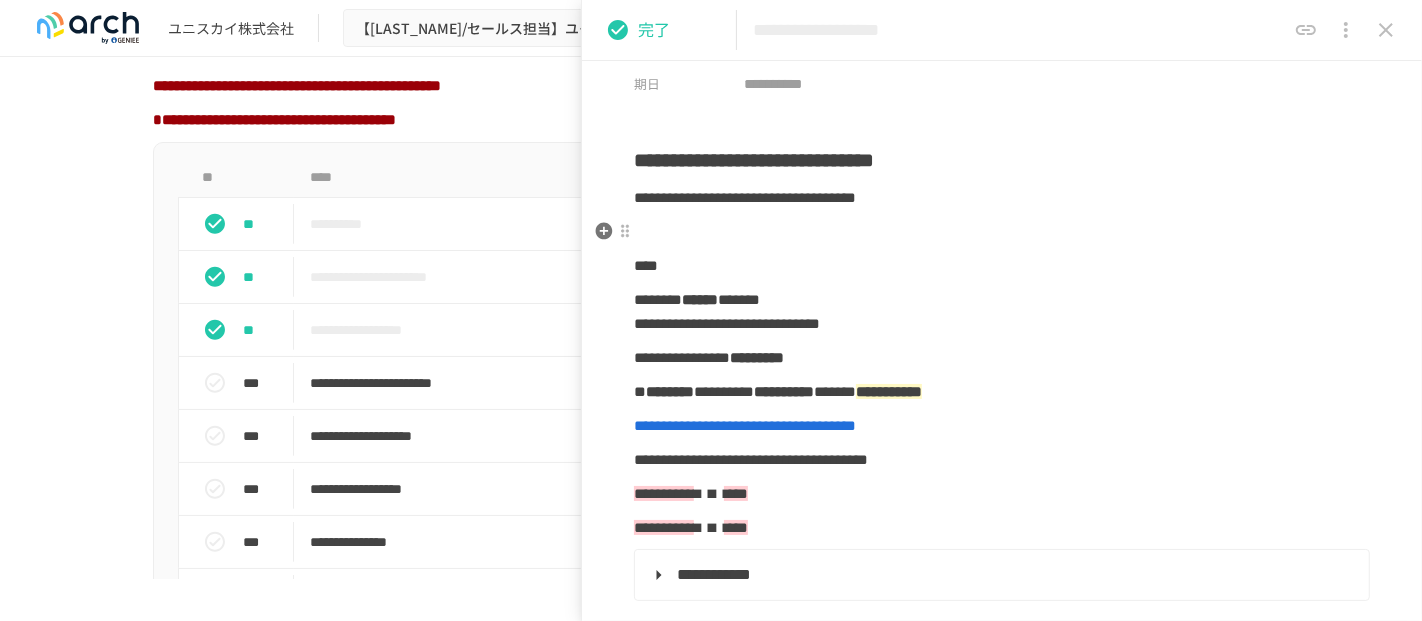 scroll, scrollTop: 111, scrollLeft: 0, axis: vertical 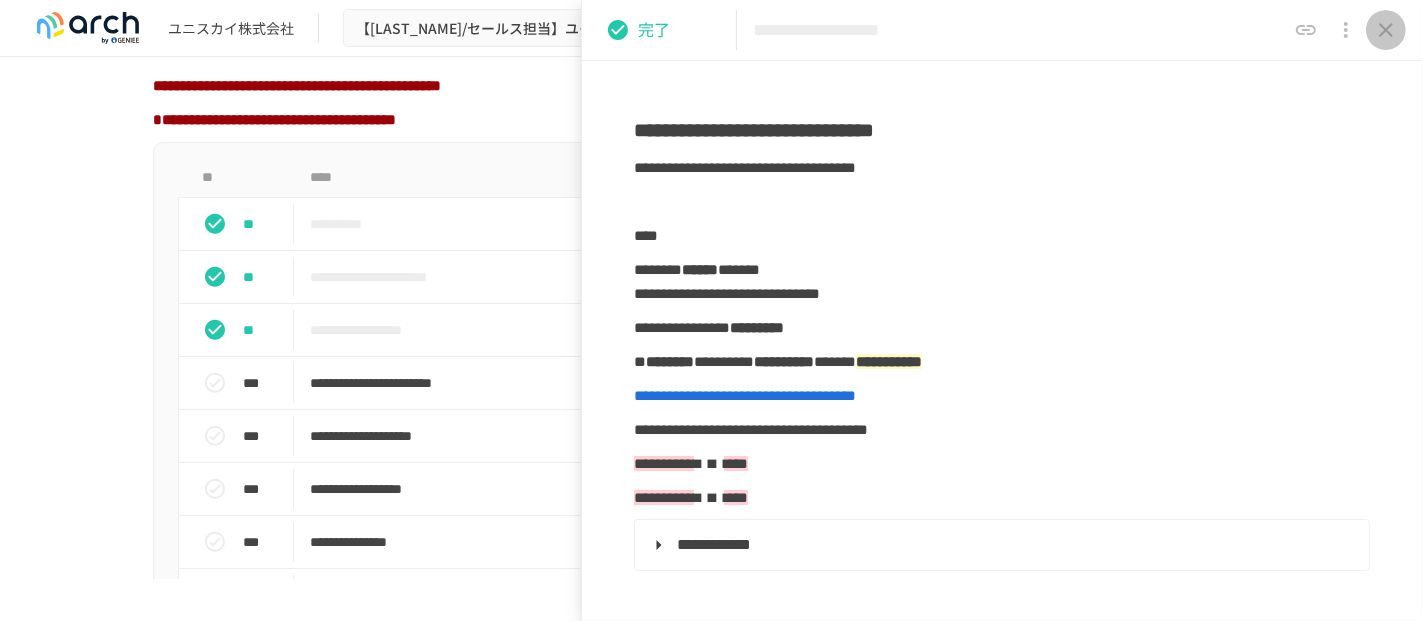 click 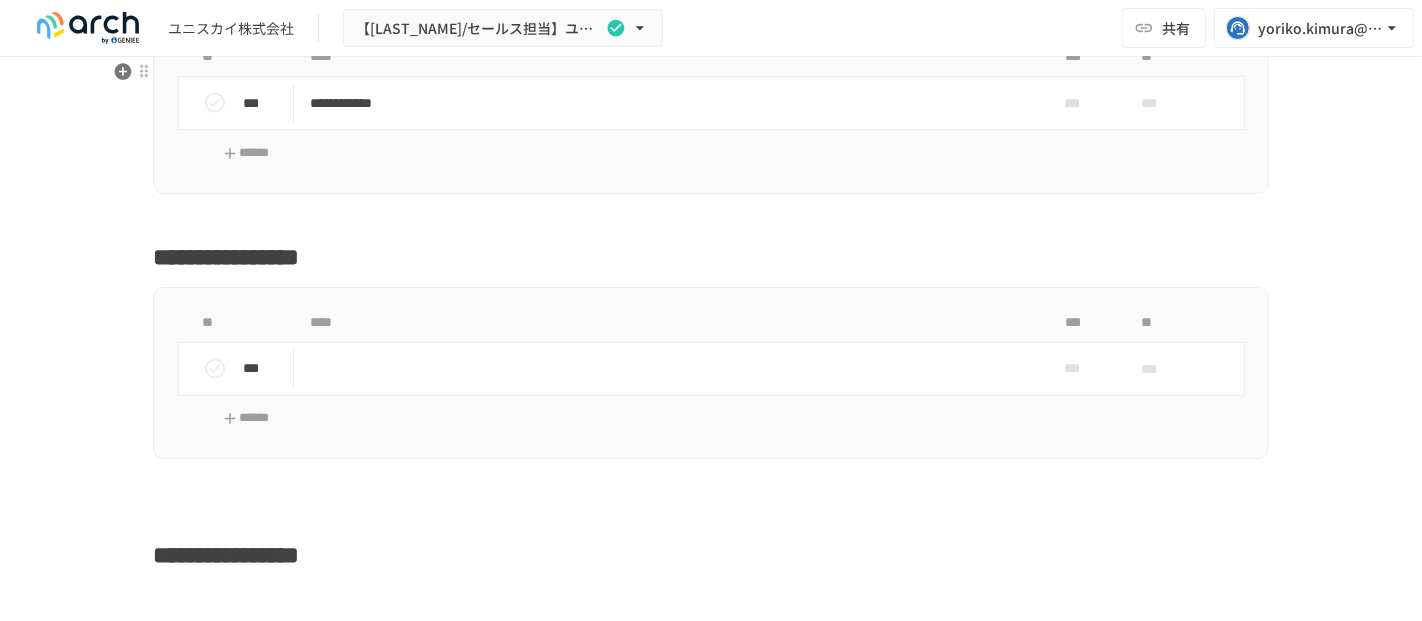scroll, scrollTop: 3059, scrollLeft: 0, axis: vertical 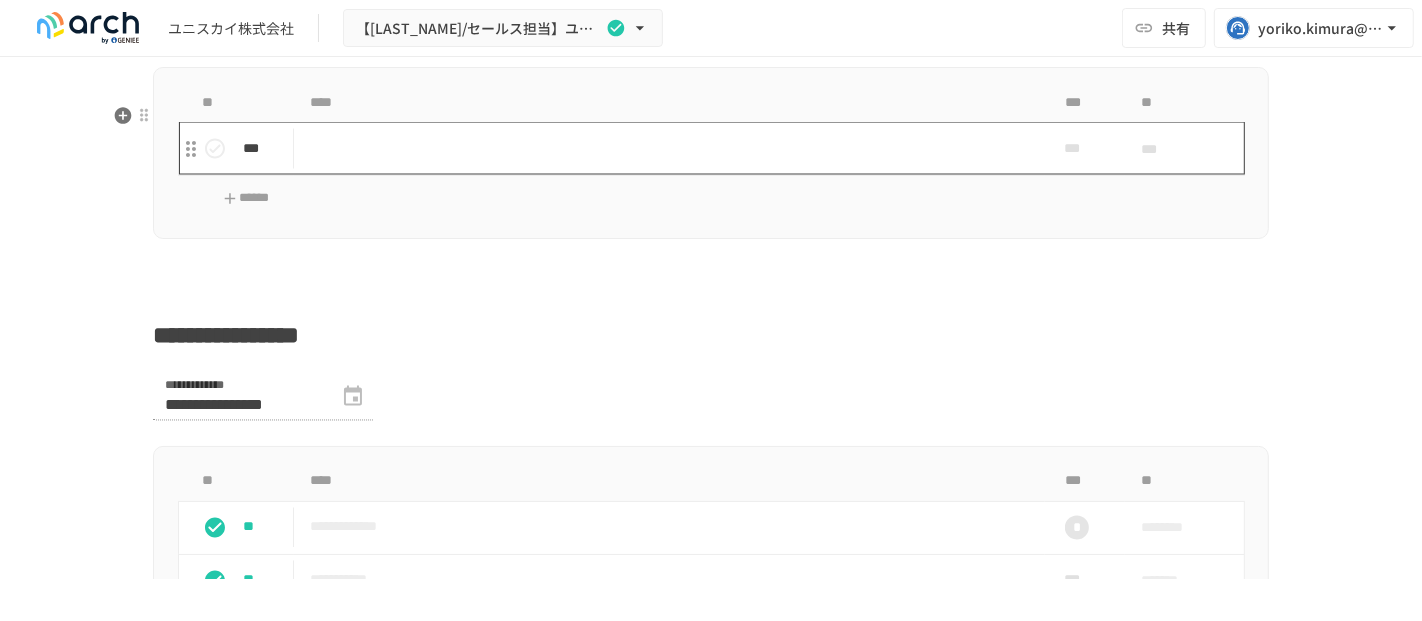 click at bounding box center (669, 148) 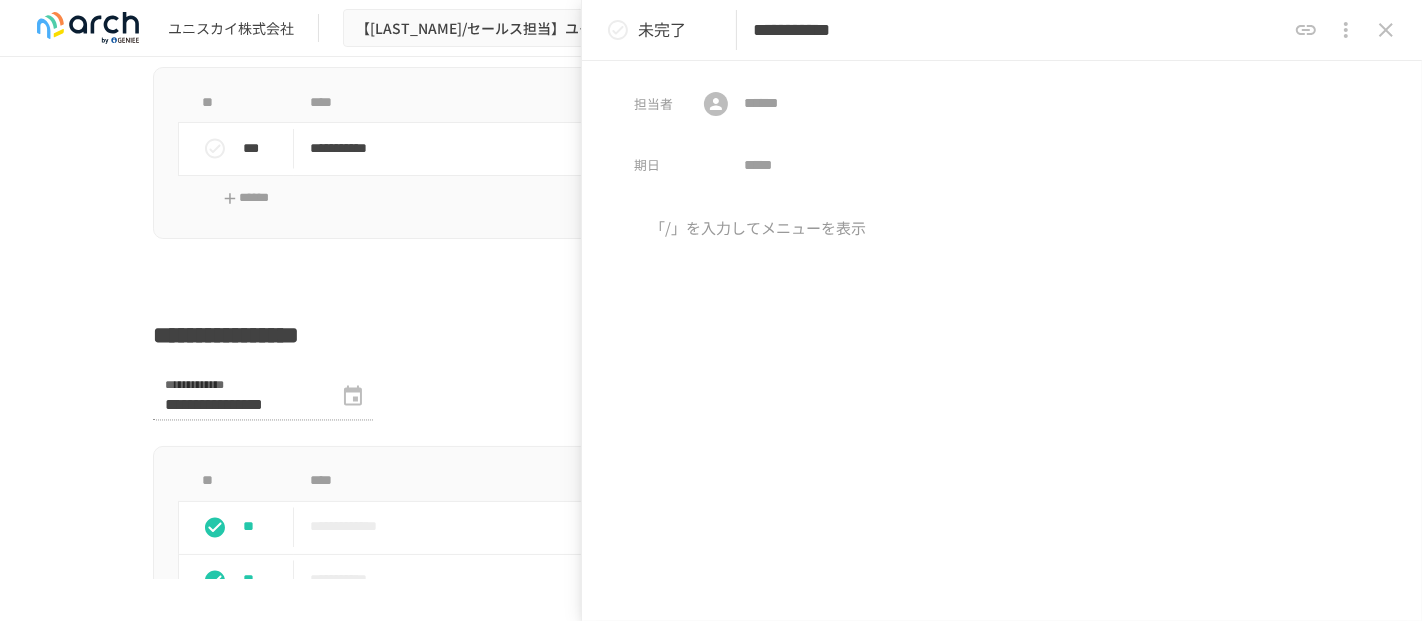 click on "**********" at bounding box center [1019, 30] 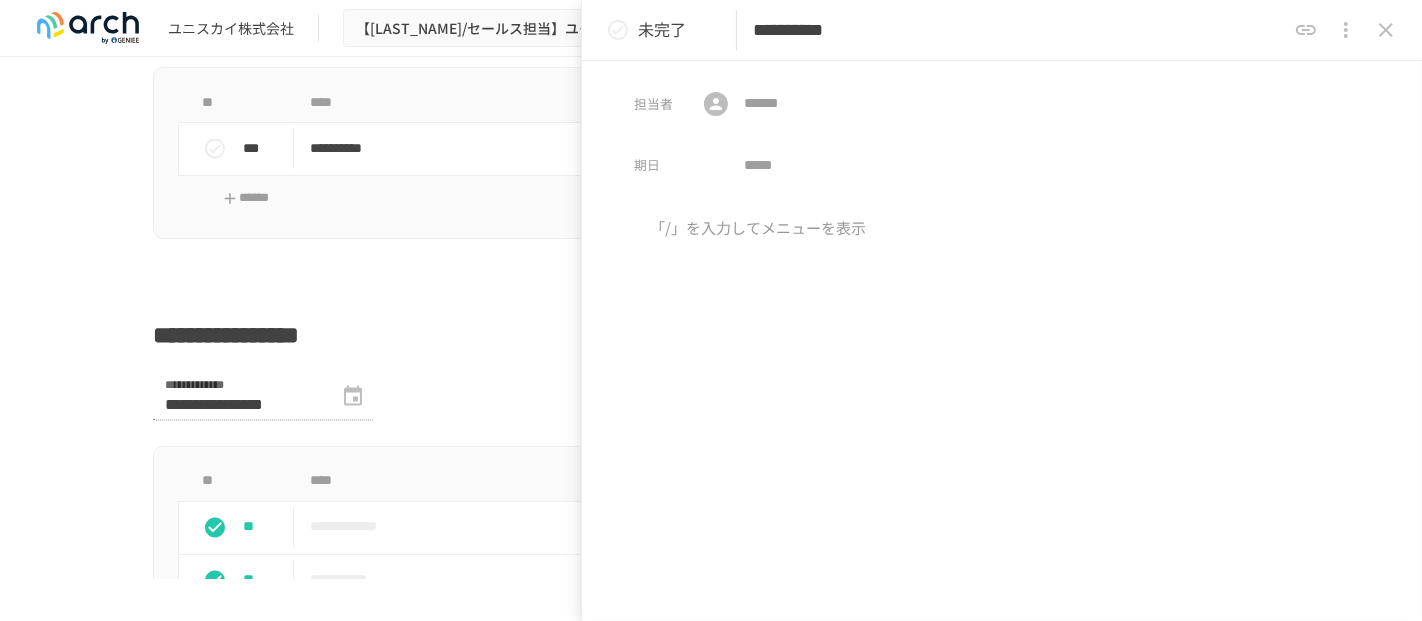 type on "**********" 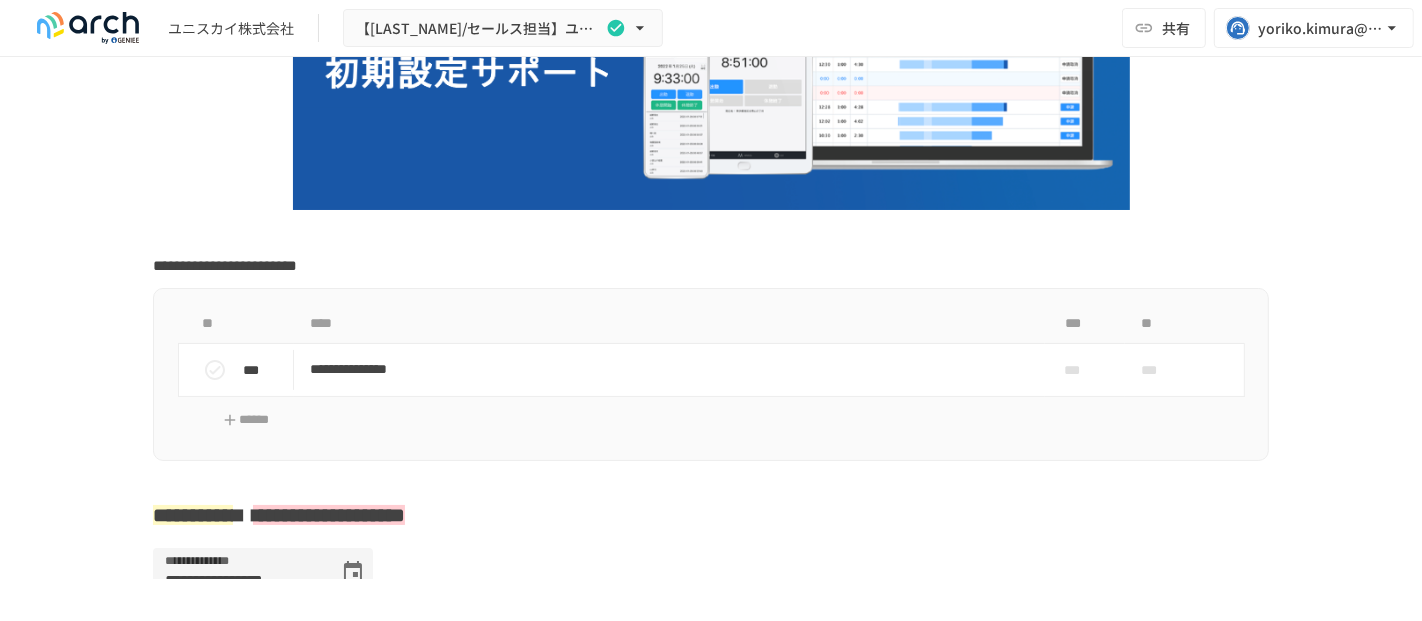 scroll, scrollTop: 337, scrollLeft: 0, axis: vertical 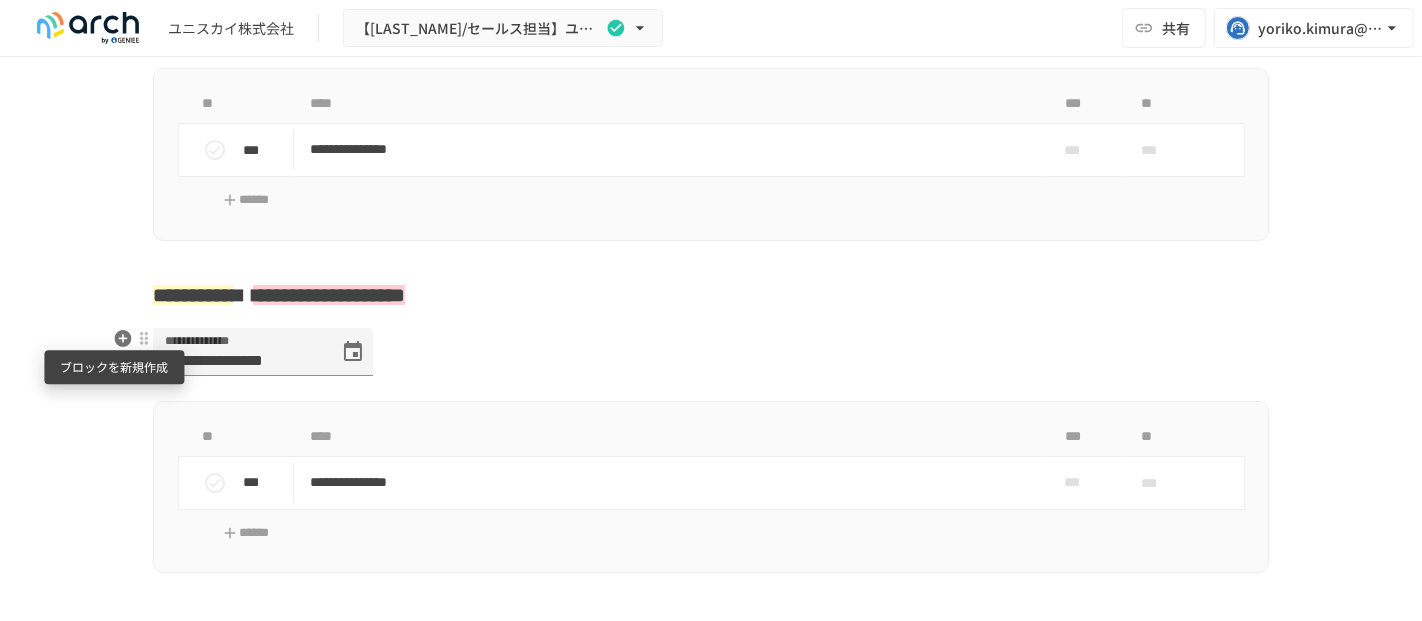 click 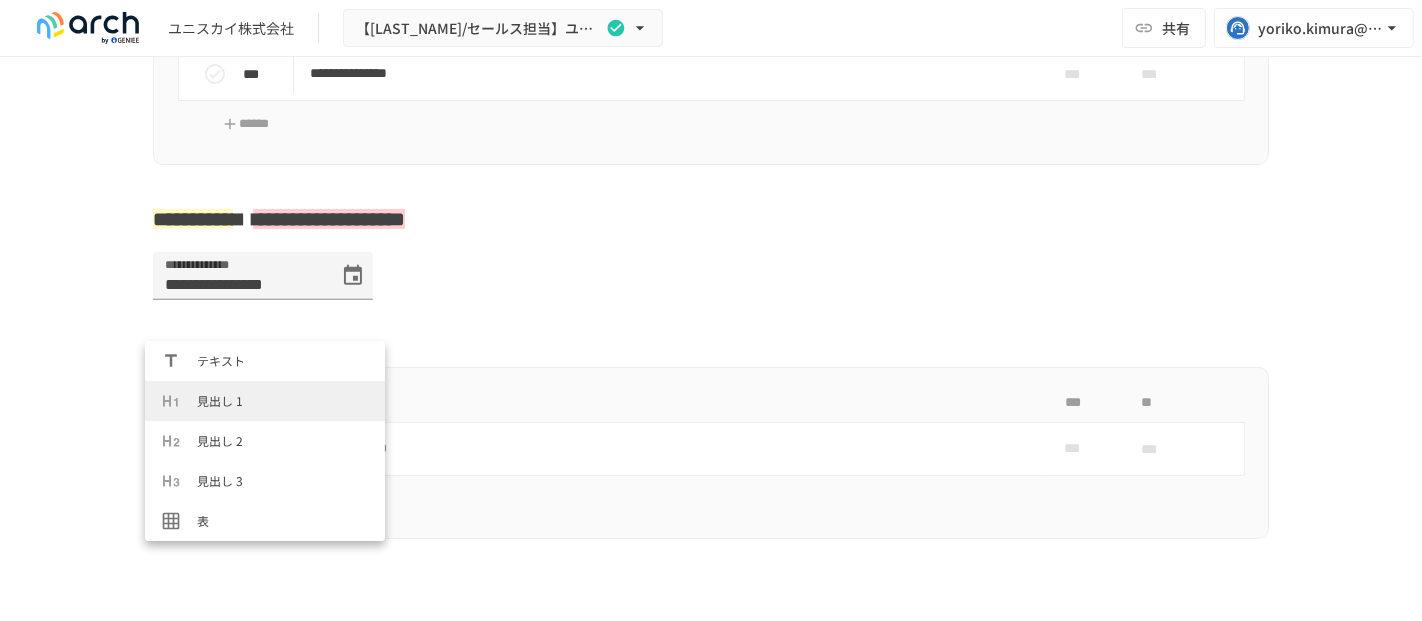 scroll, scrollTop: 671, scrollLeft: 0, axis: vertical 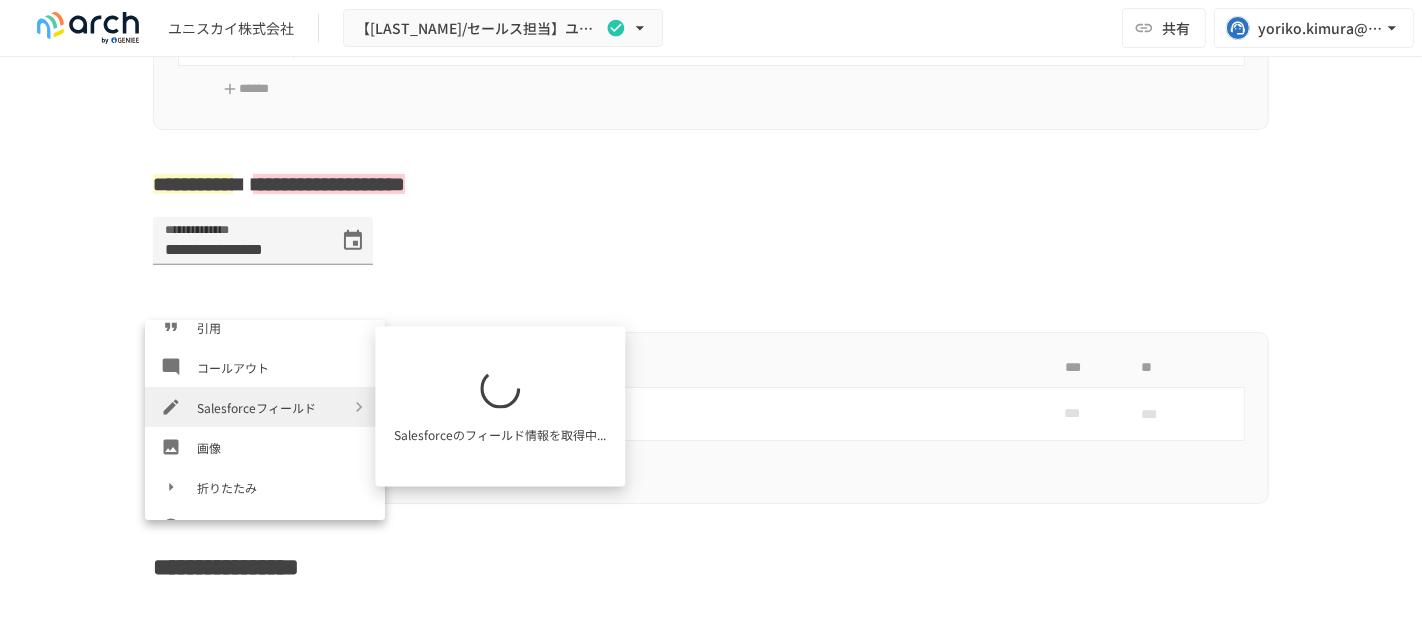 click on "Salesforceフィールド" at bounding box center (273, 407) 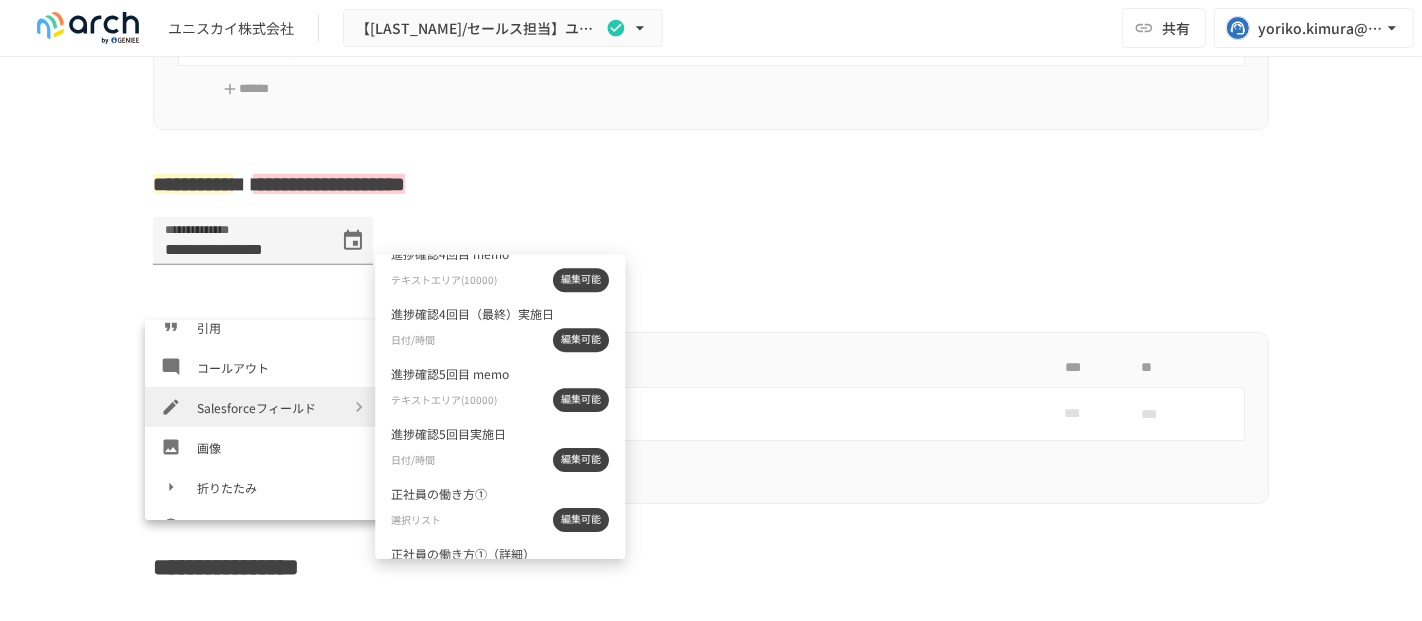 scroll, scrollTop: 11888, scrollLeft: 0, axis: vertical 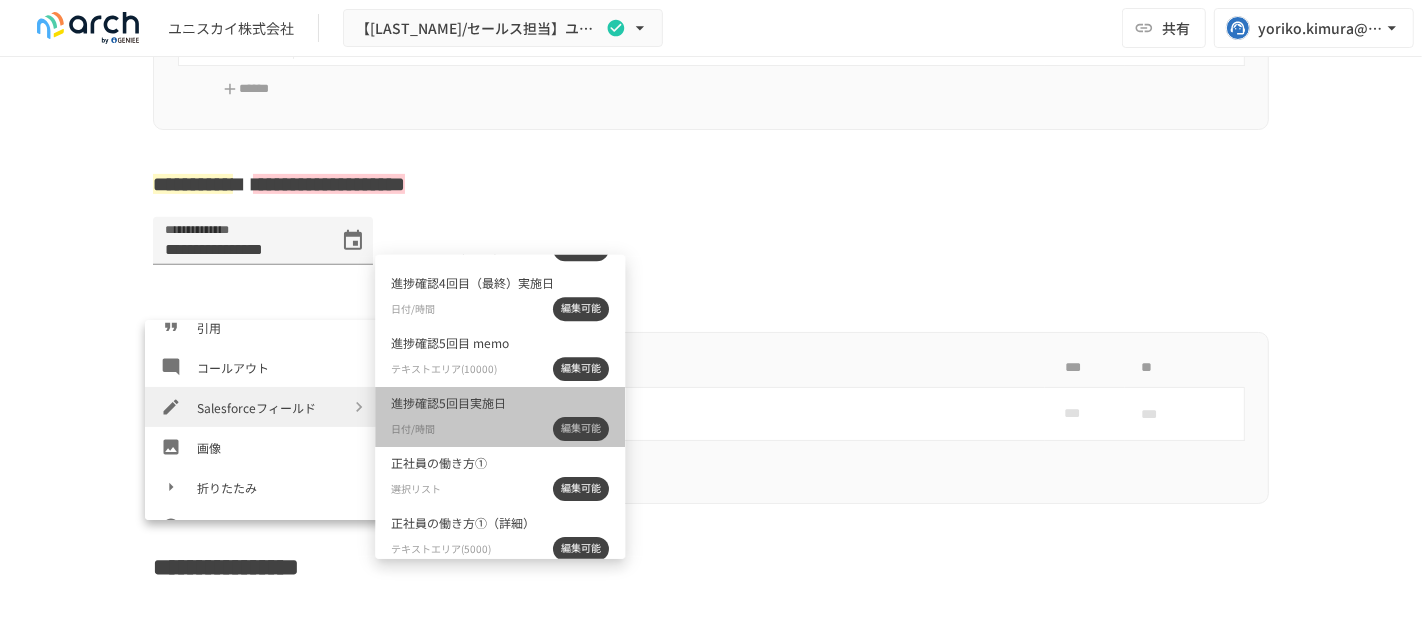 click on "編集可能" at bounding box center (581, 428) 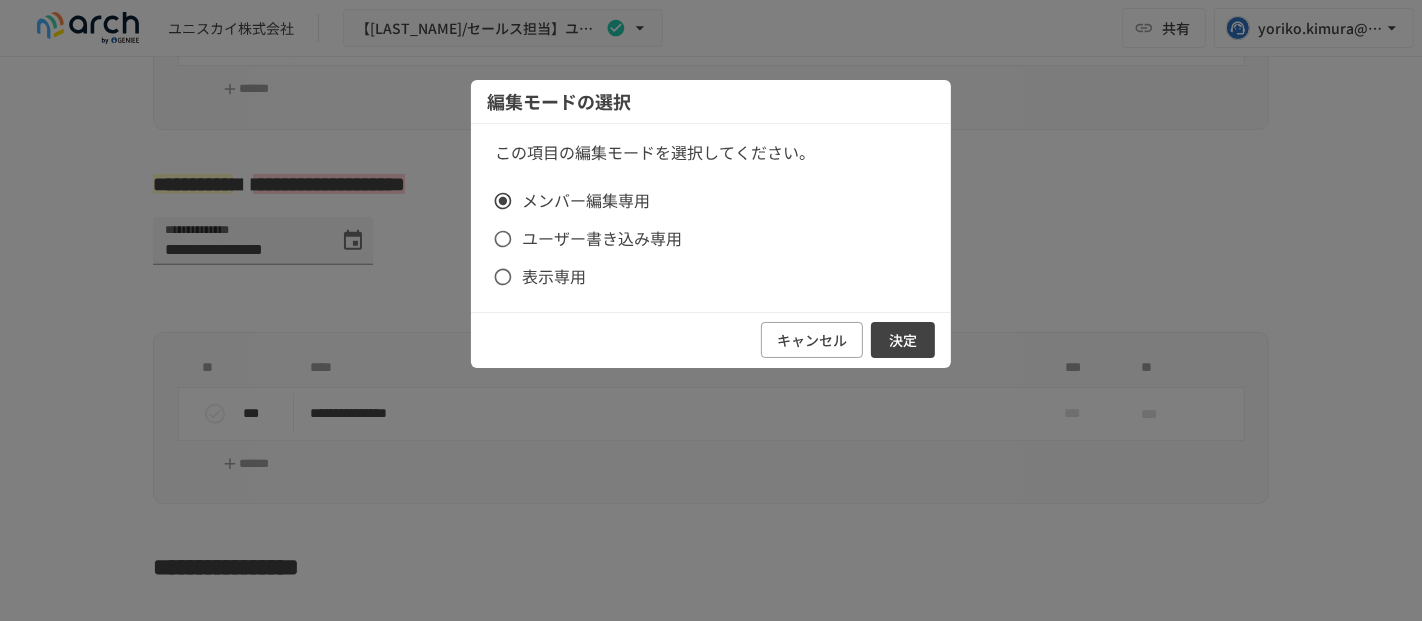 click on "決定" at bounding box center (903, 340) 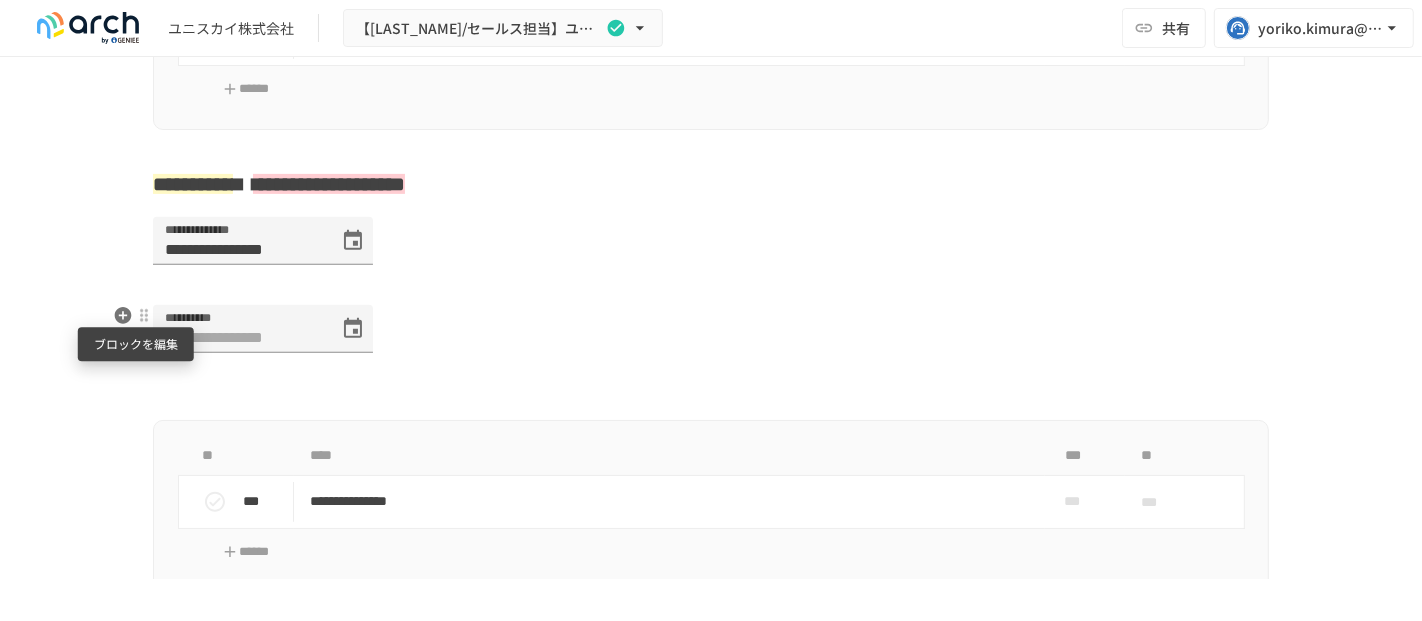 click at bounding box center (144, 315) 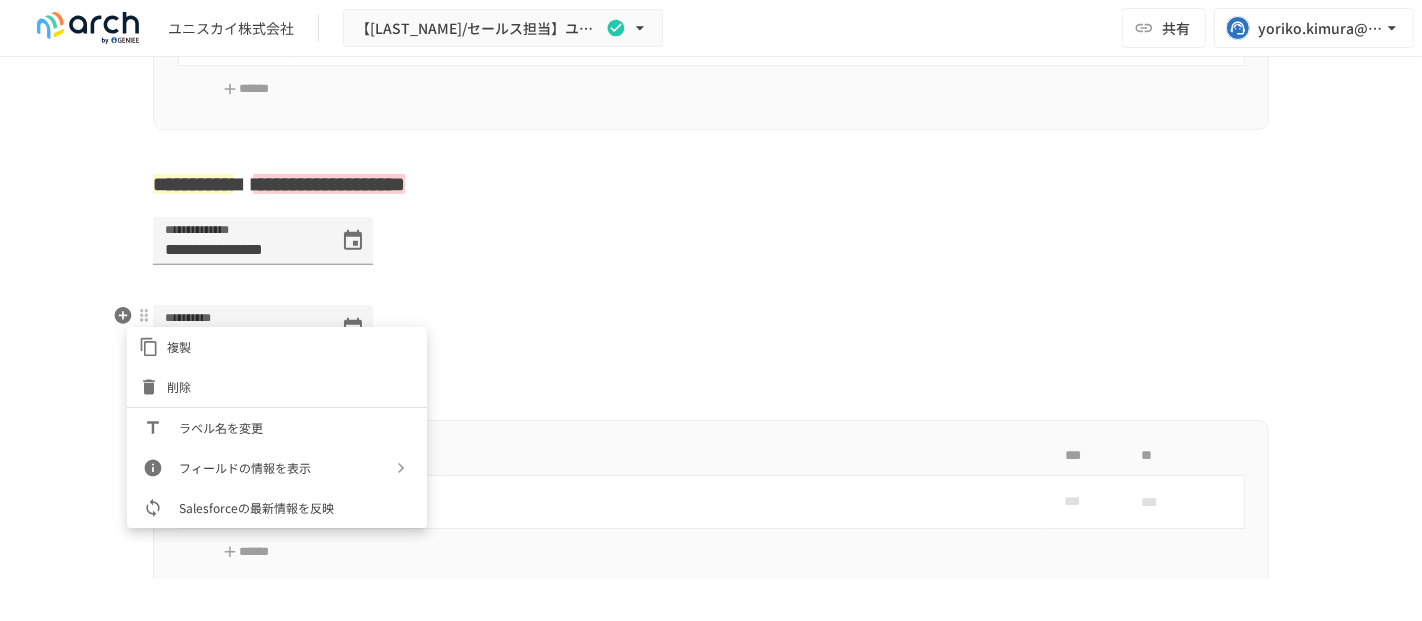 click on "ラベル名を変更" at bounding box center [295, 427] 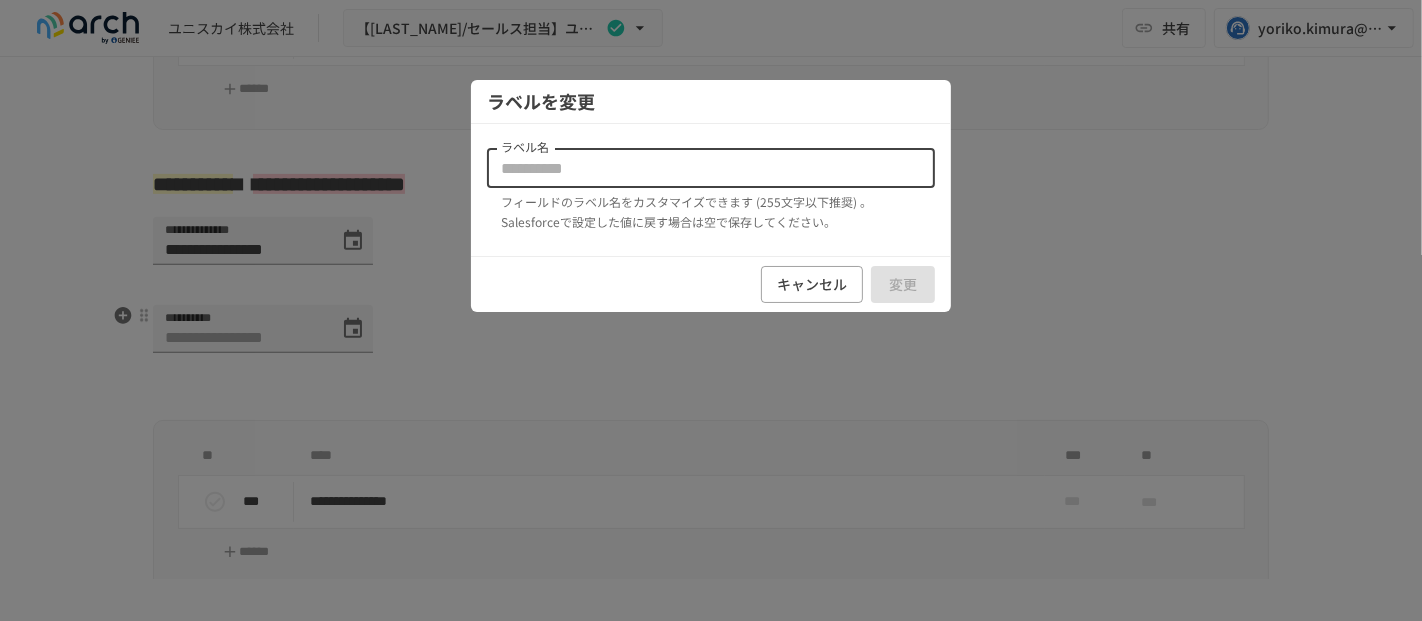 drag, startPoint x: 601, startPoint y: 155, endPoint x: 426, endPoint y: 152, distance: 175.02571 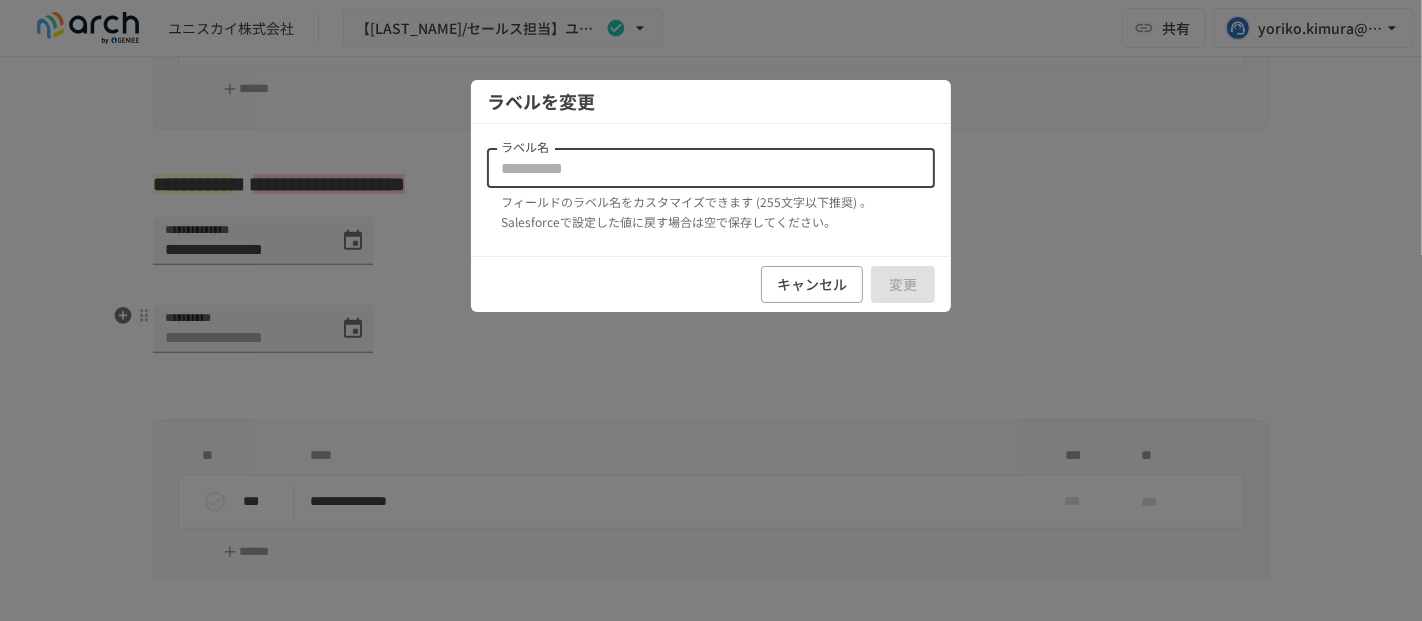 click on "ラベルを変更 ラベル名 ラベル名 フィールドのラベル名をカスタマイズできます (255文字以下推奨) 。Salesforceで設定した値に戻す場合は空で保存してください。 キャンセル 変更" at bounding box center [711, 310] 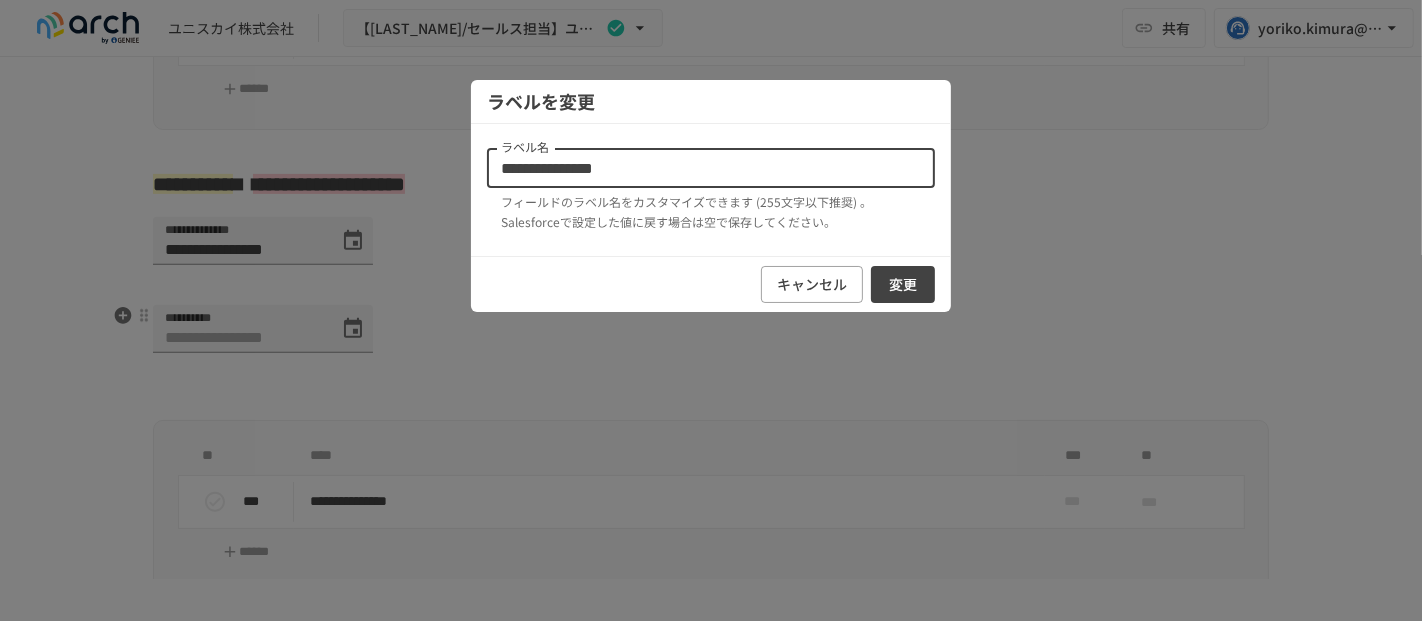 type on "**********" 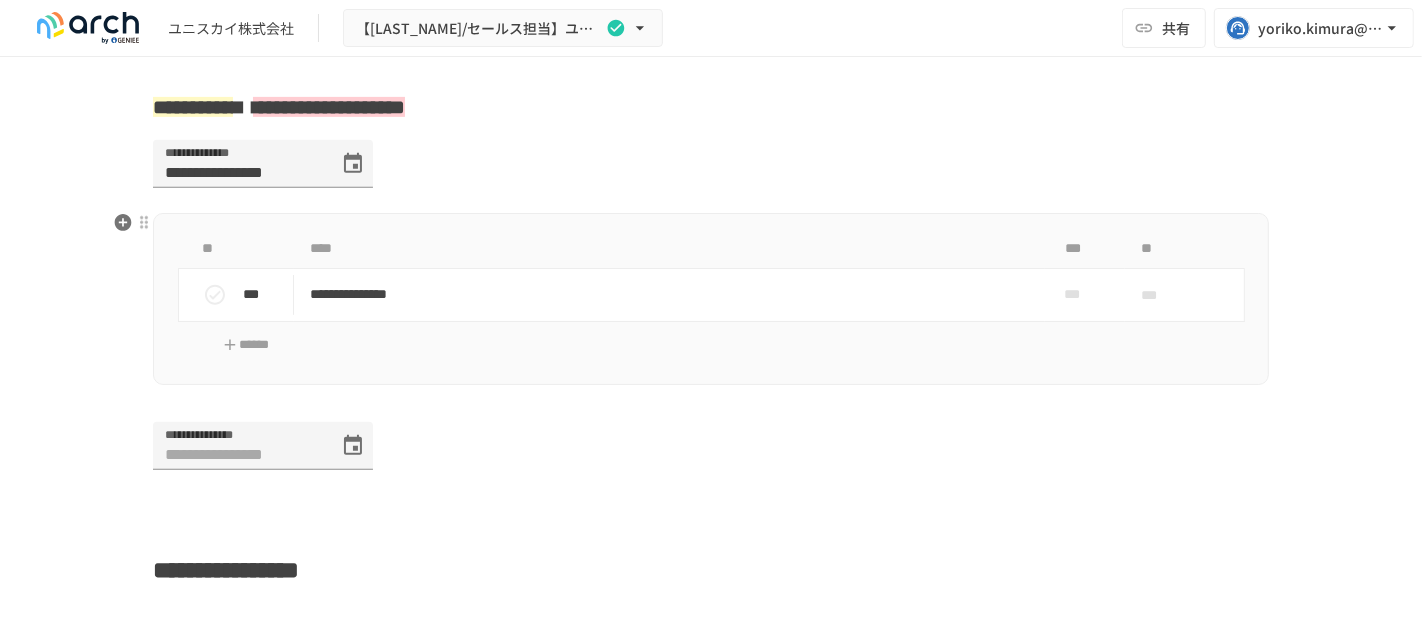 scroll, scrollTop: 782, scrollLeft: 0, axis: vertical 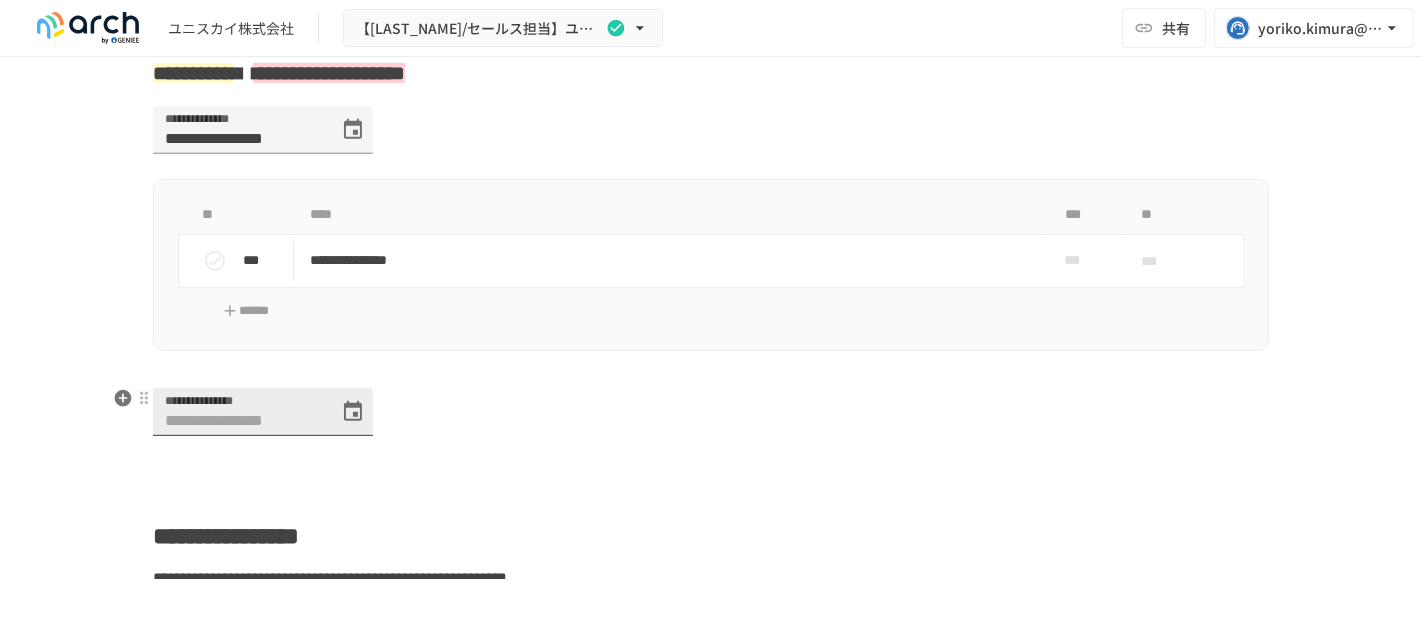 click 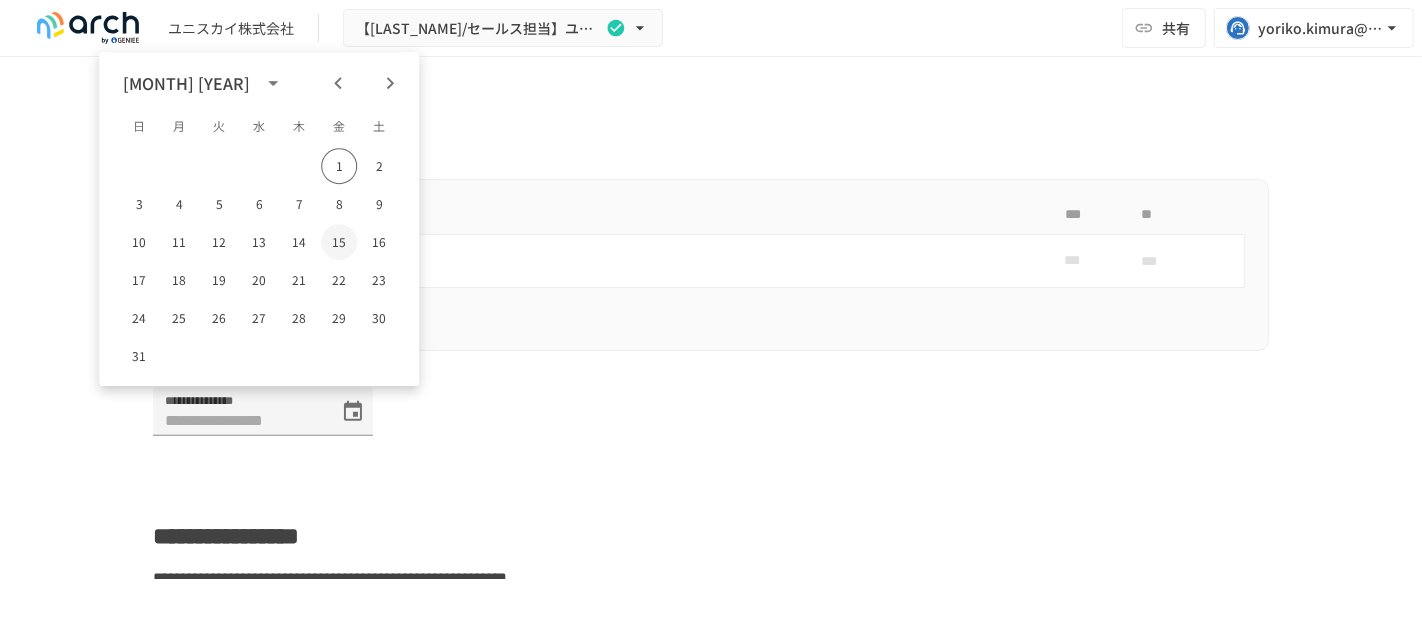 click on "15" at bounding box center [339, 242] 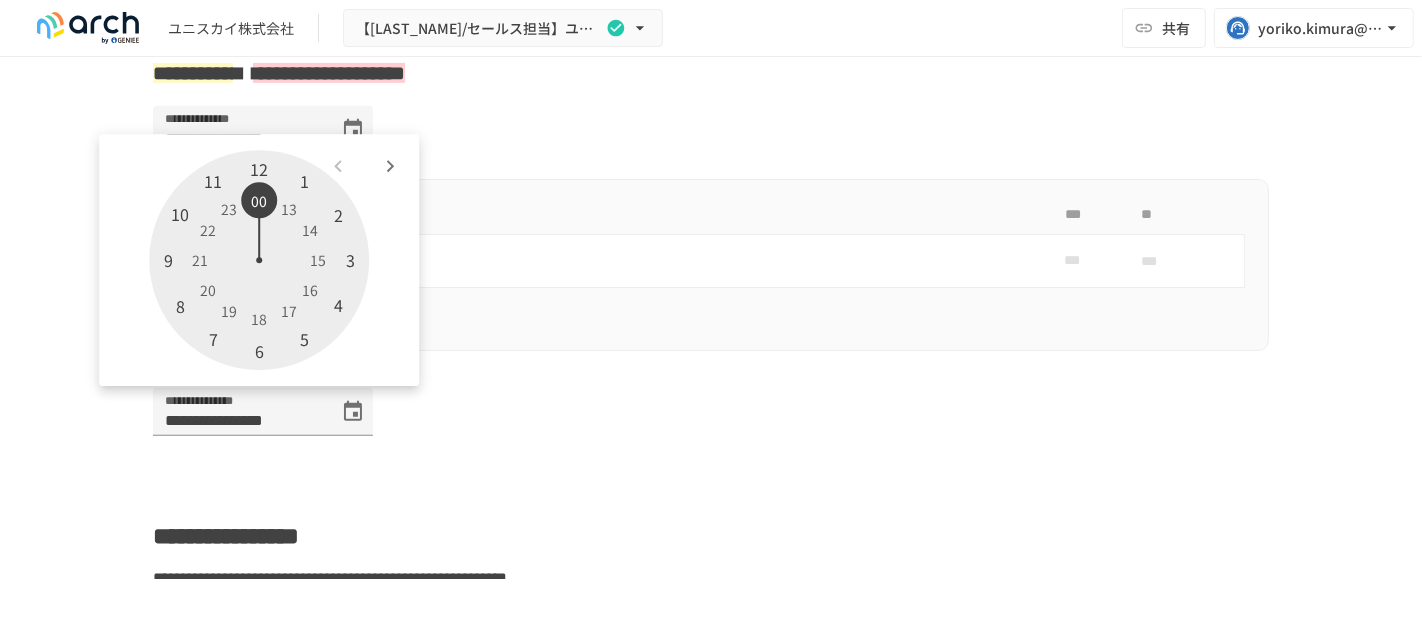 click at bounding box center [259, 260] 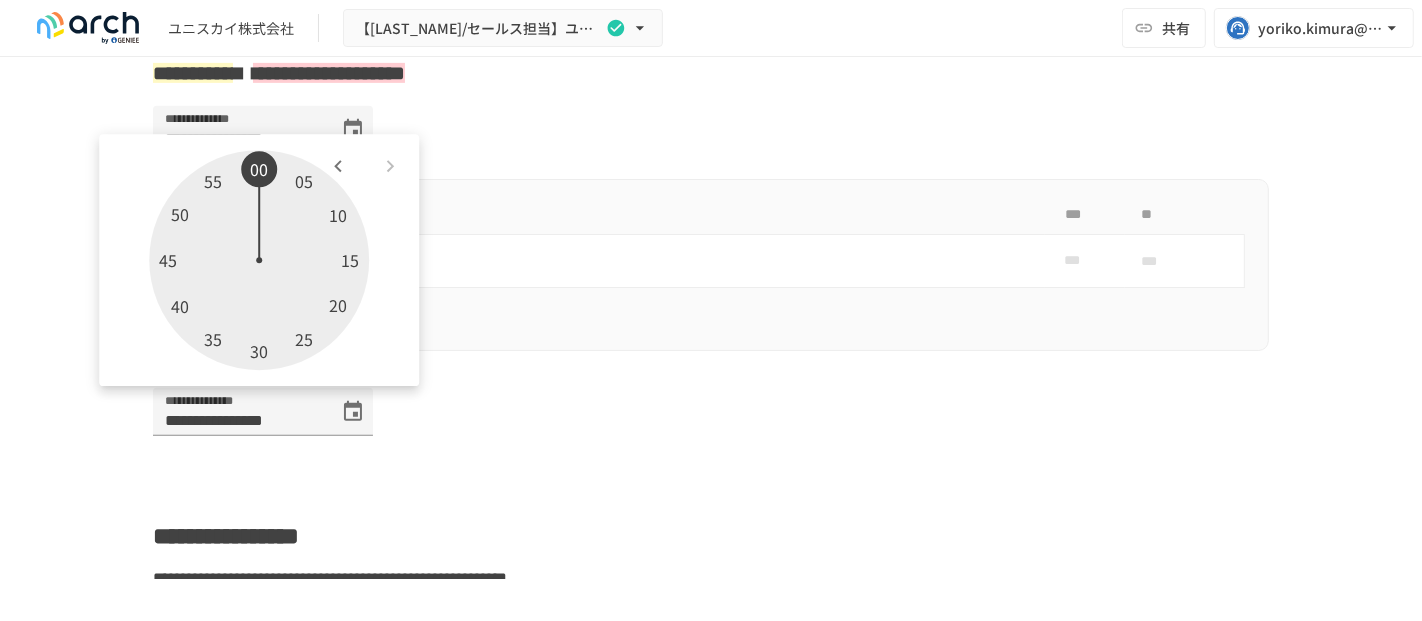 type on "**********" 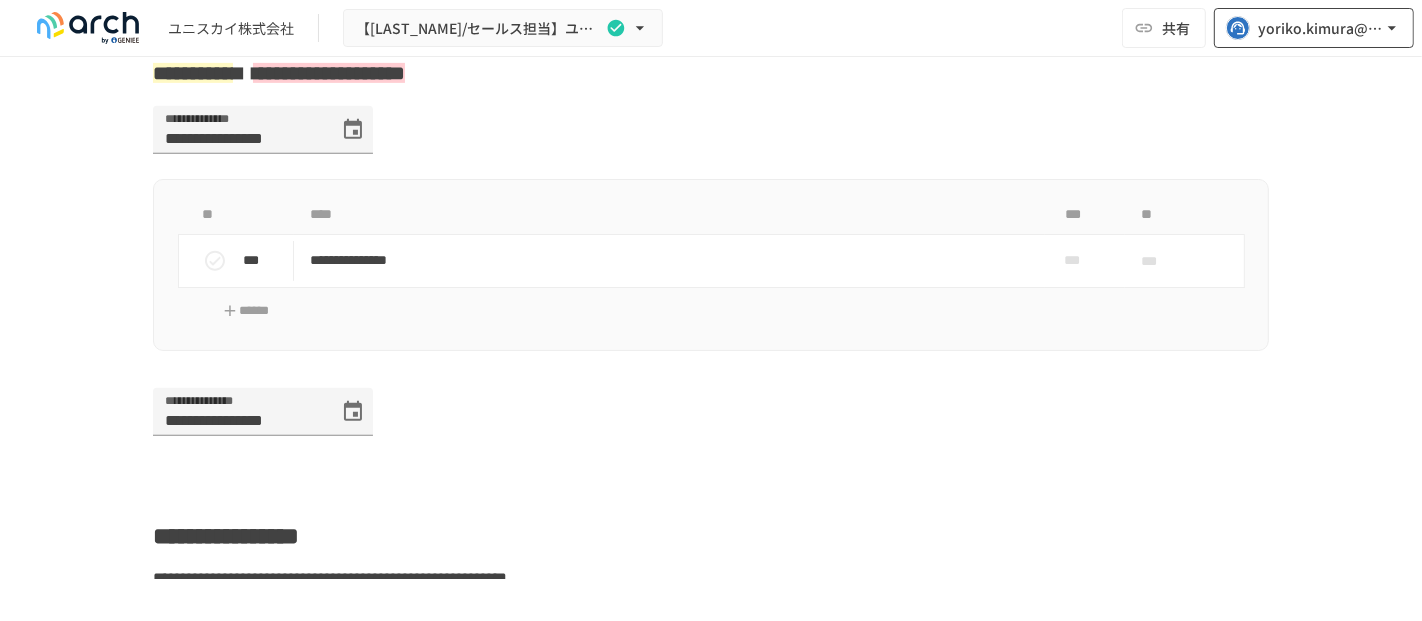 click on "yoriko.kimura@bizreach.co.jp" at bounding box center [1320, 28] 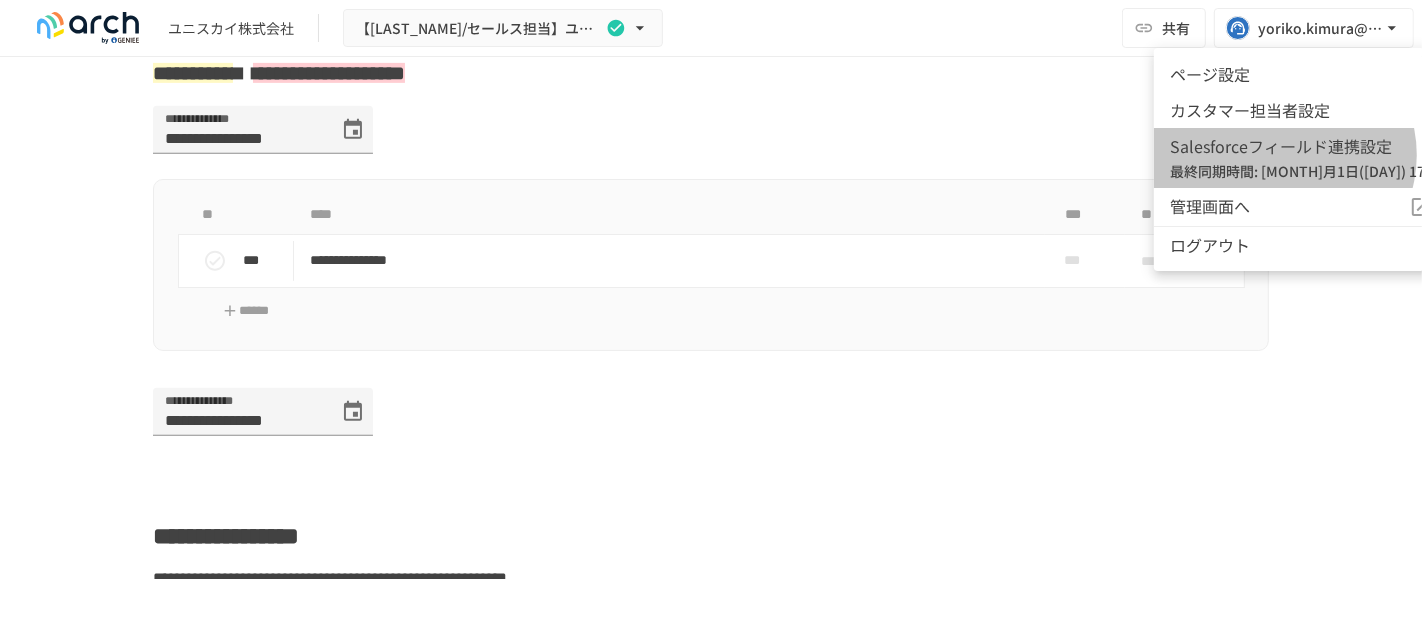 click on "Salesforceフィールド連携設定" at bounding box center (1307, 147) 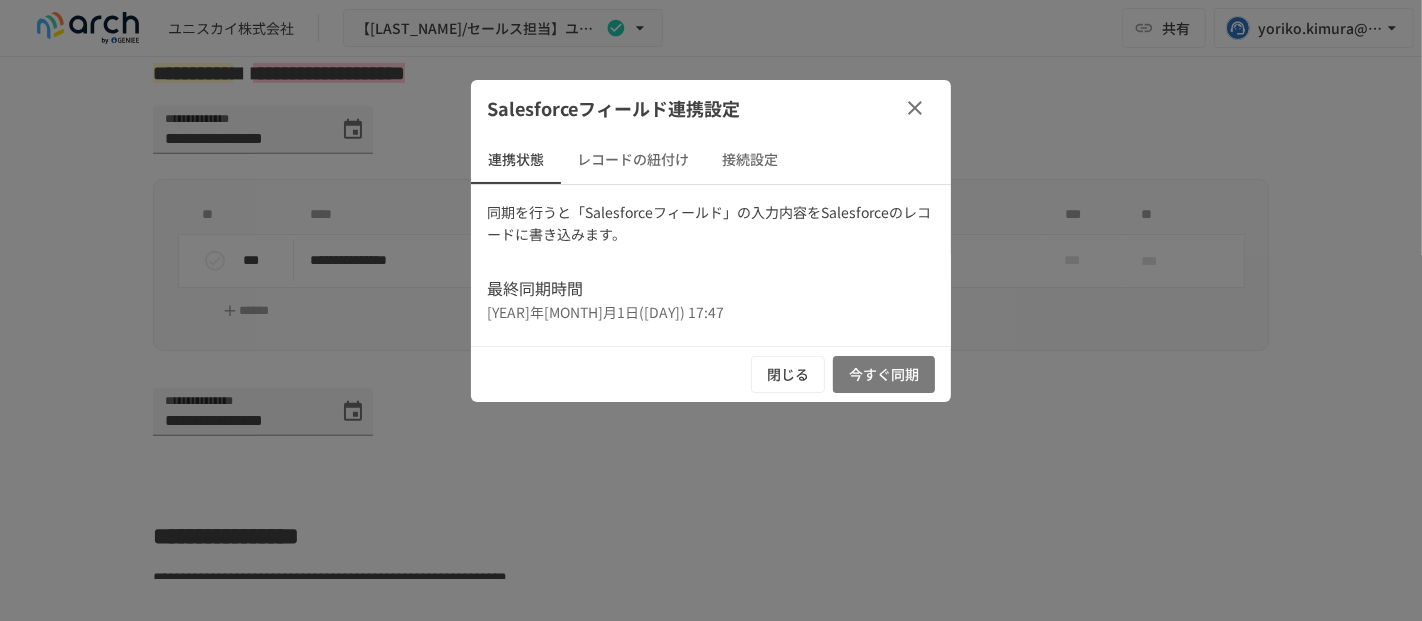 click on "今すぐ同期" at bounding box center (884, 374) 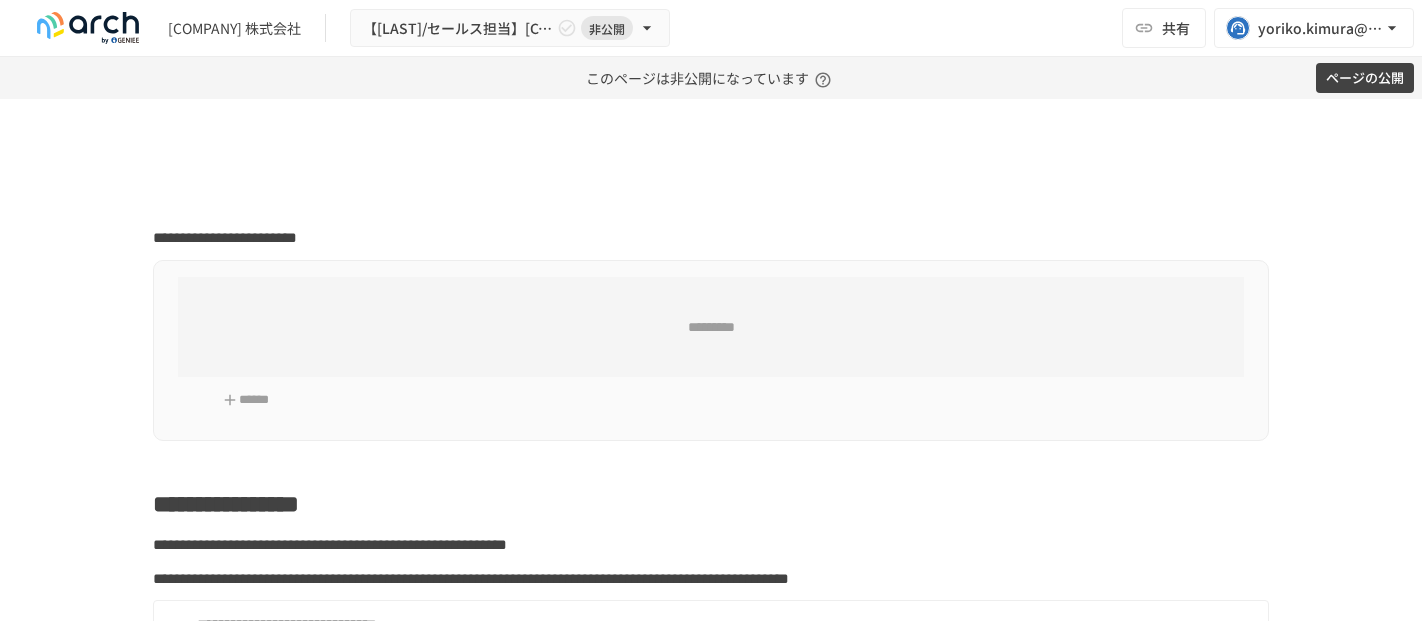 scroll, scrollTop: 0, scrollLeft: 0, axis: both 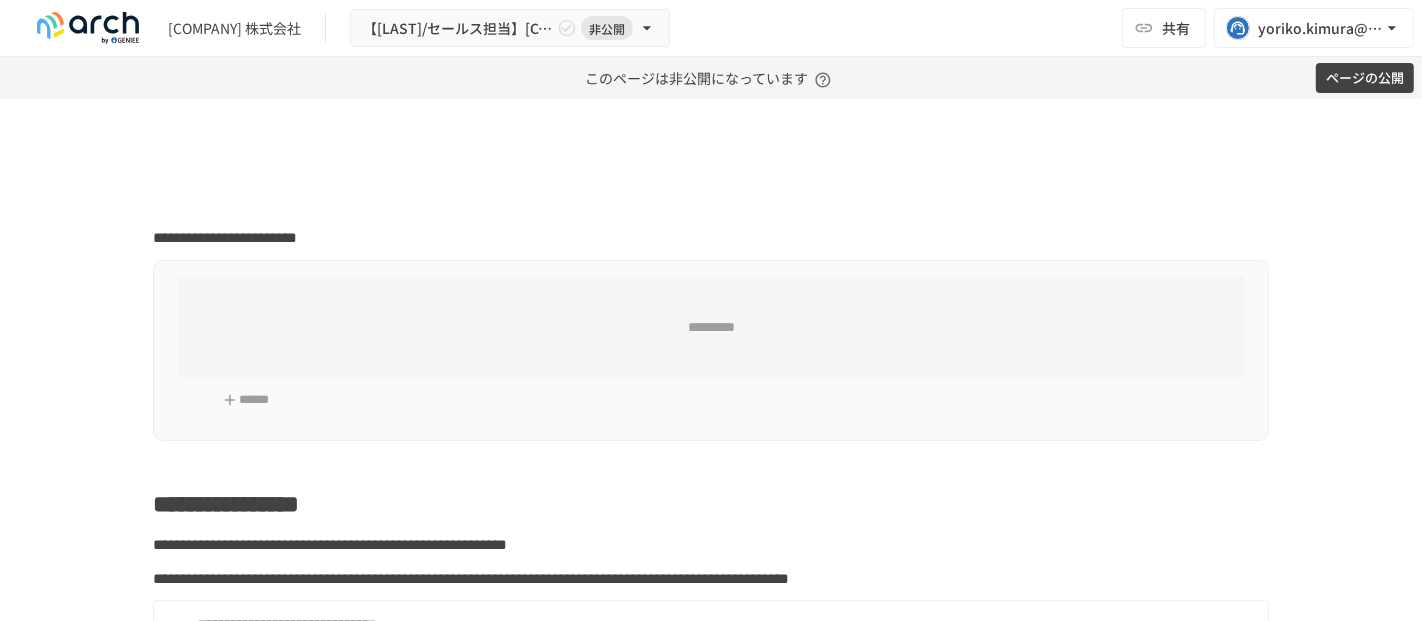 type on "**********" 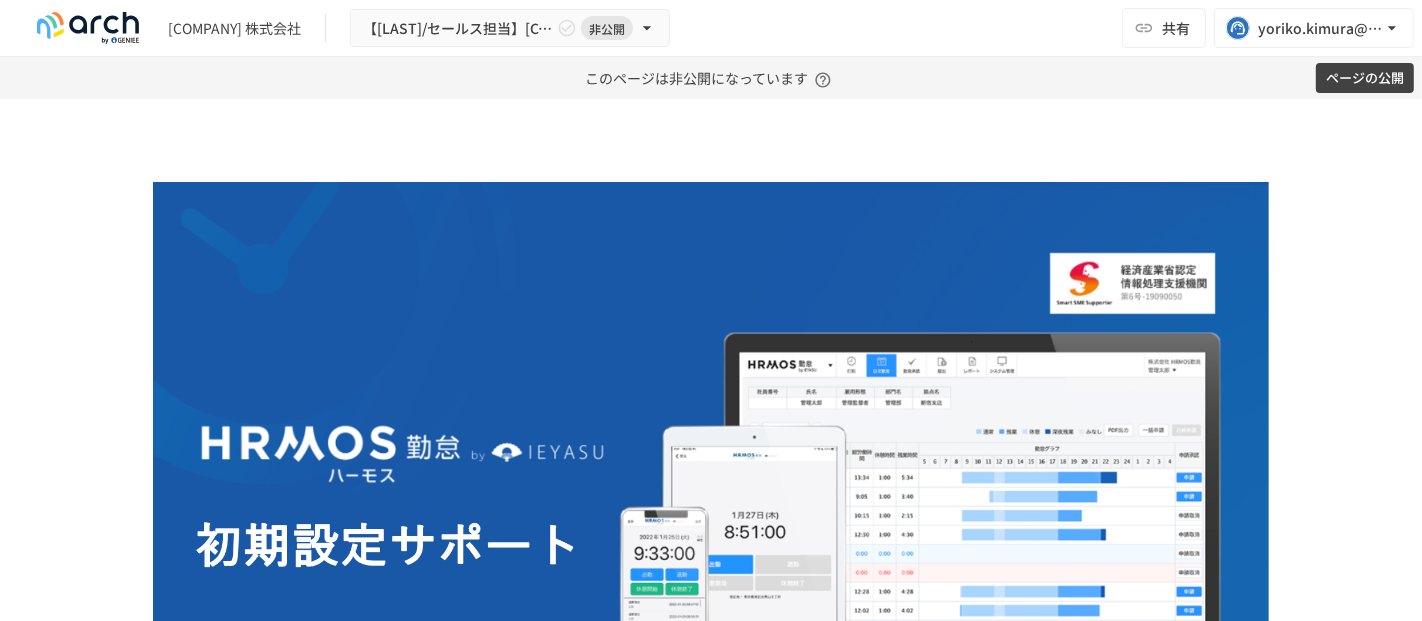 click on "ページの公開" at bounding box center (1365, 78) 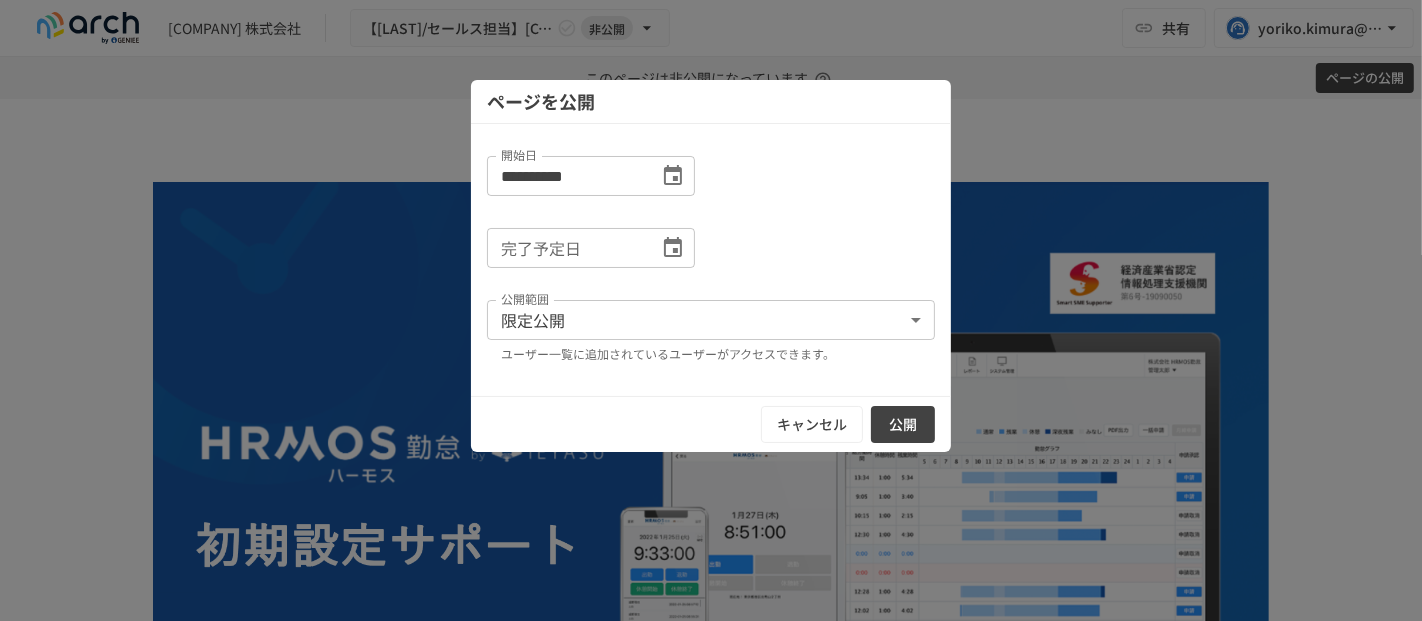 drag, startPoint x: 885, startPoint y: 415, endPoint x: 898, endPoint y: 410, distance: 13.928389 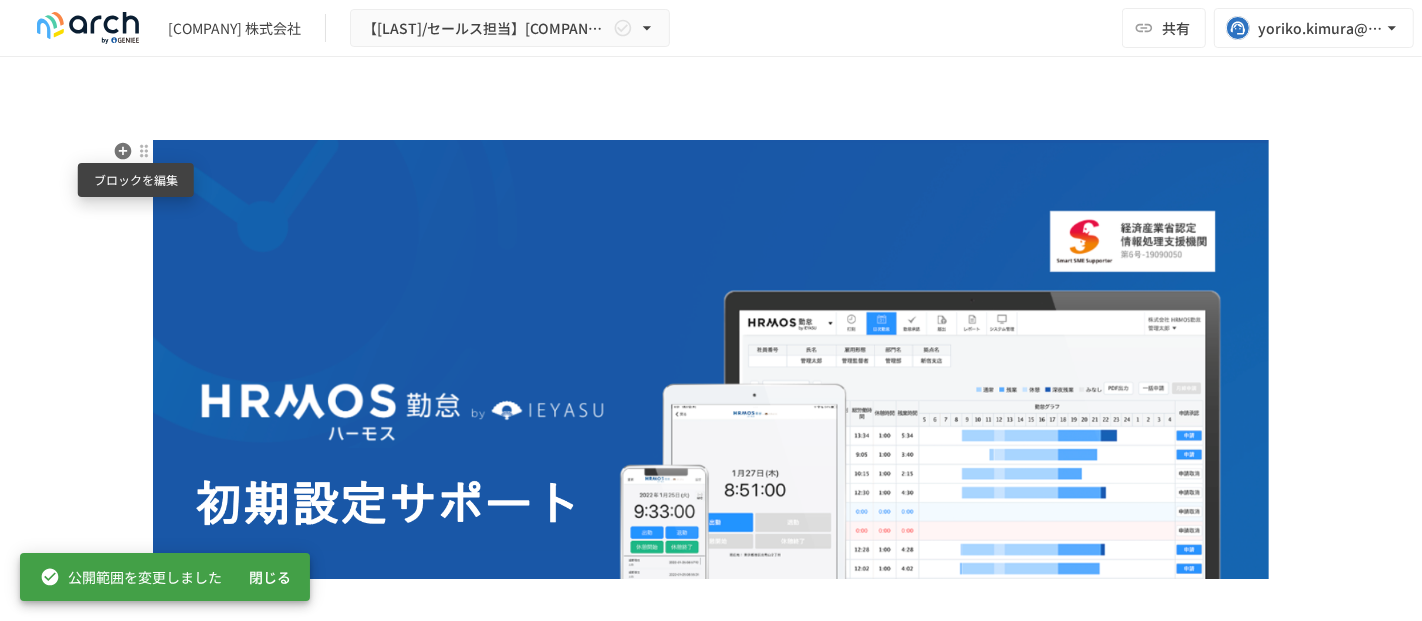 click at bounding box center (144, 151) 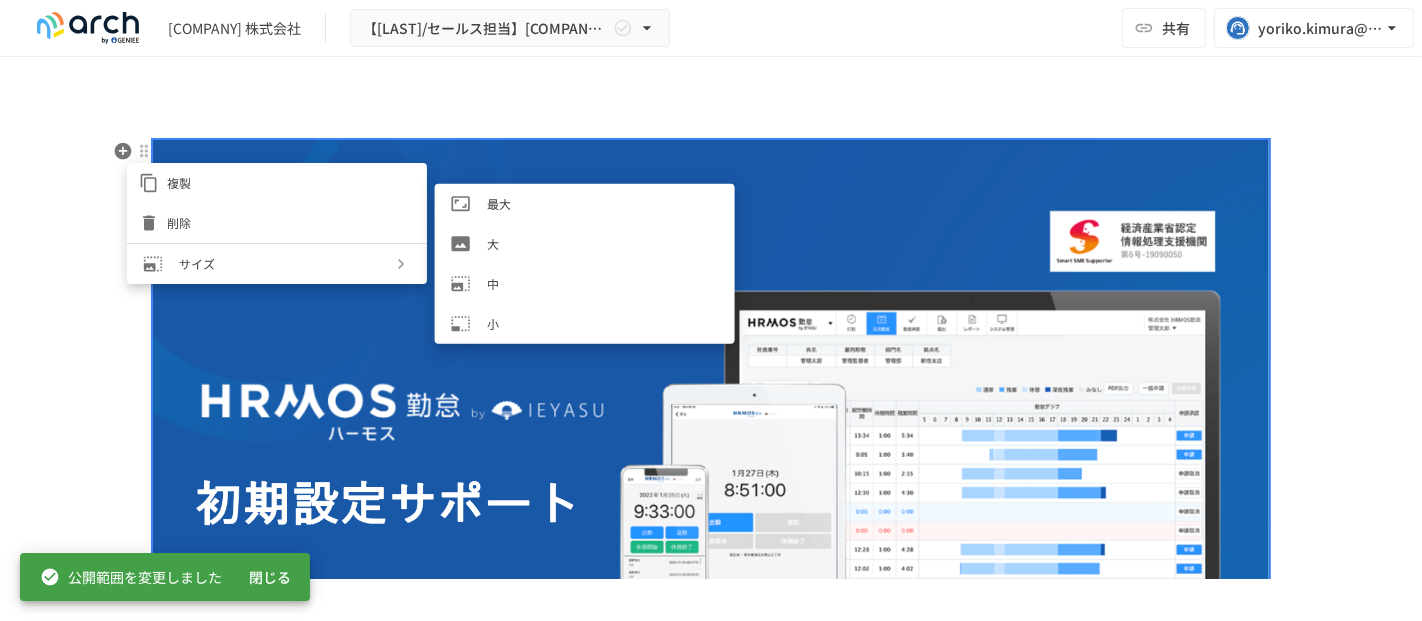 click 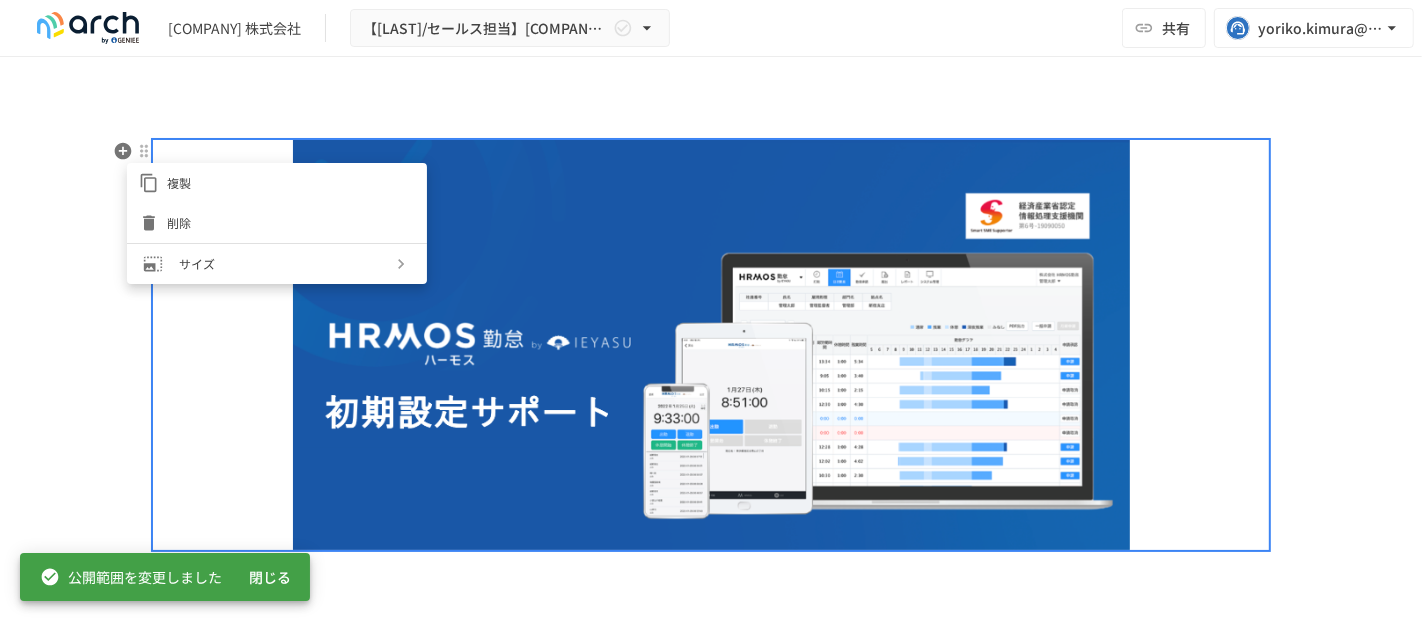 click at bounding box center [711, 310] 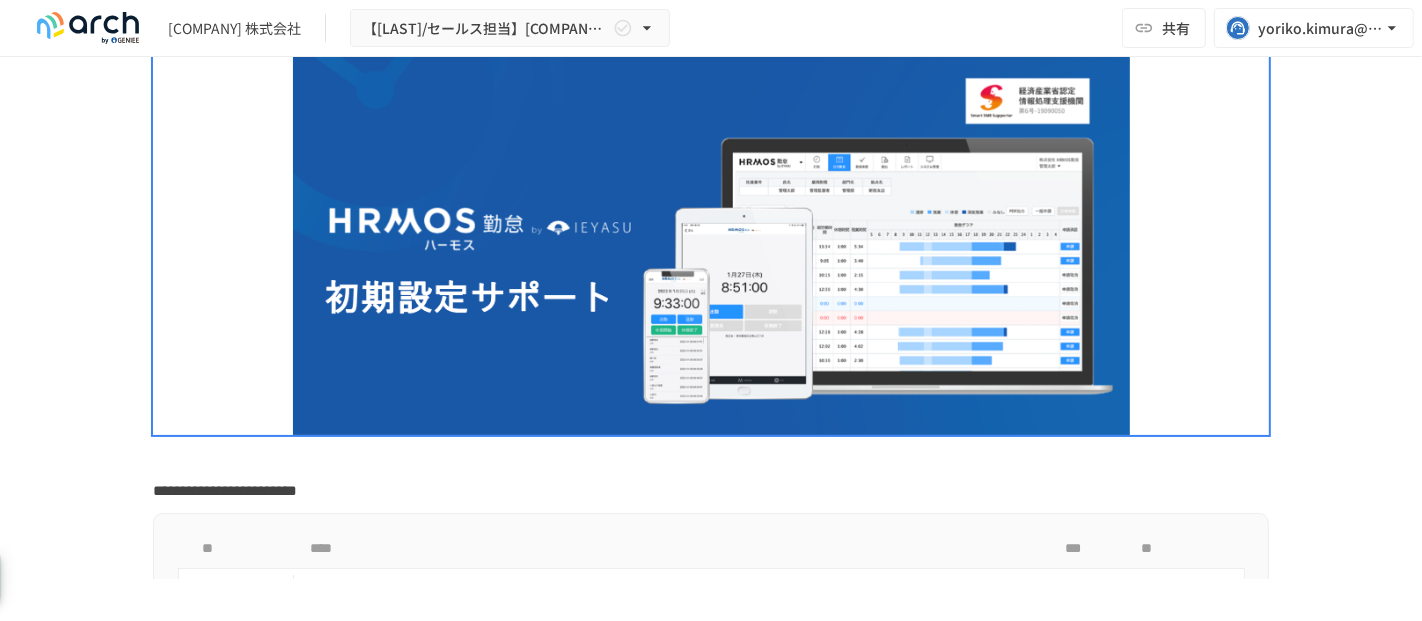 scroll, scrollTop: 333, scrollLeft: 0, axis: vertical 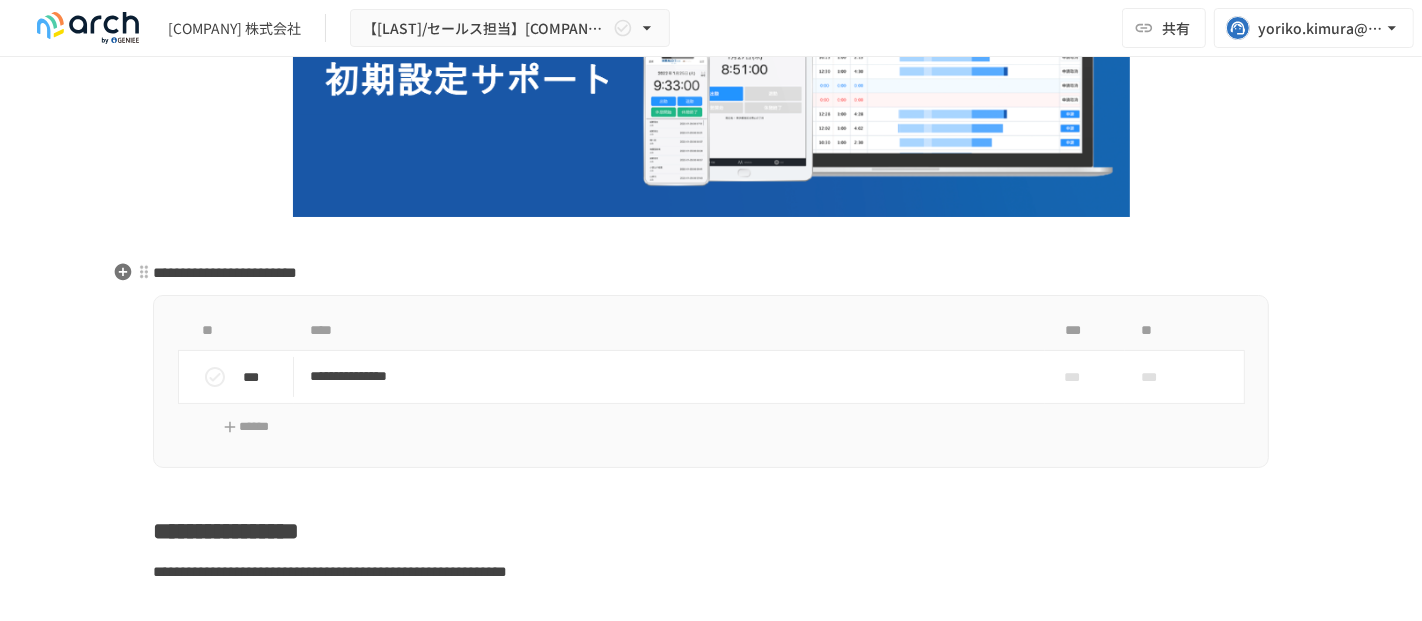 click on "**********" at bounding box center [711, 273] 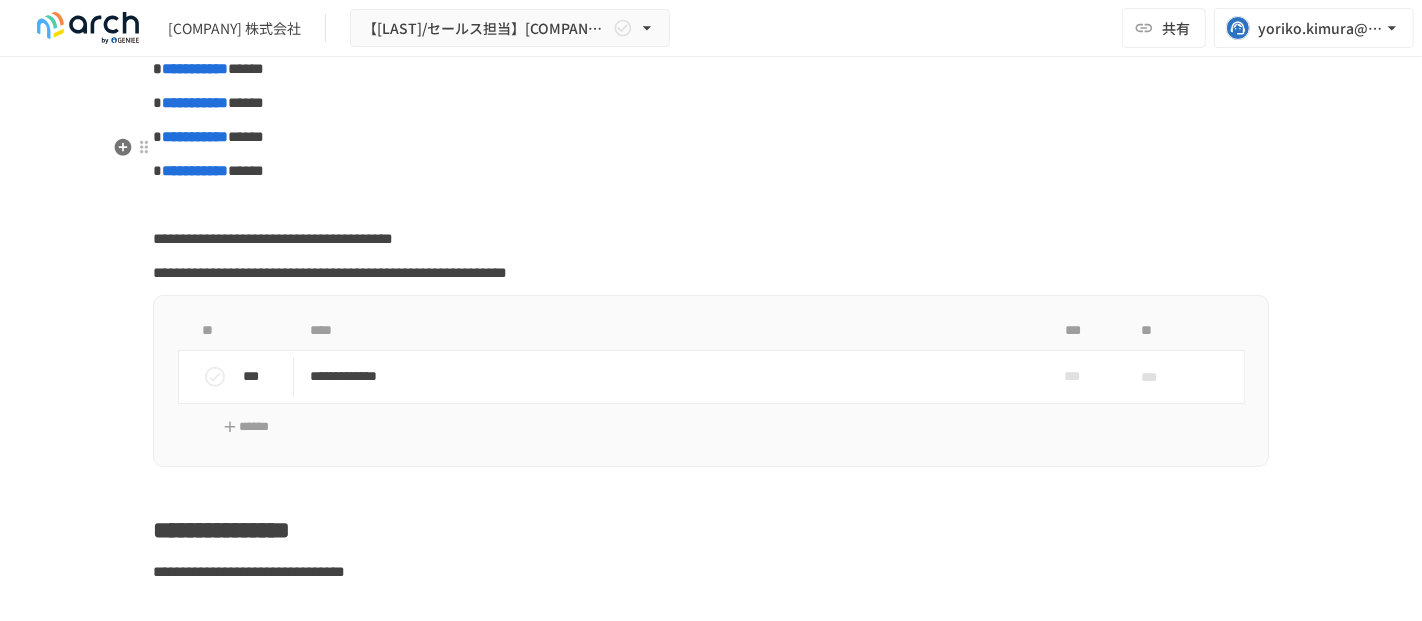 scroll, scrollTop: 1000, scrollLeft: 0, axis: vertical 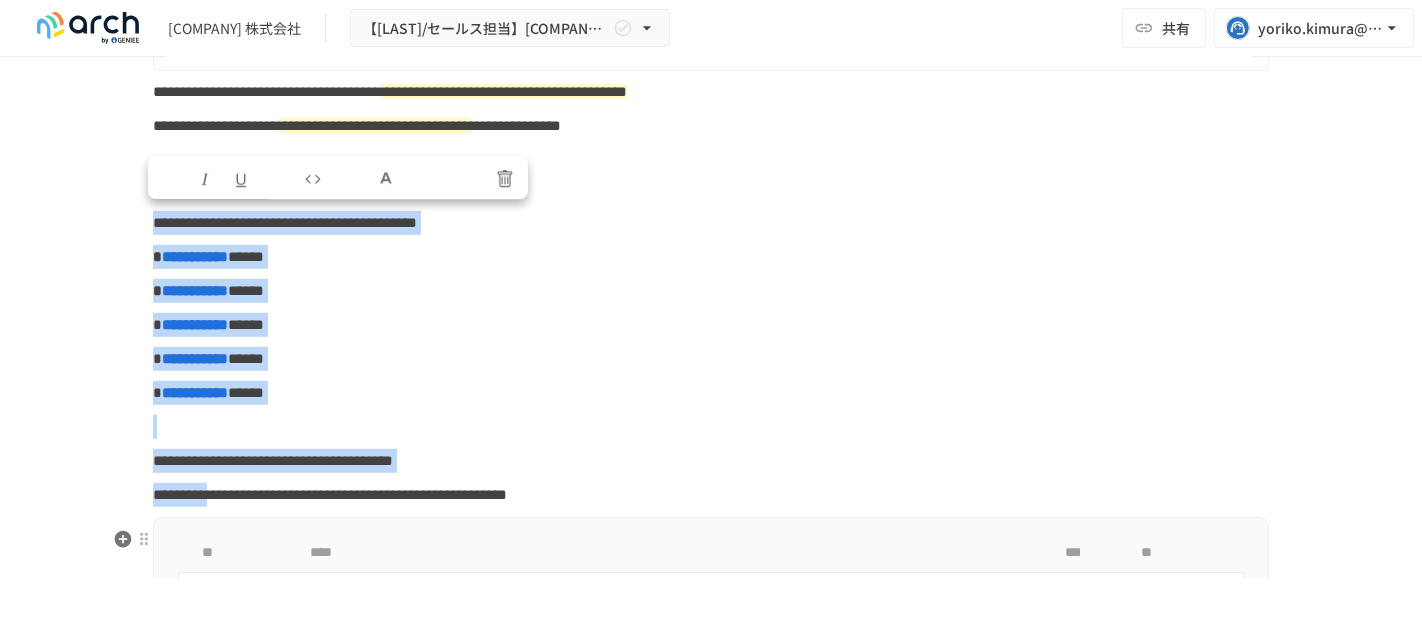 drag, startPoint x: 152, startPoint y: 228, endPoint x: 286, endPoint y: 530, distance: 330.3937 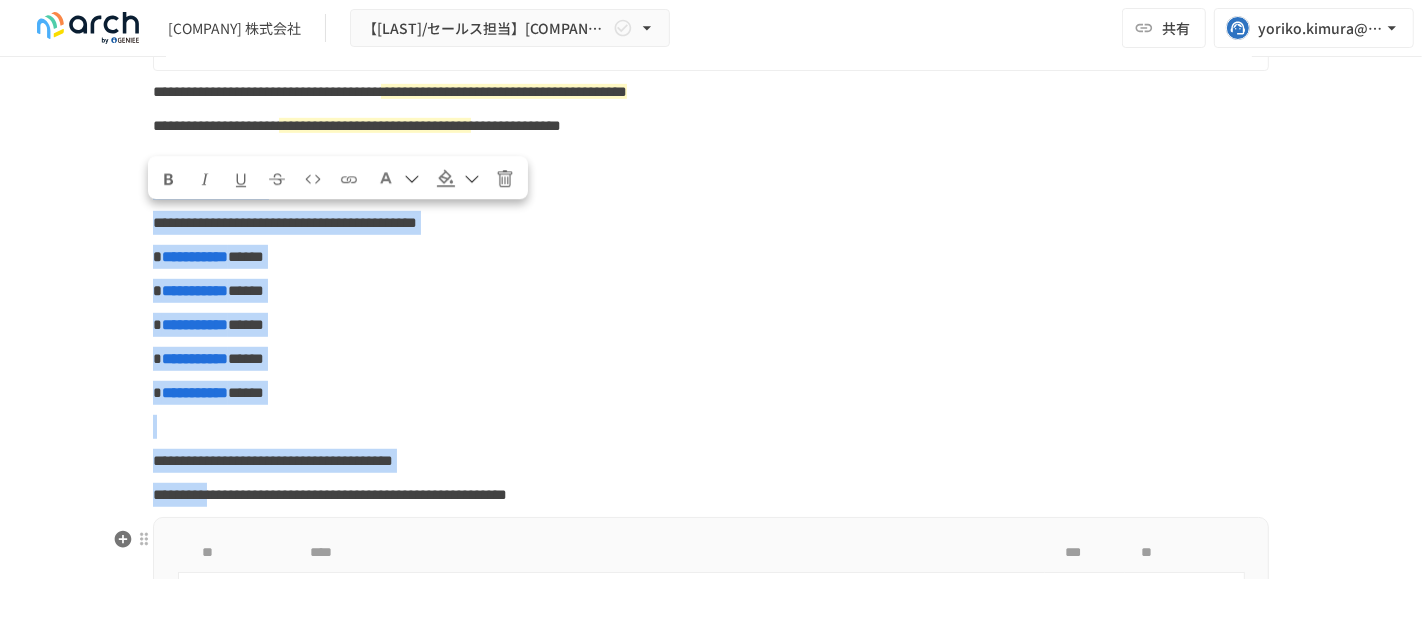 click on "**********" at bounding box center (711, 3453) 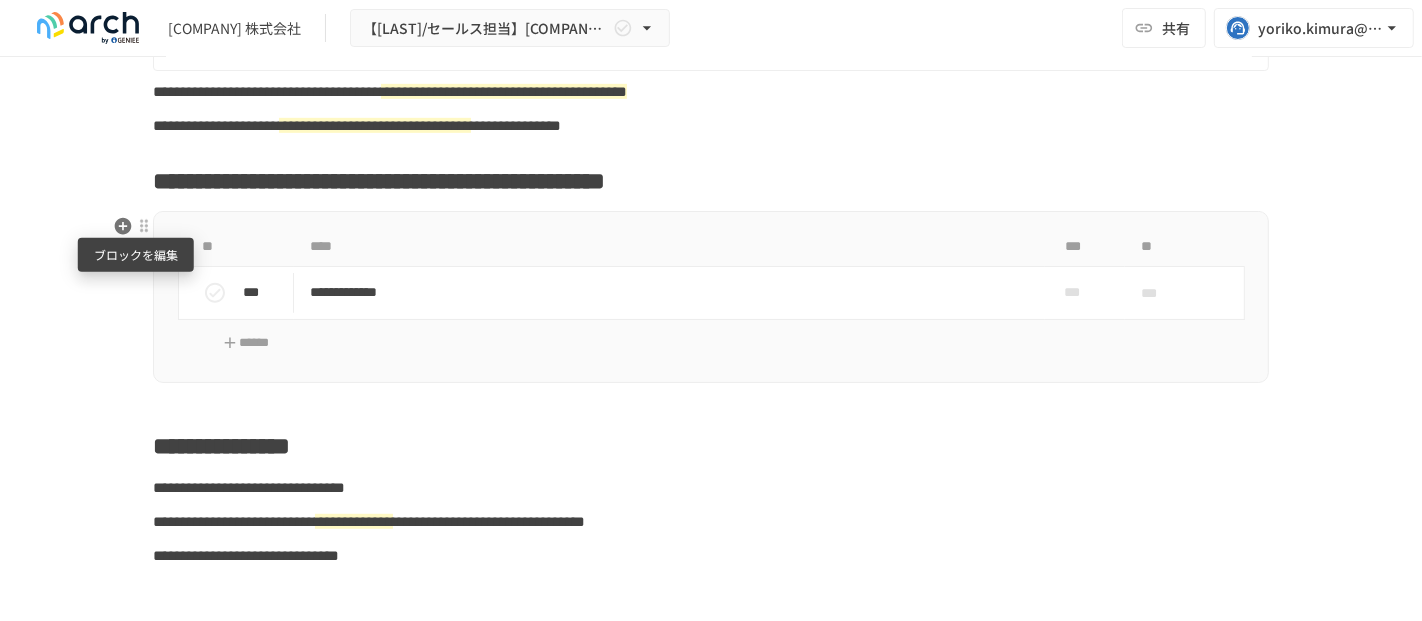 click at bounding box center (144, 226) 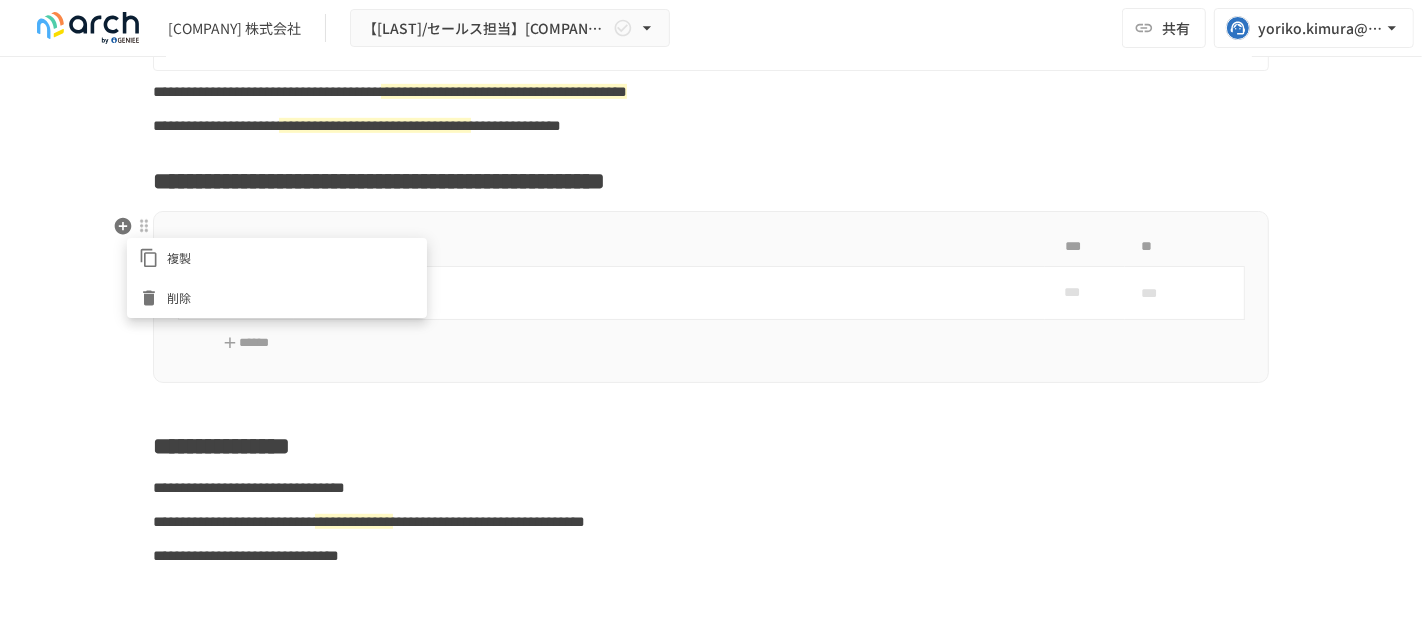 click on "削除" at bounding box center [291, 297] 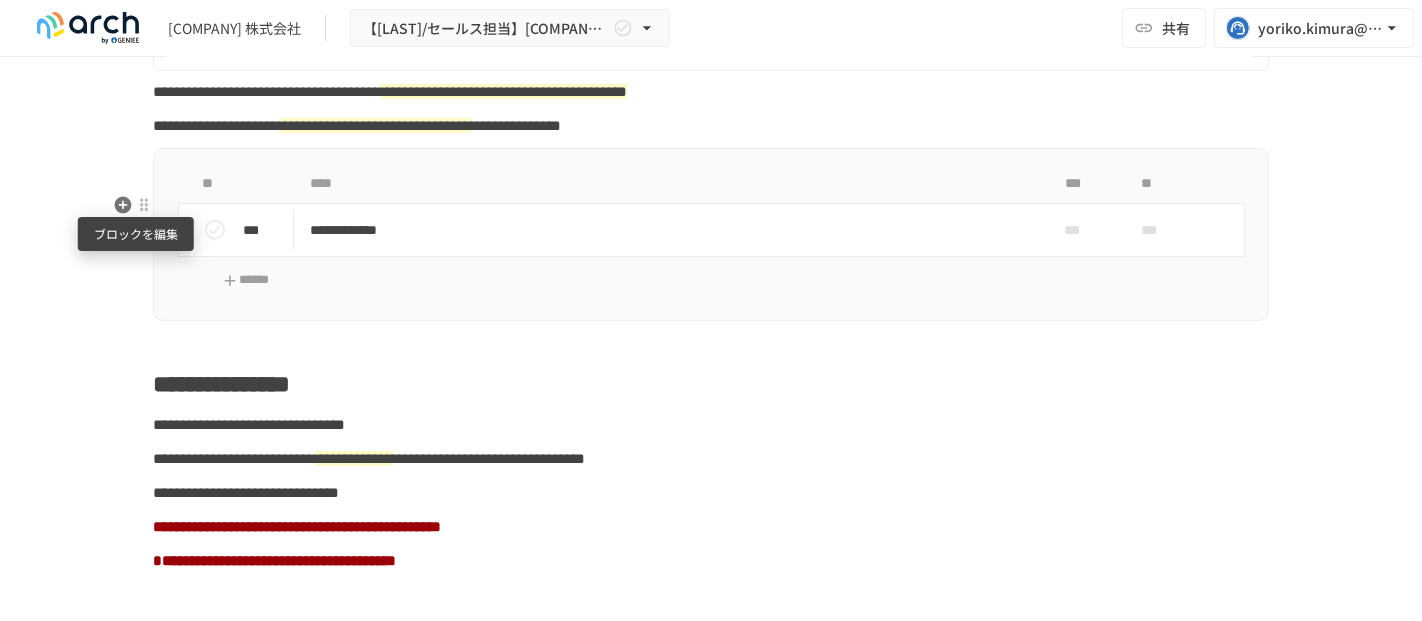 click at bounding box center (144, 205) 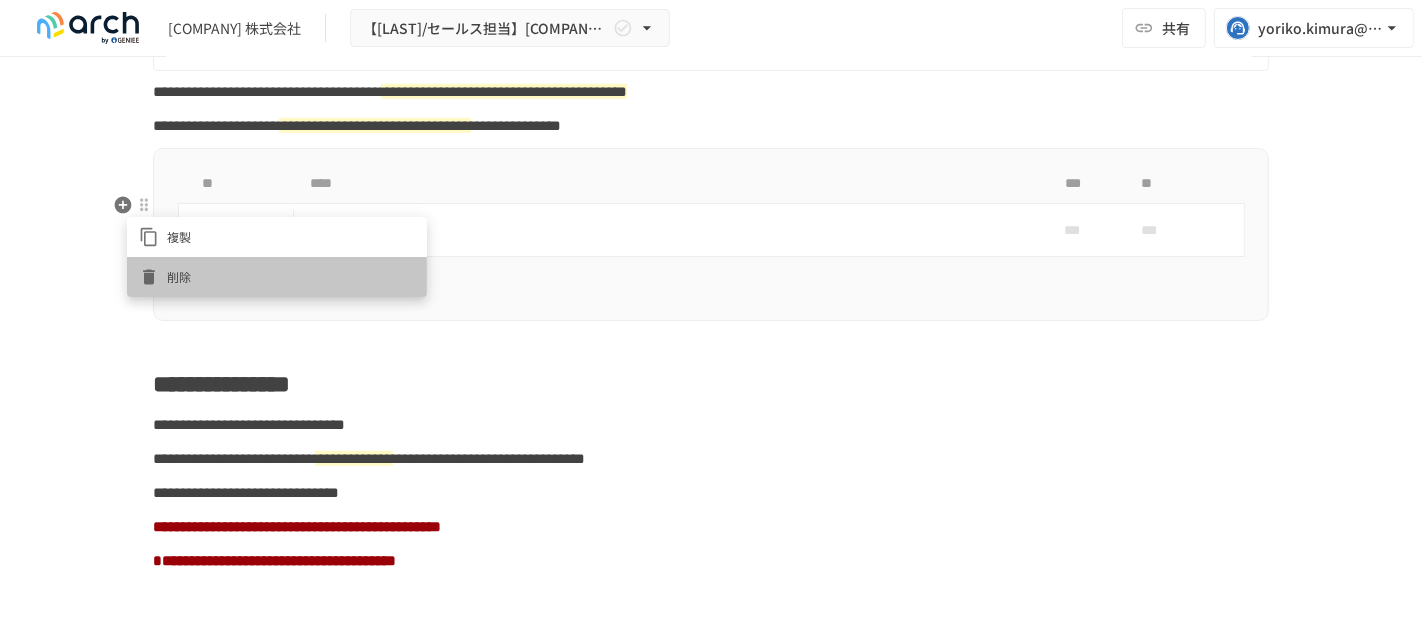 click on "削除" at bounding box center (291, 276) 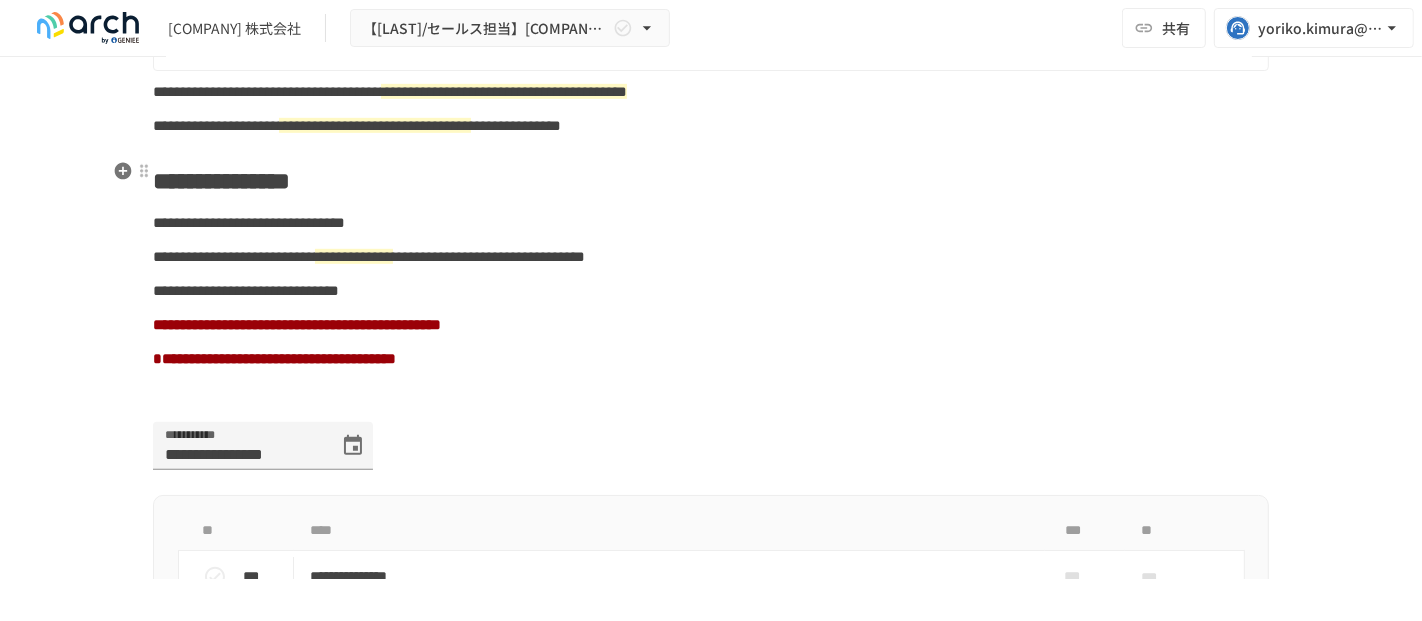 click on "**********" at bounding box center (711, 126) 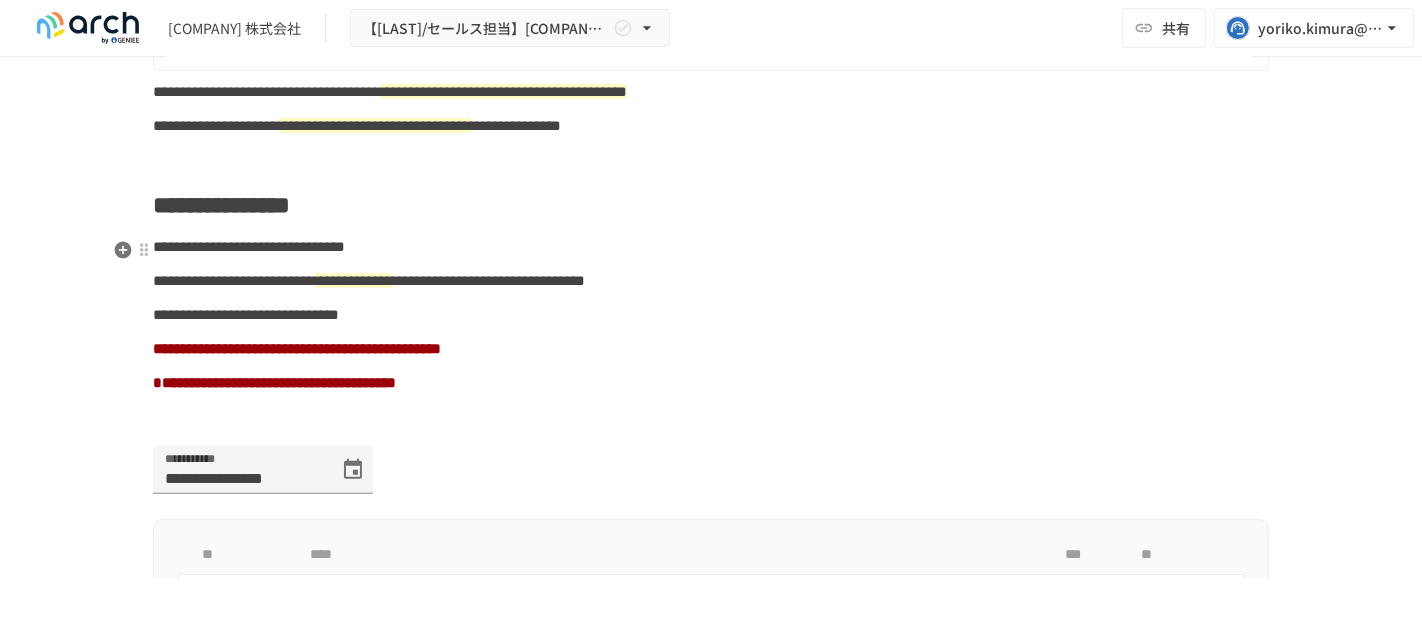 scroll, scrollTop: 1333, scrollLeft: 0, axis: vertical 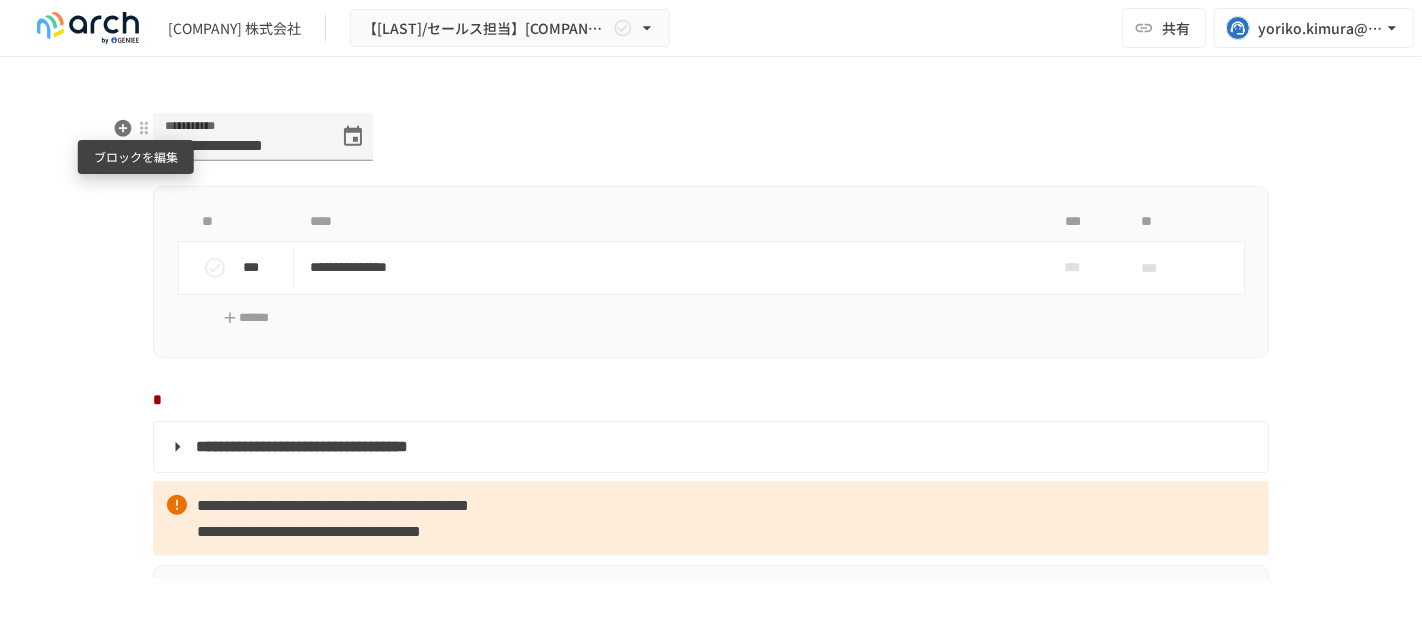 click at bounding box center [144, 128] 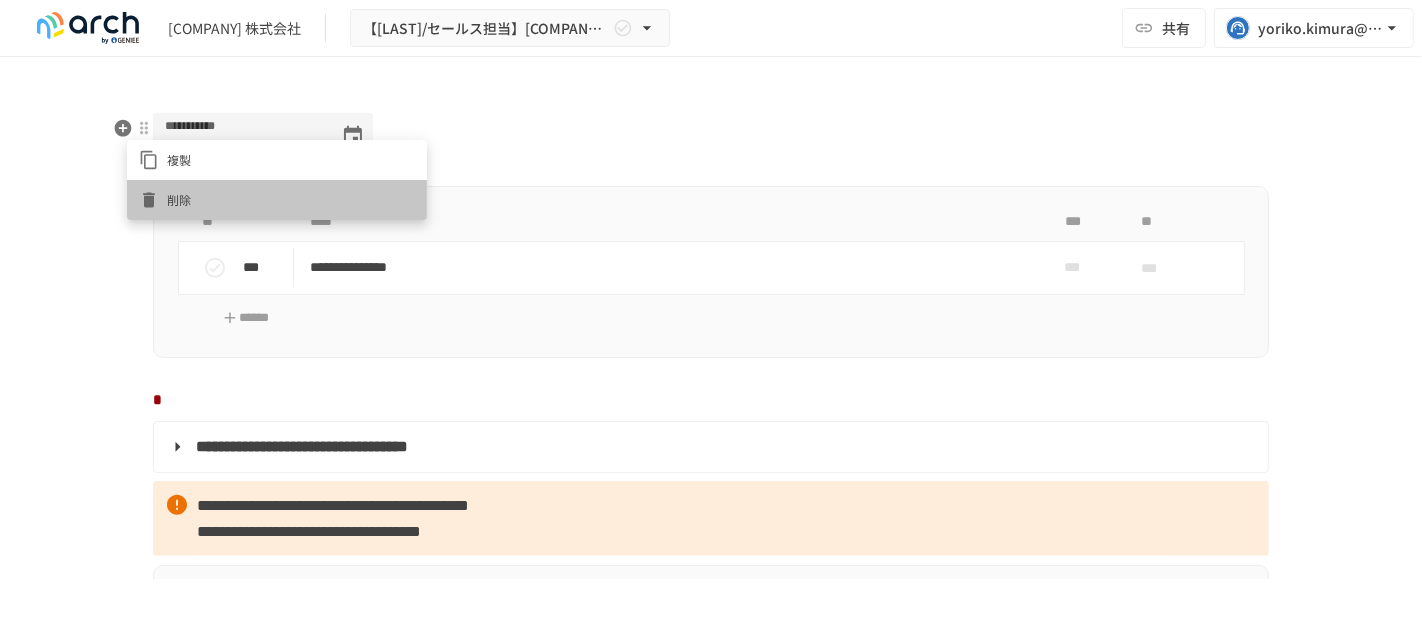 click at bounding box center (153, 200) 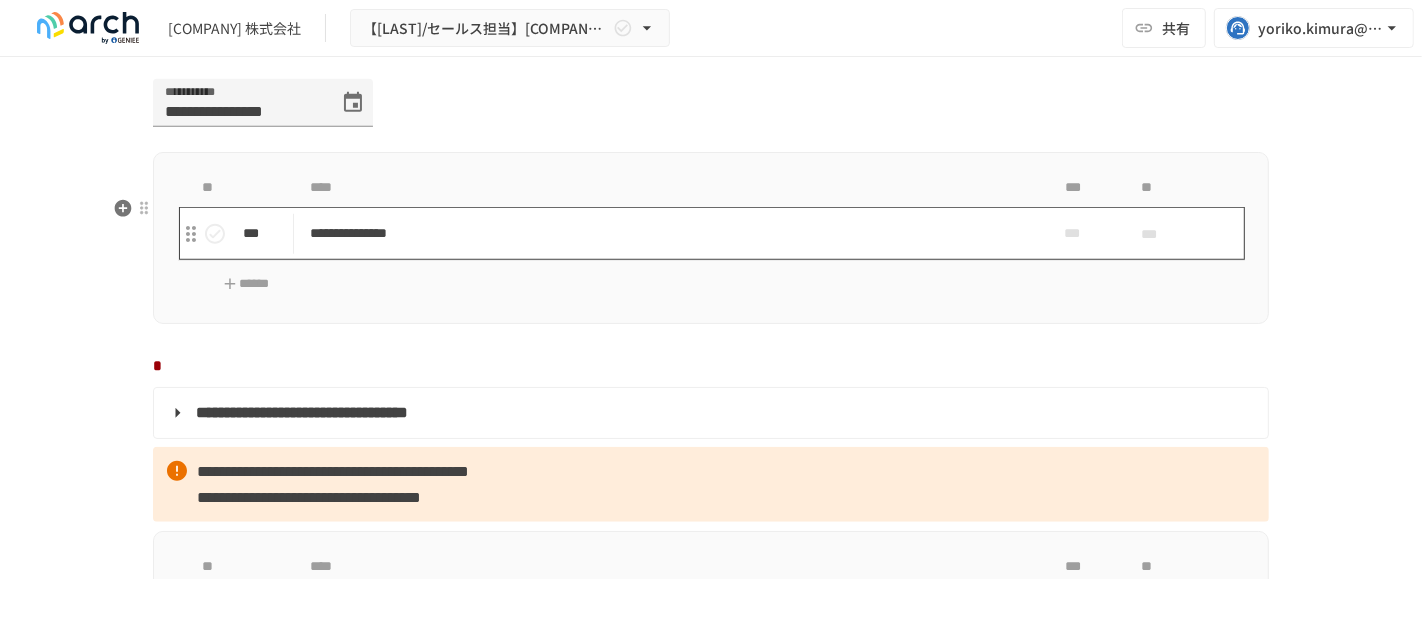 click on "**********" at bounding box center (669, 233) 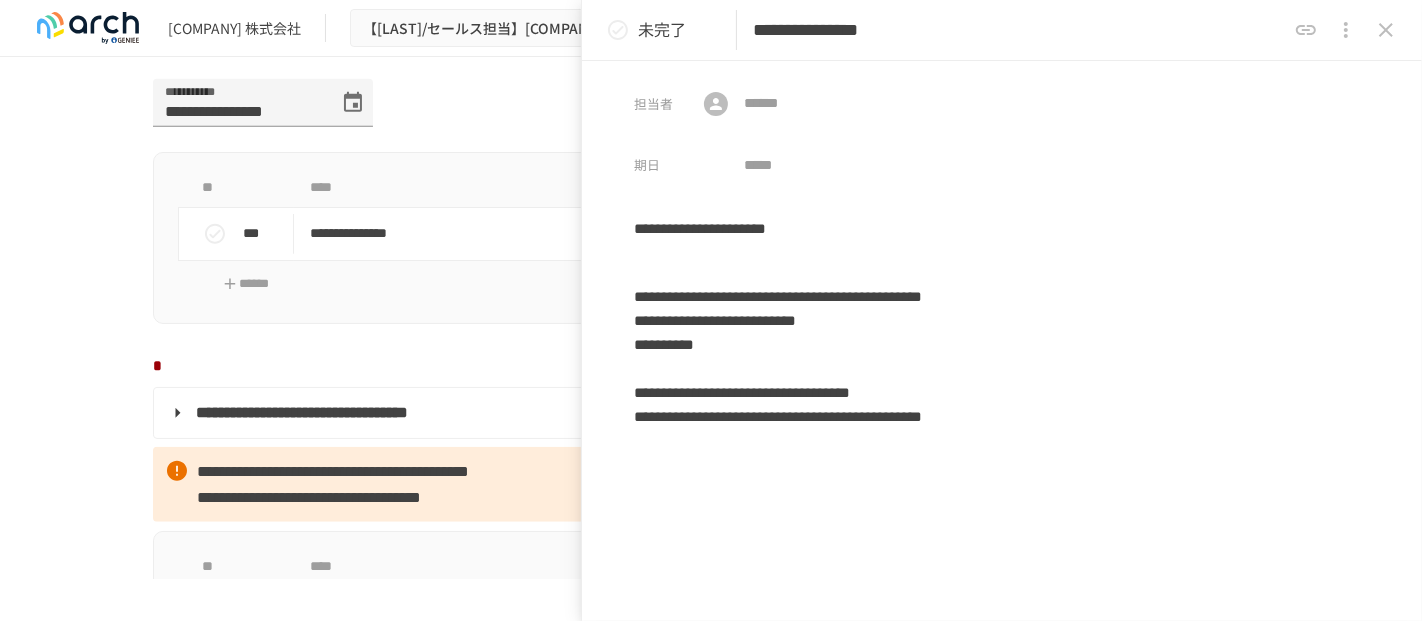 click 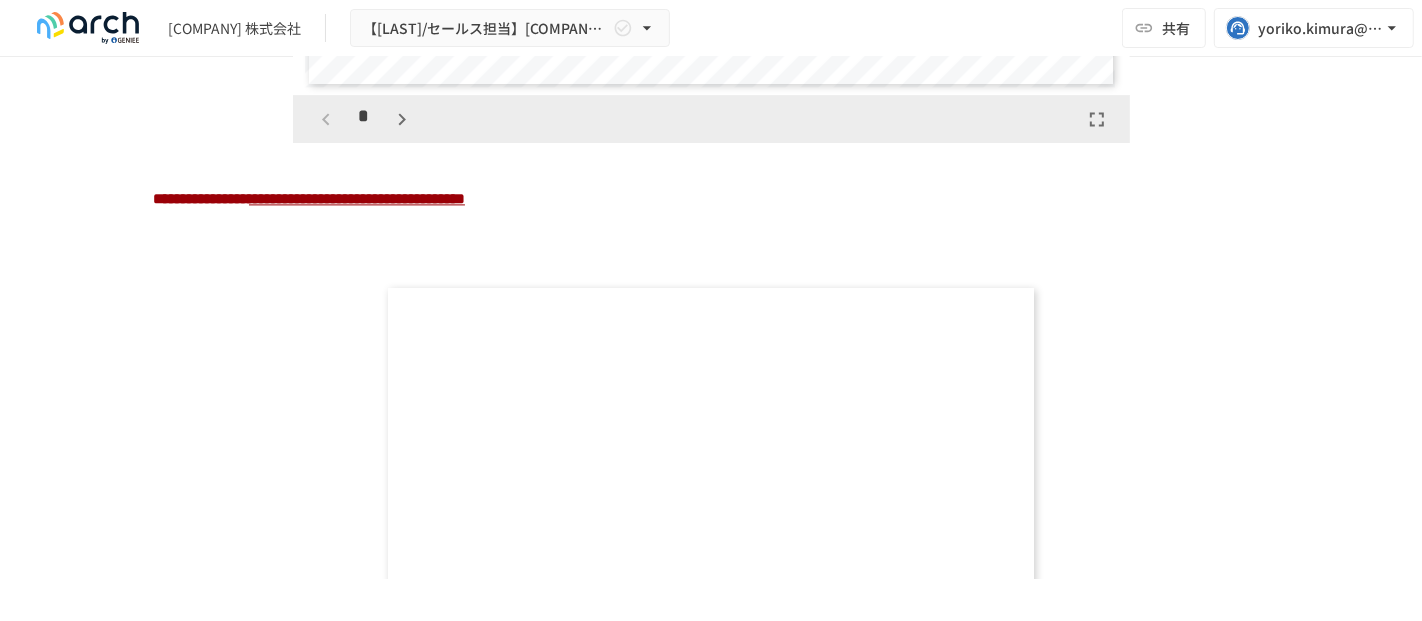 scroll, scrollTop: 3716, scrollLeft: 0, axis: vertical 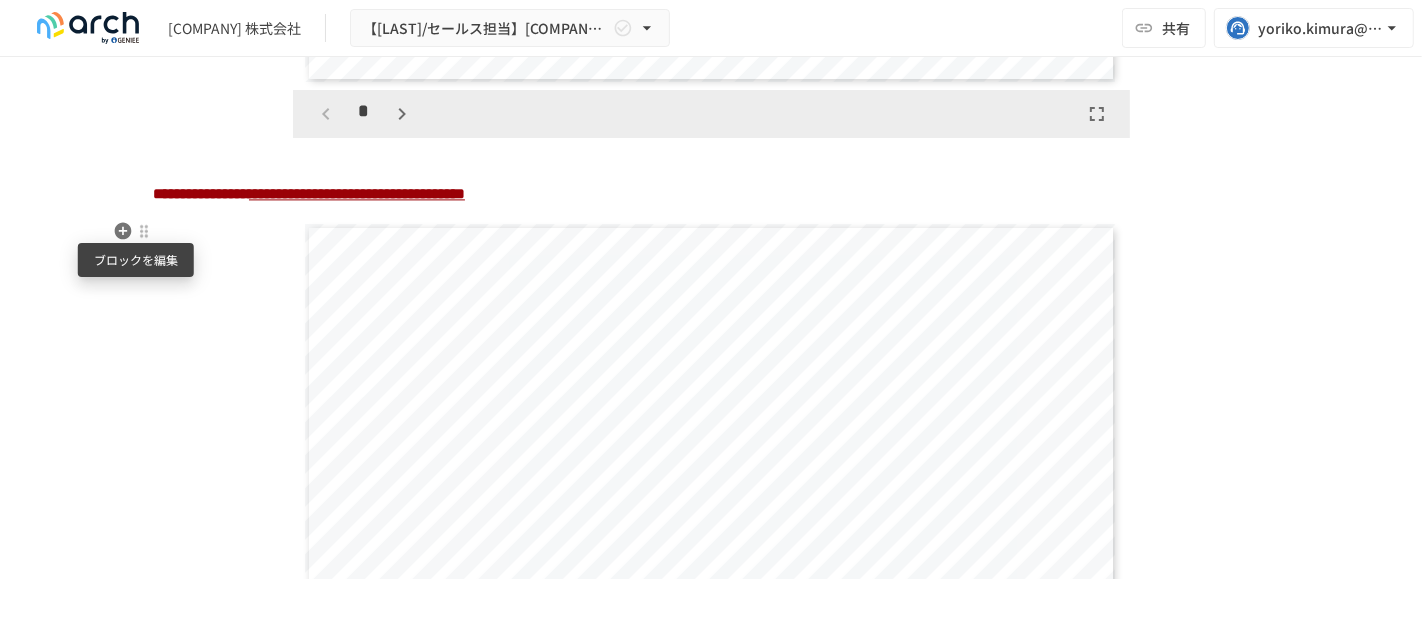 click at bounding box center (144, 231) 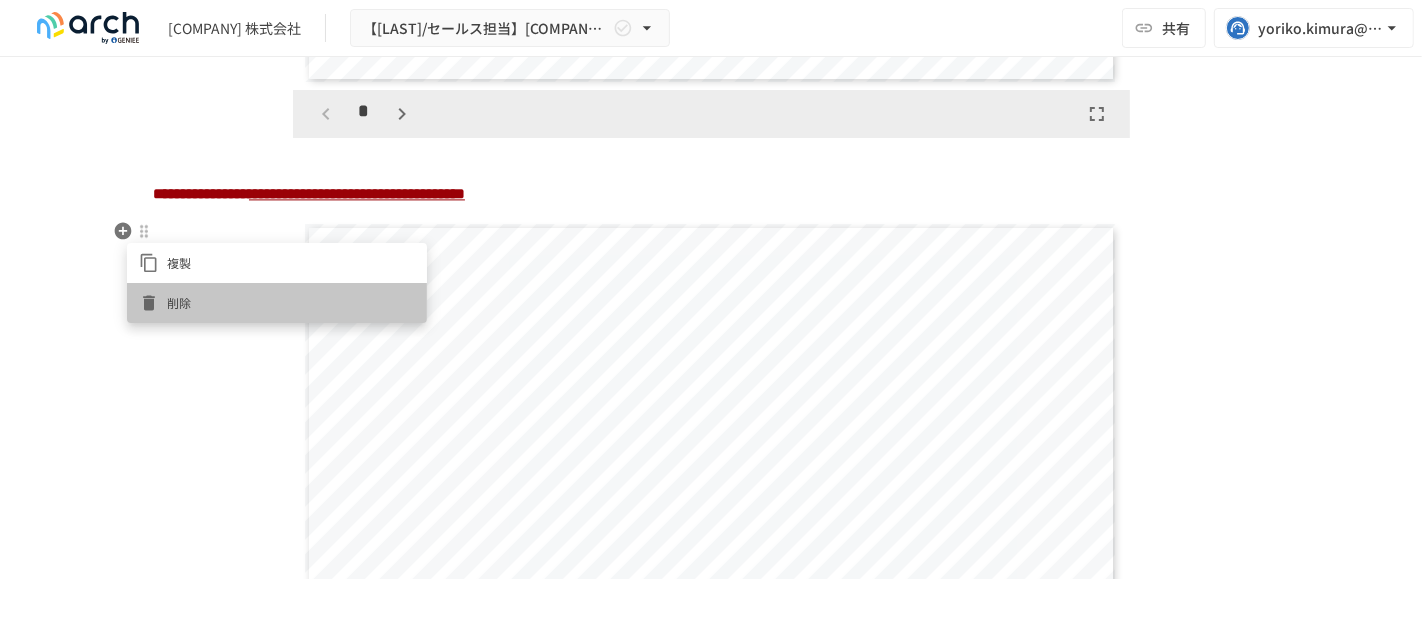 click 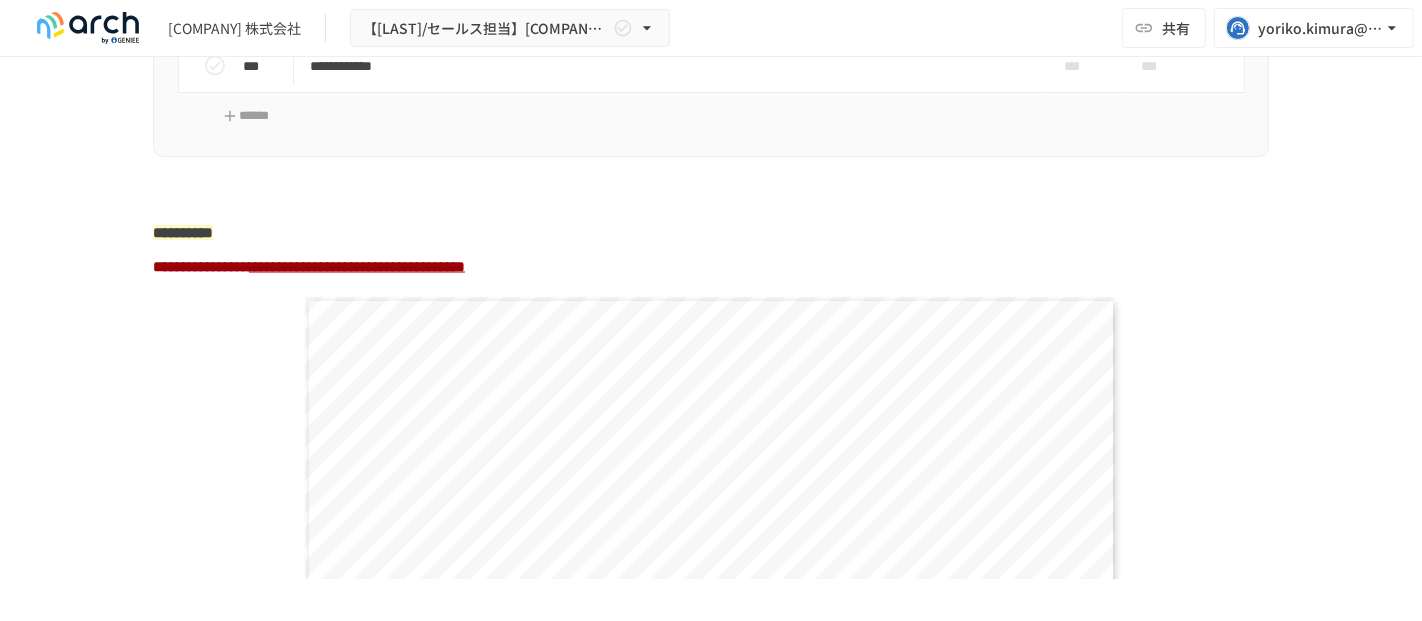 scroll, scrollTop: 2938, scrollLeft: 0, axis: vertical 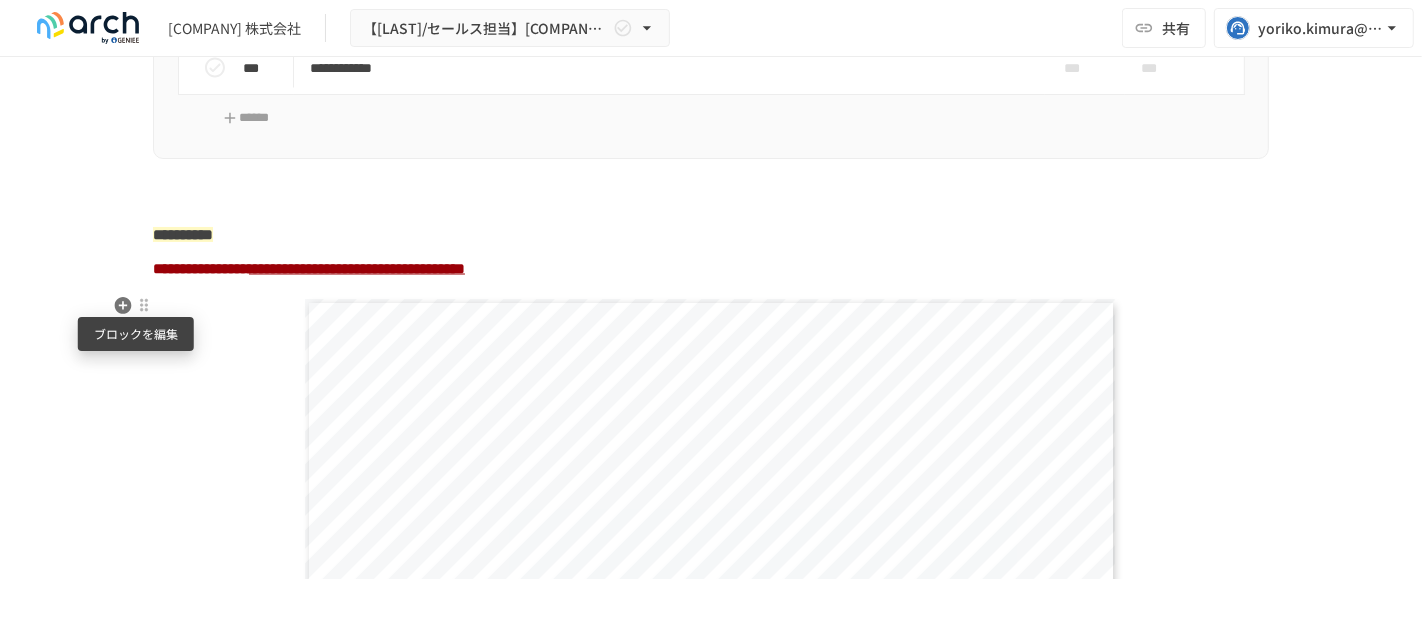 click at bounding box center [144, 306] 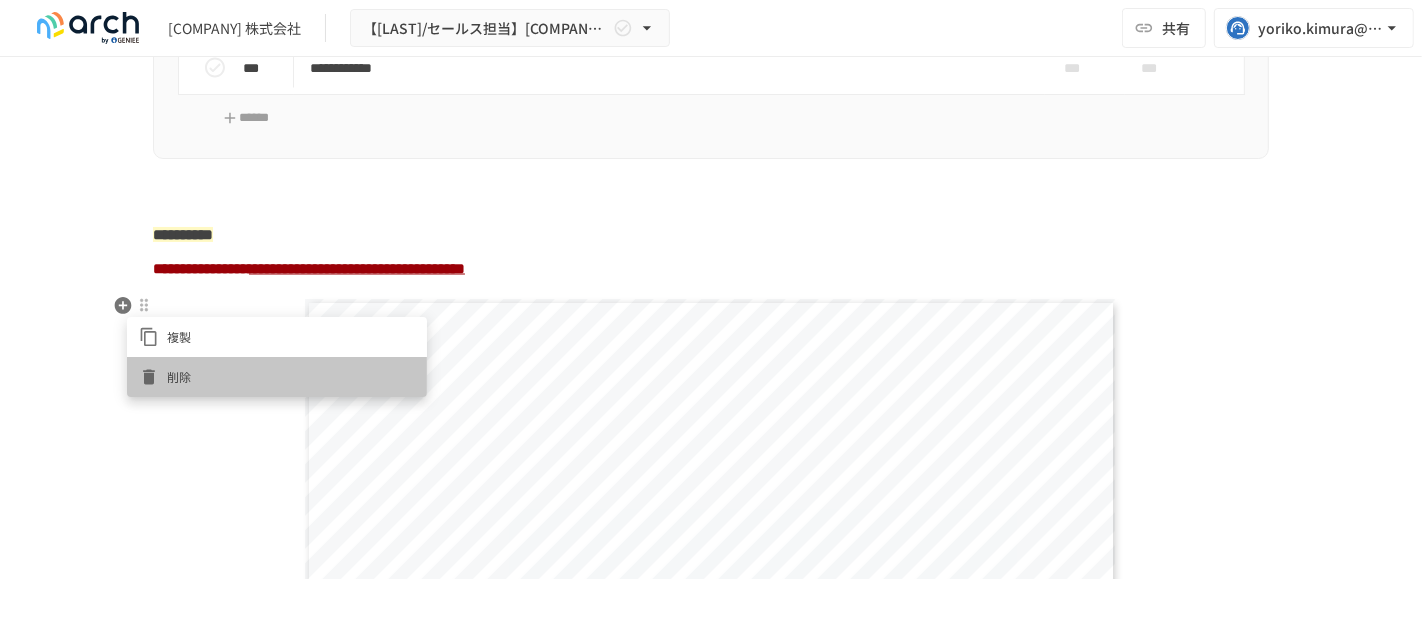click on "削除" at bounding box center [277, 377] 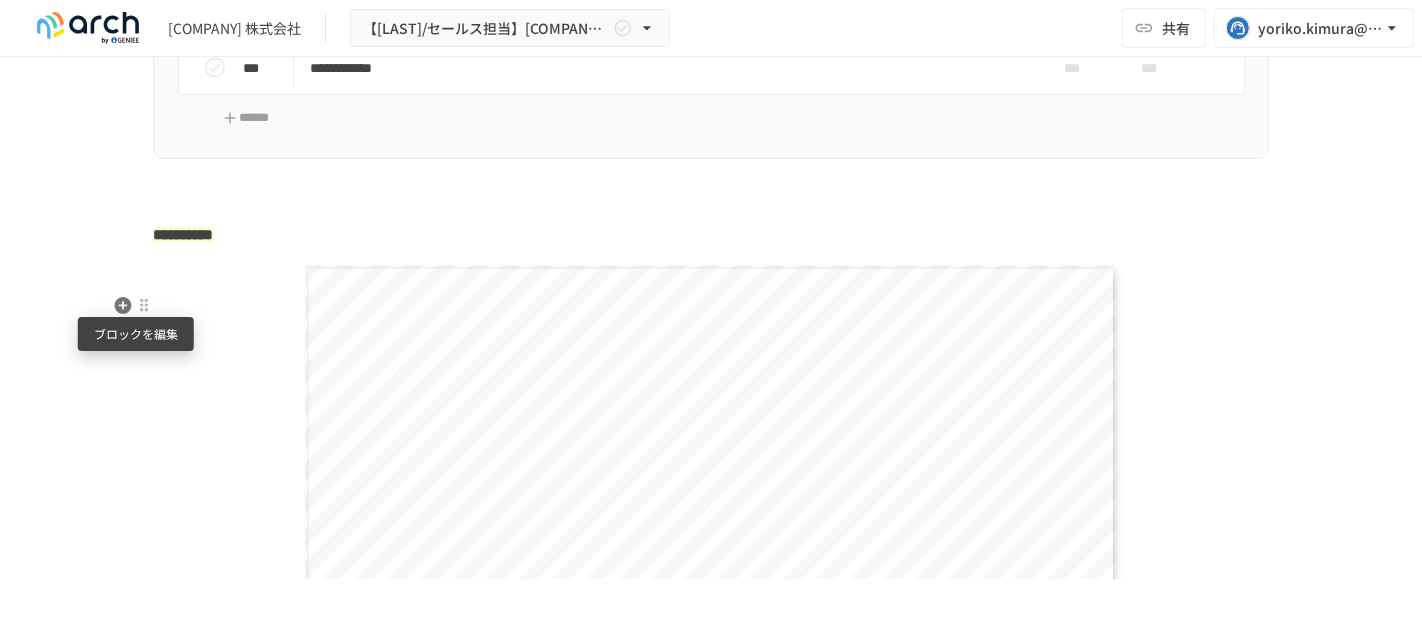 click at bounding box center [144, 306] 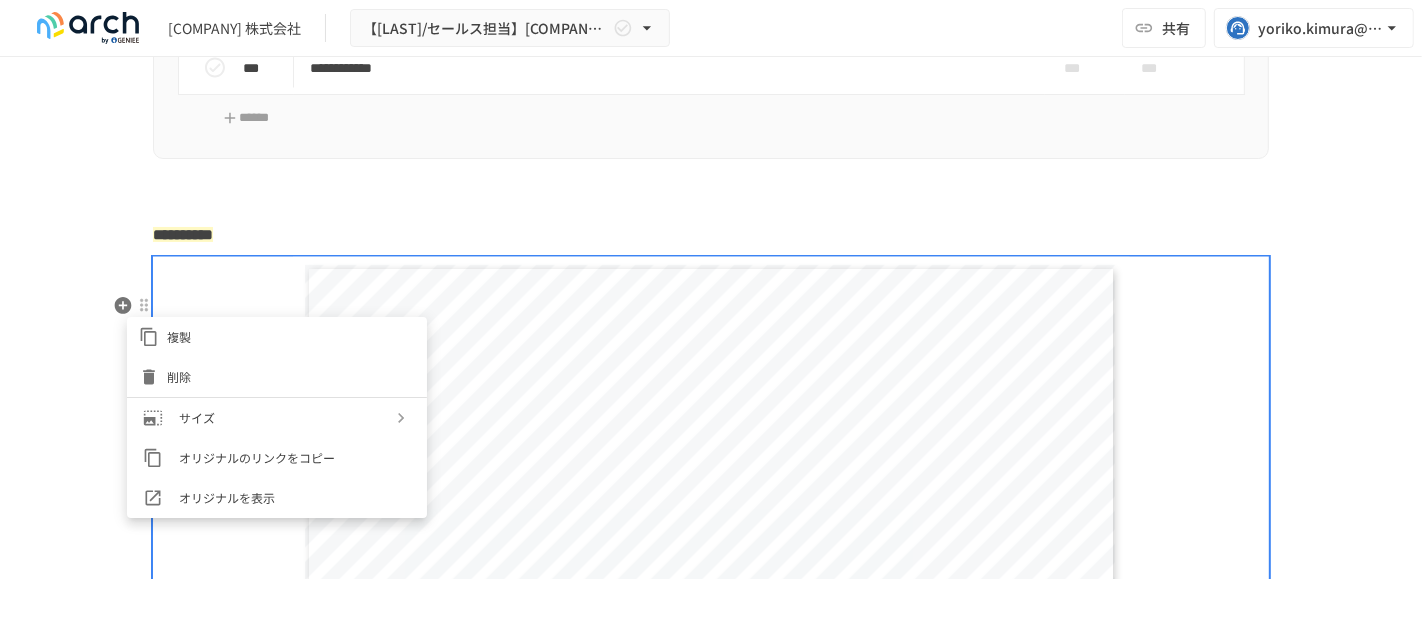 click on "削除" at bounding box center [291, 376] 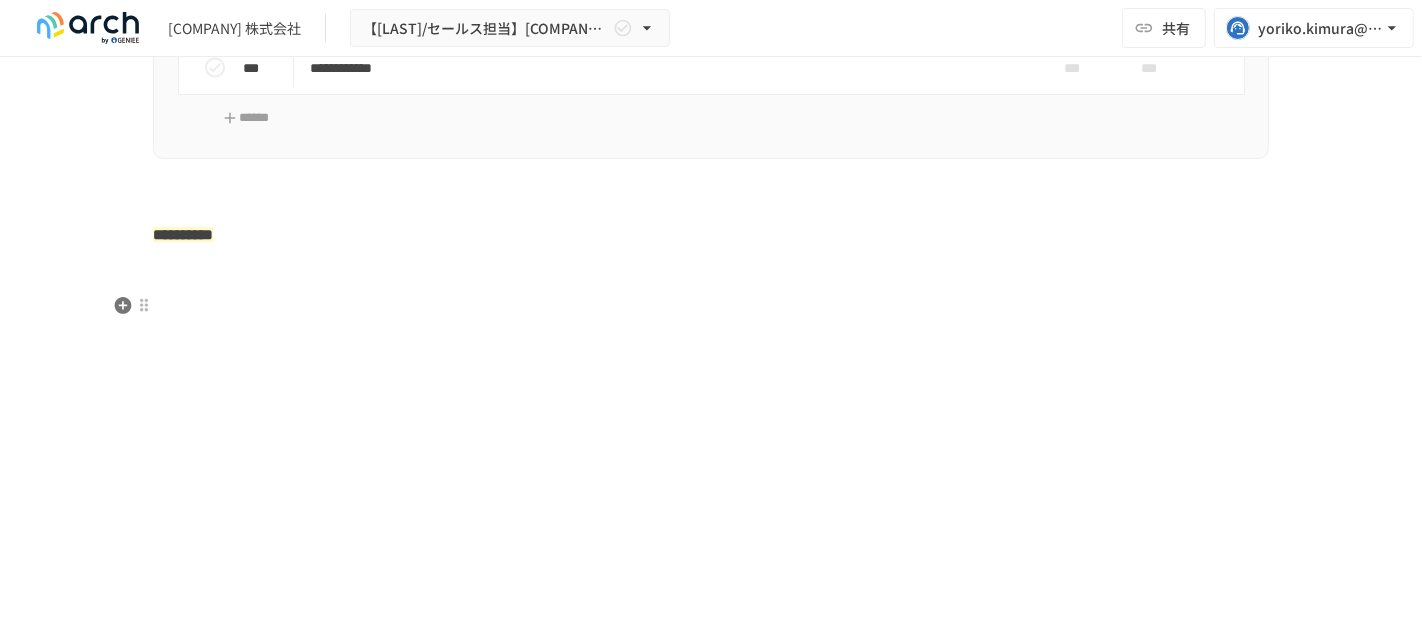 type on "**********" 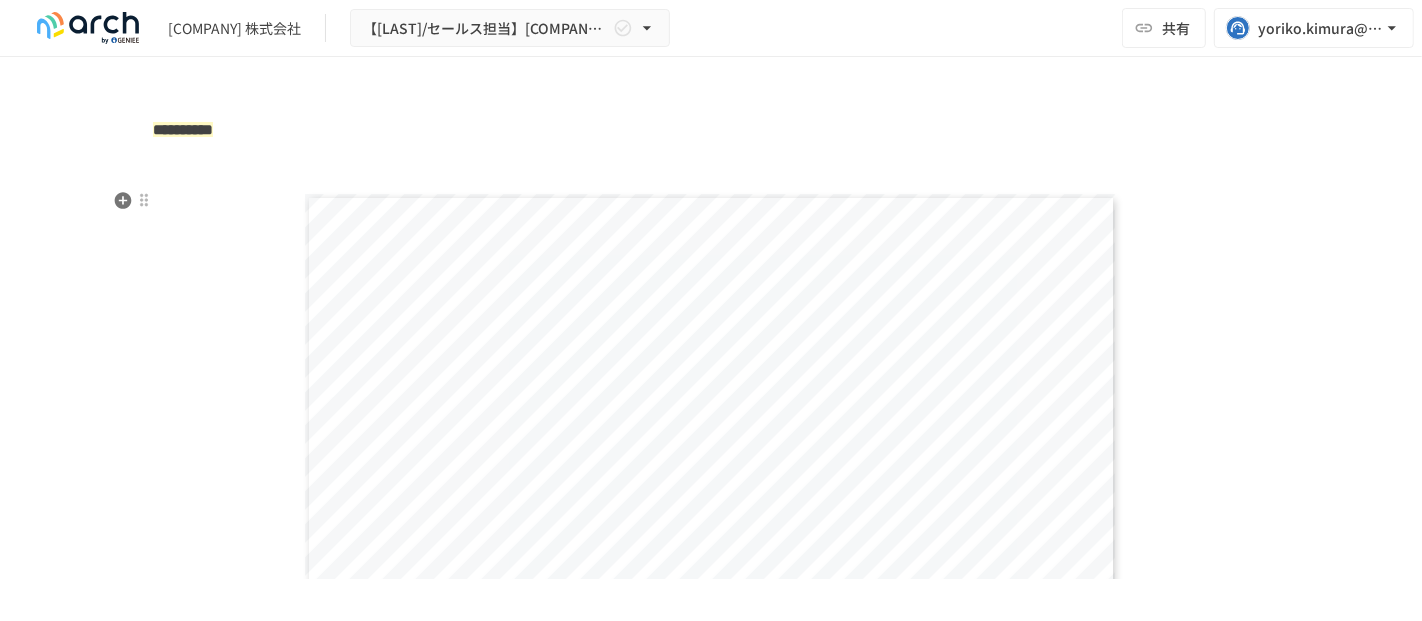 scroll, scrollTop: 3160, scrollLeft: 0, axis: vertical 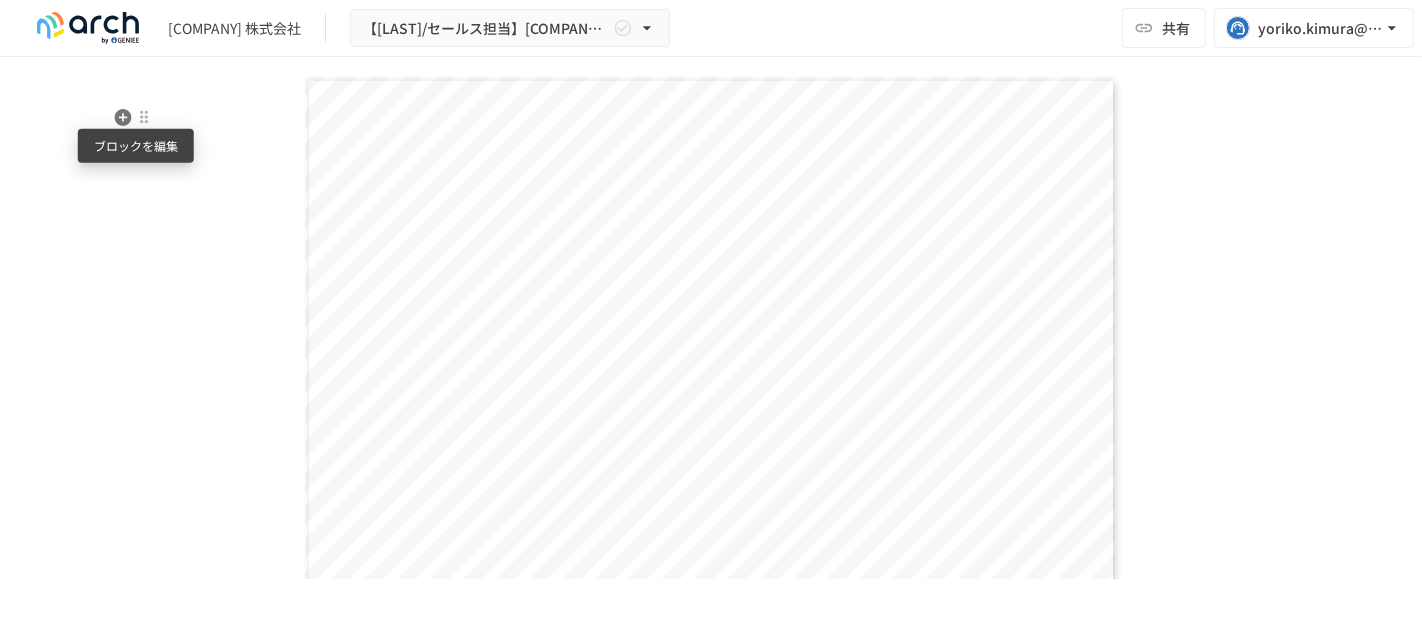 click at bounding box center [144, 117] 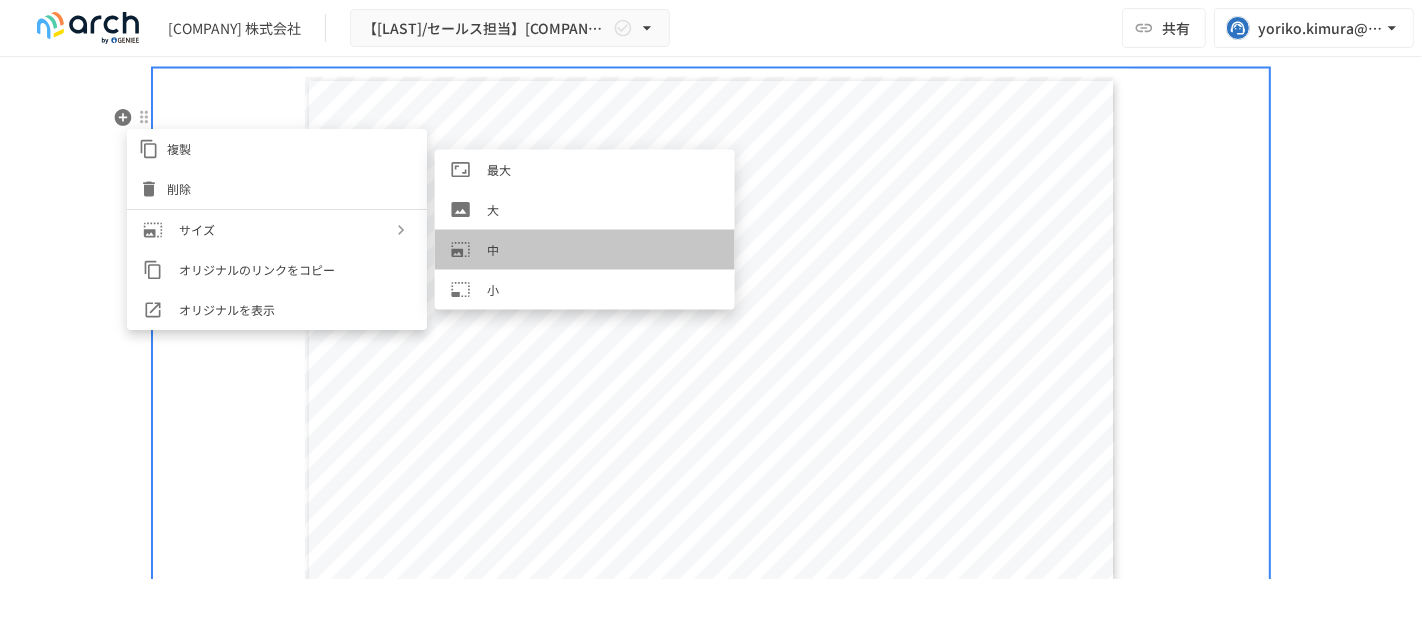click on "中" at bounding box center [585, 250] 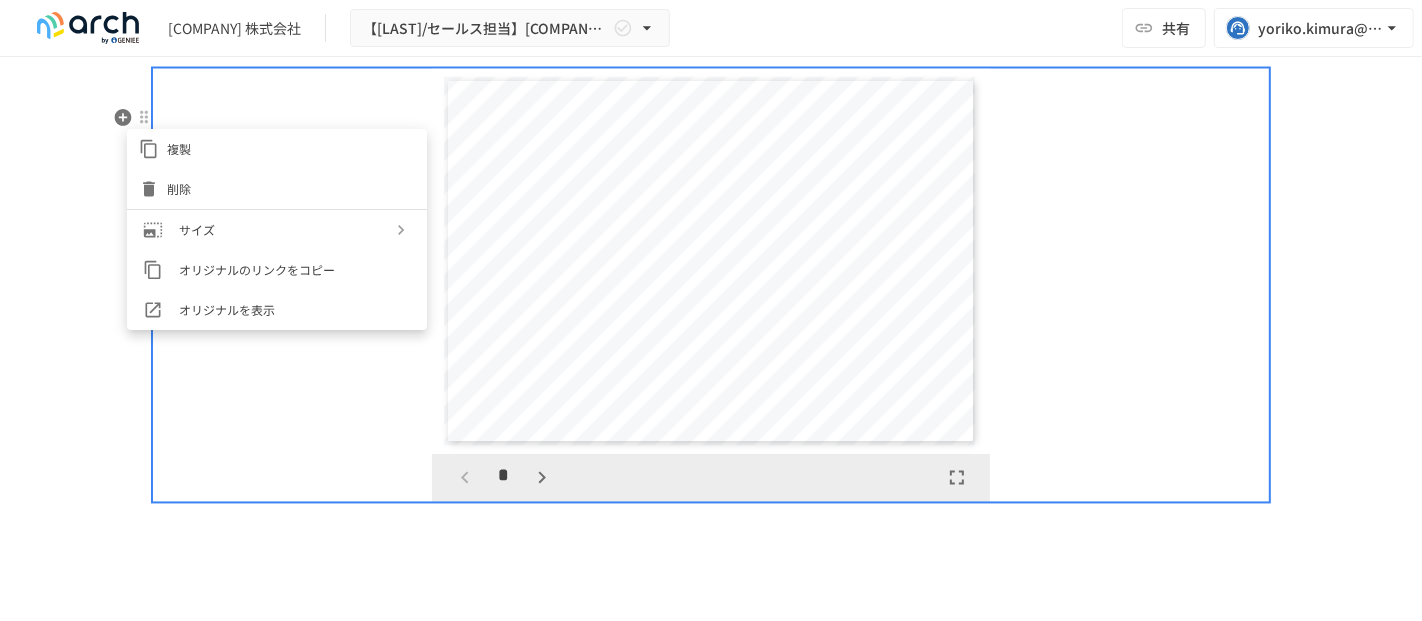 click at bounding box center (711, 310) 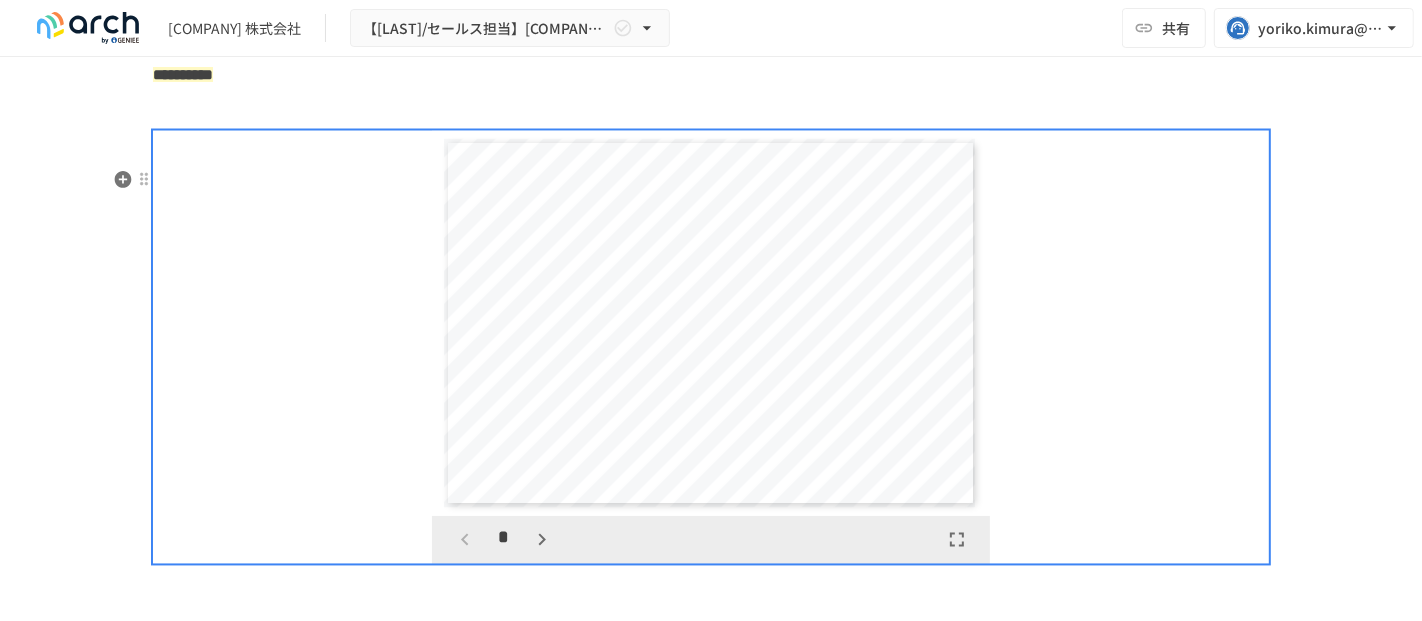 scroll, scrollTop: 3049, scrollLeft: 0, axis: vertical 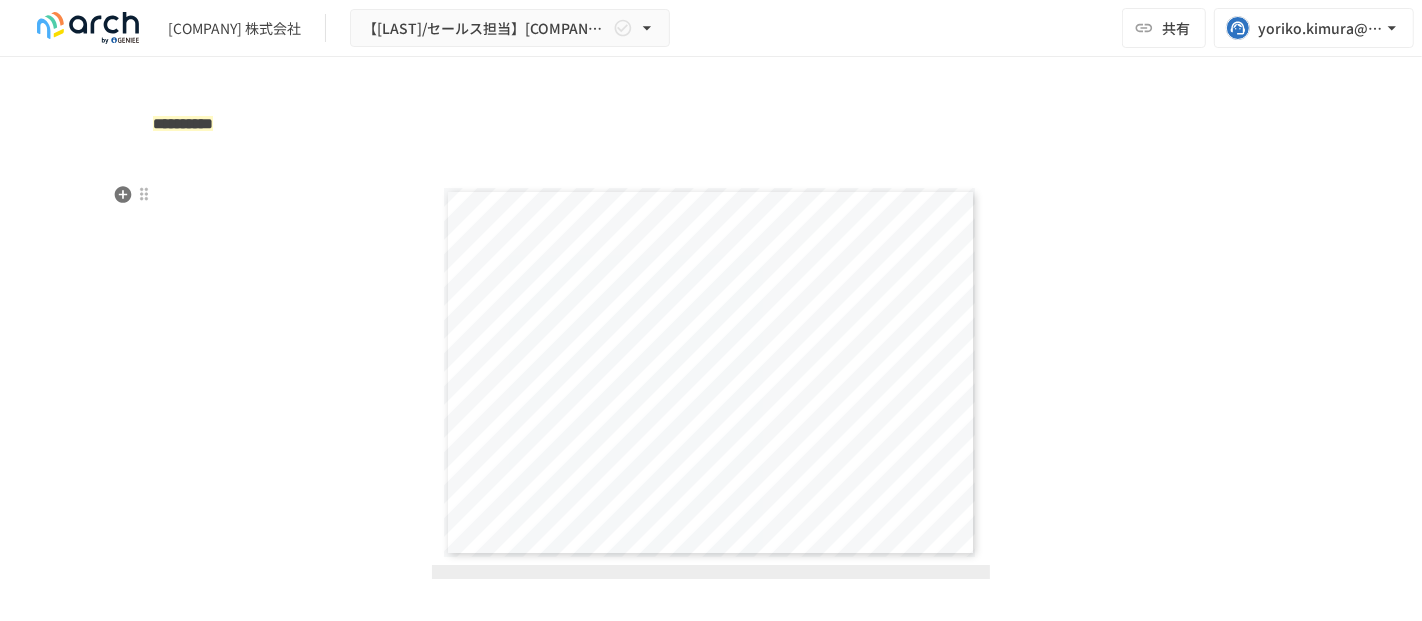 click on "参加者" at bounding box center (711, 774) 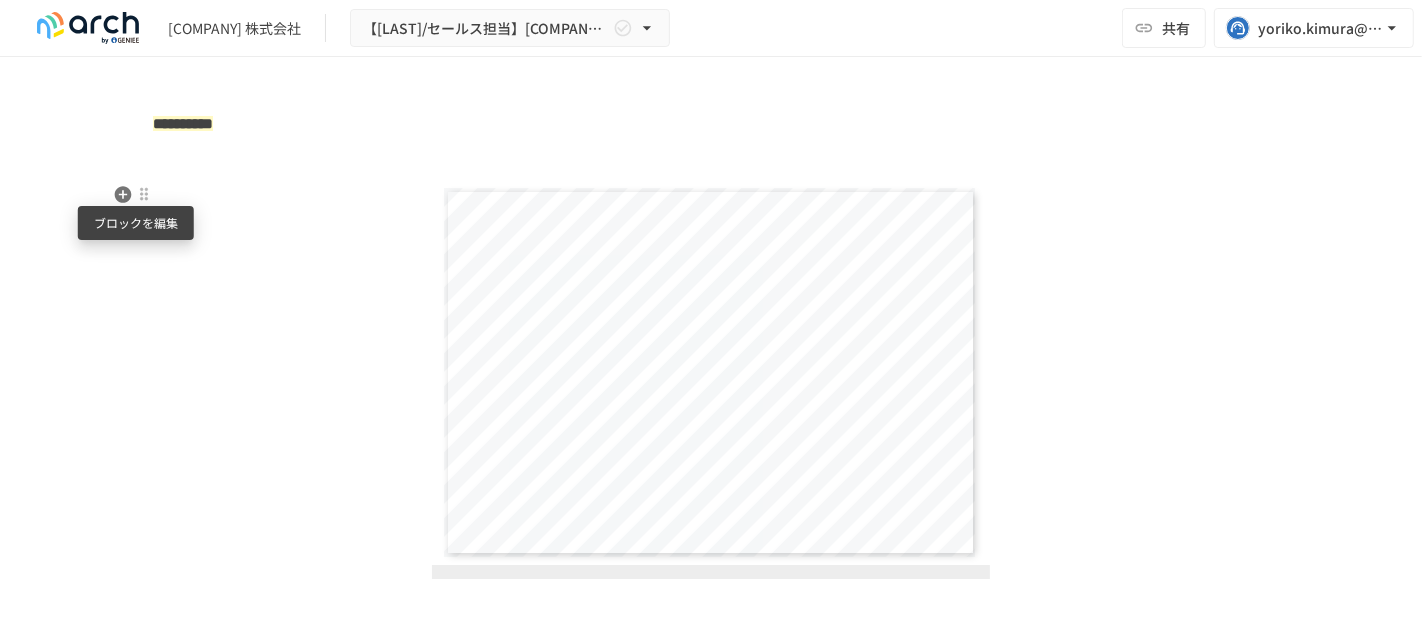 click at bounding box center [144, 195] 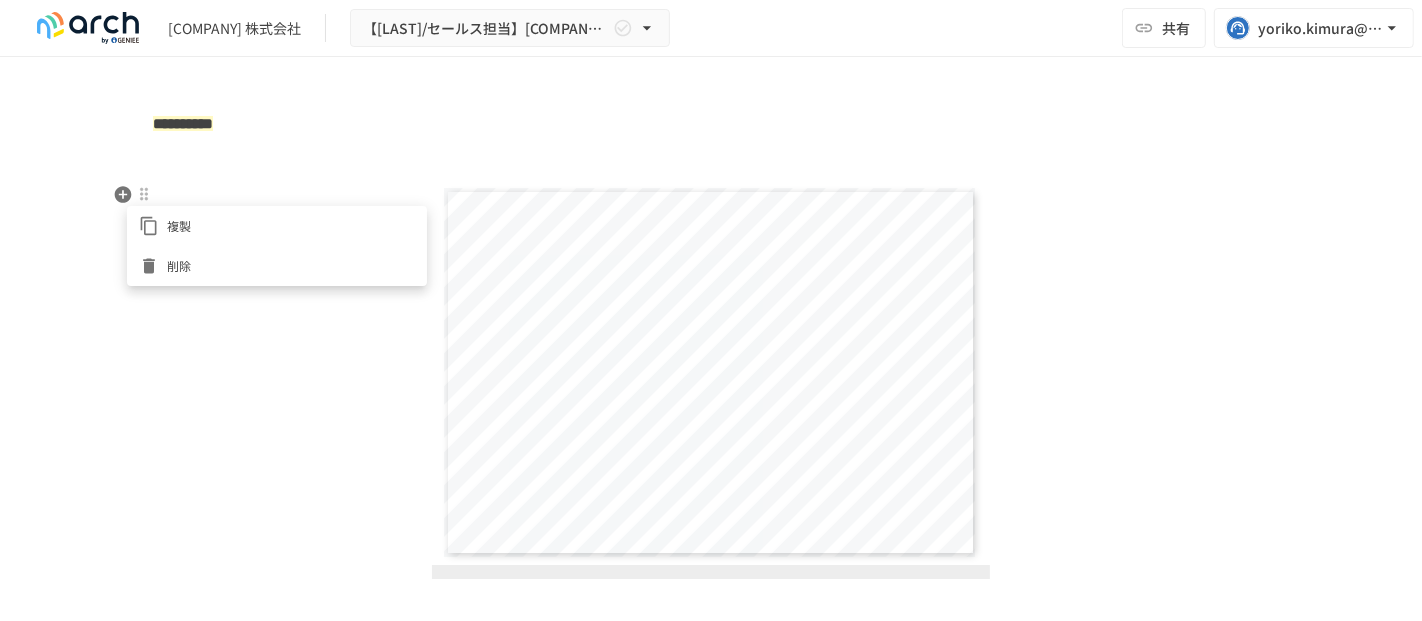 click on "削除" at bounding box center [291, 265] 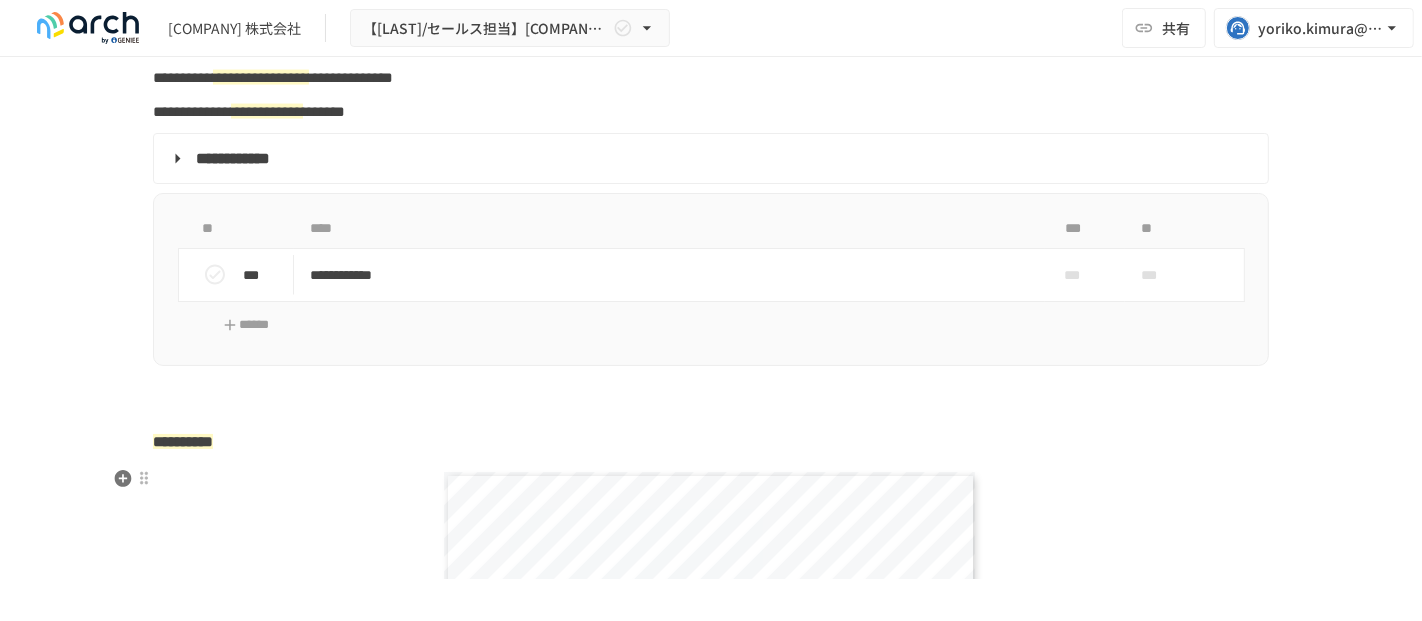 scroll, scrollTop: 2716, scrollLeft: 0, axis: vertical 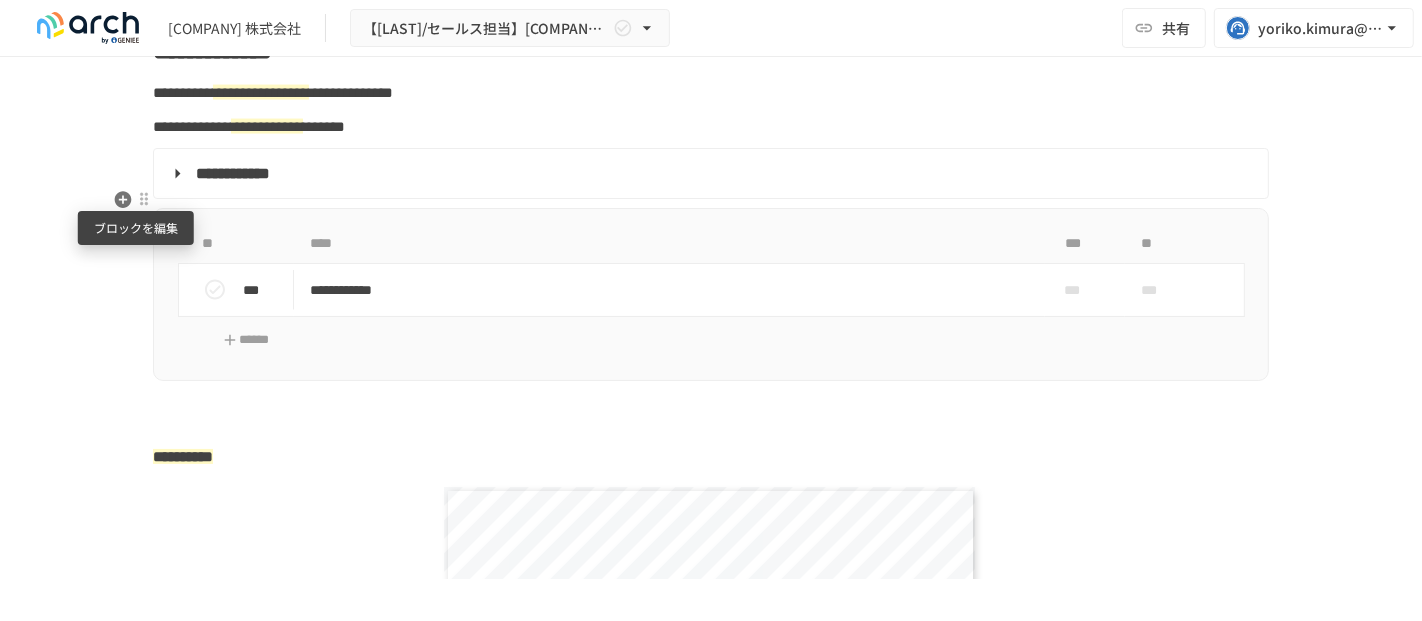 click at bounding box center [144, 199] 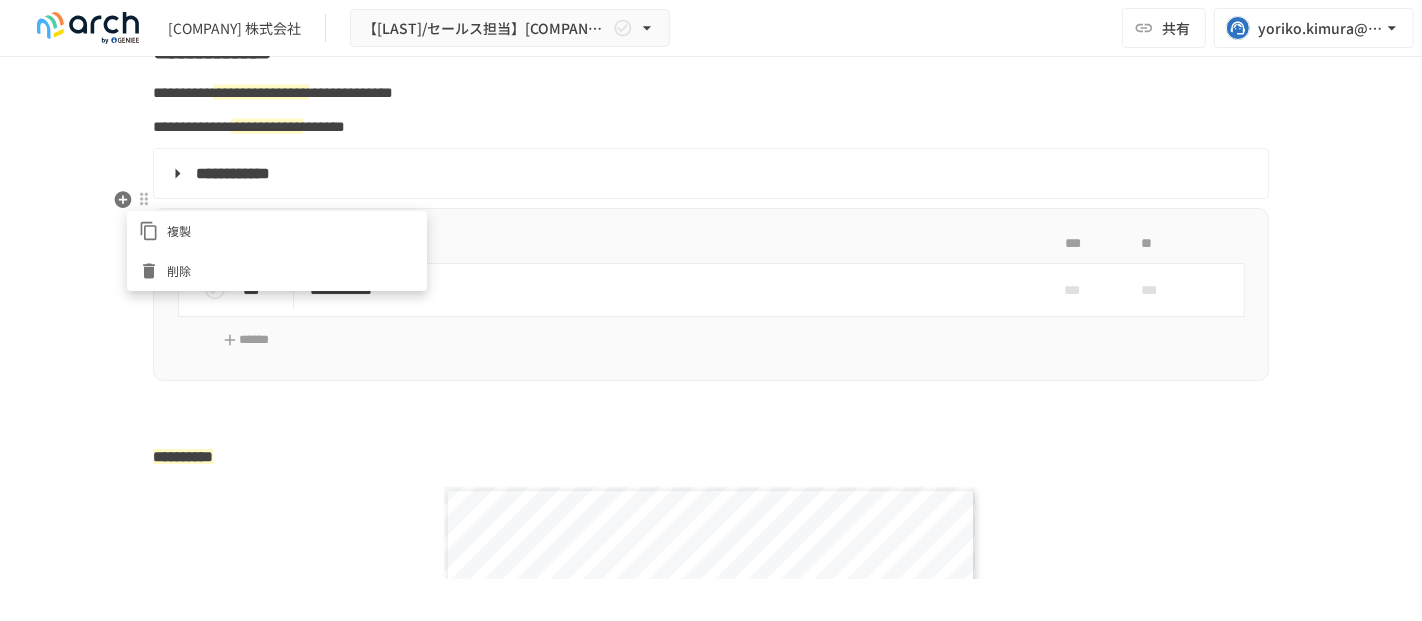 click at bounding box center (711, 310) 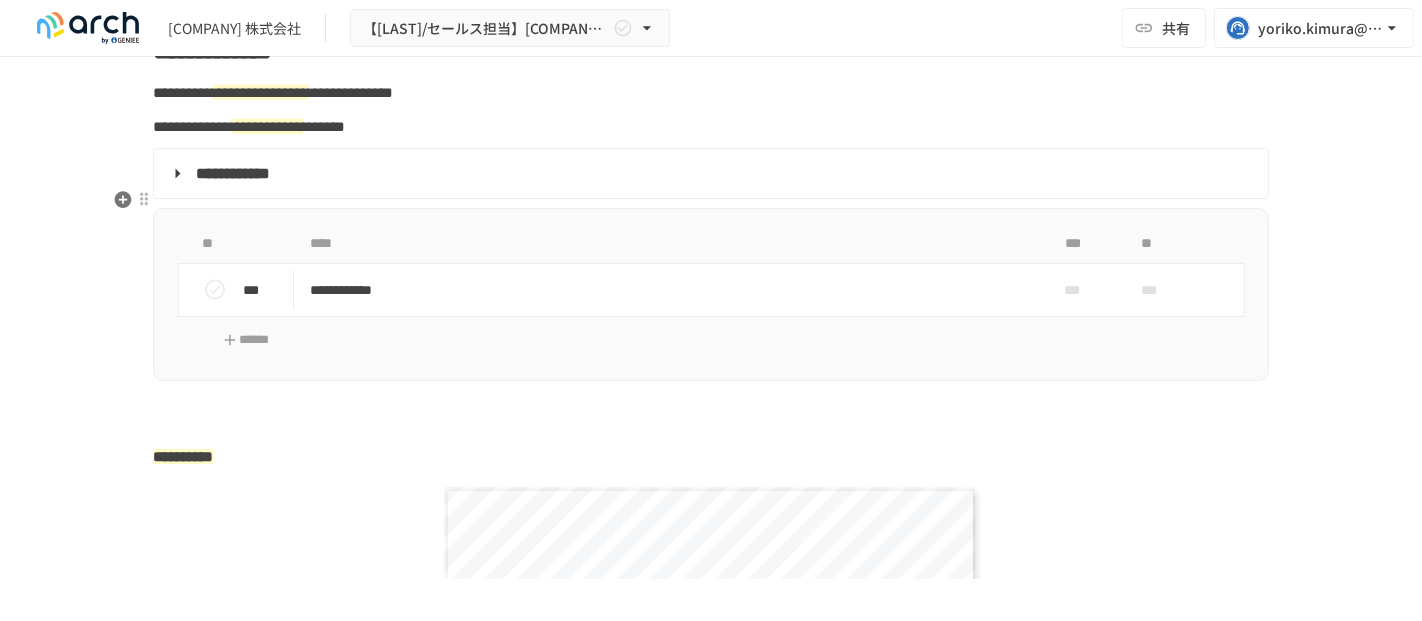 click on "参加者" at bounding box center [711, 1090] 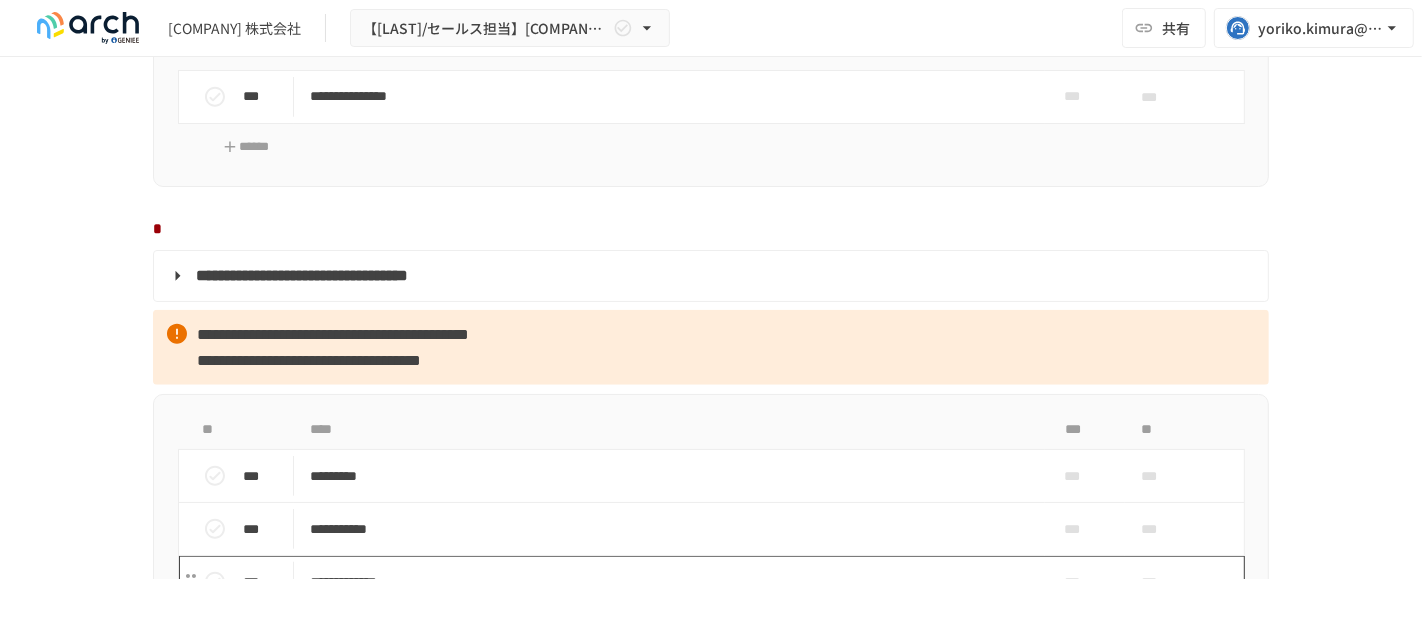 scroll, scrollTop: 1271, scrollLeft: 0, axis: vertical 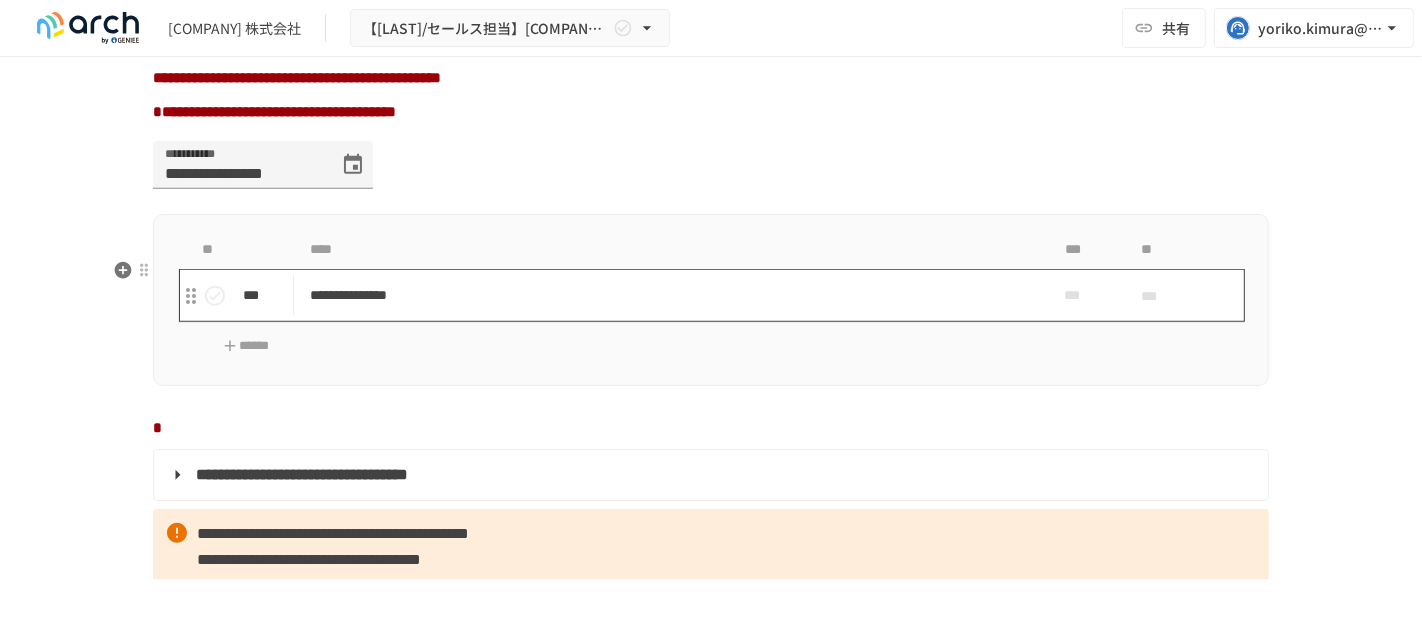 click on "**********" at bounding box center [669, 295] 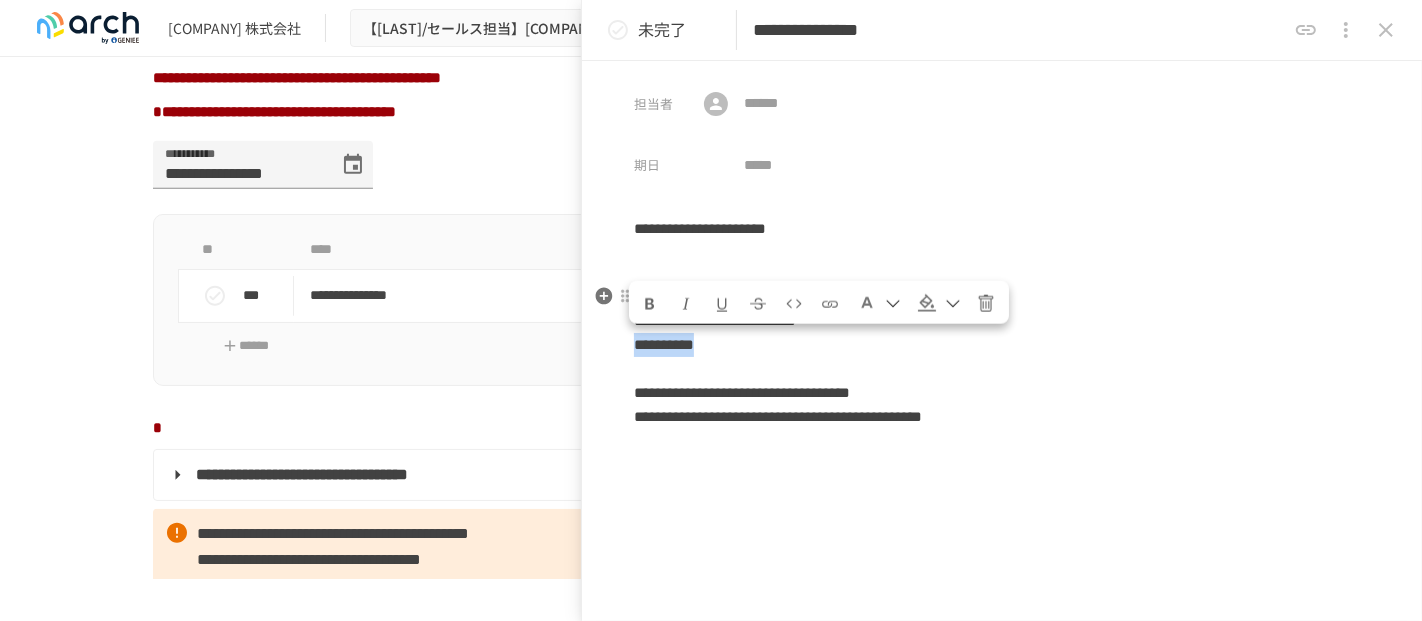 drag, startPoint x: 759, startPoint y: 355, endPoint x: 604, endPoint y: 356, distance: 155.00322 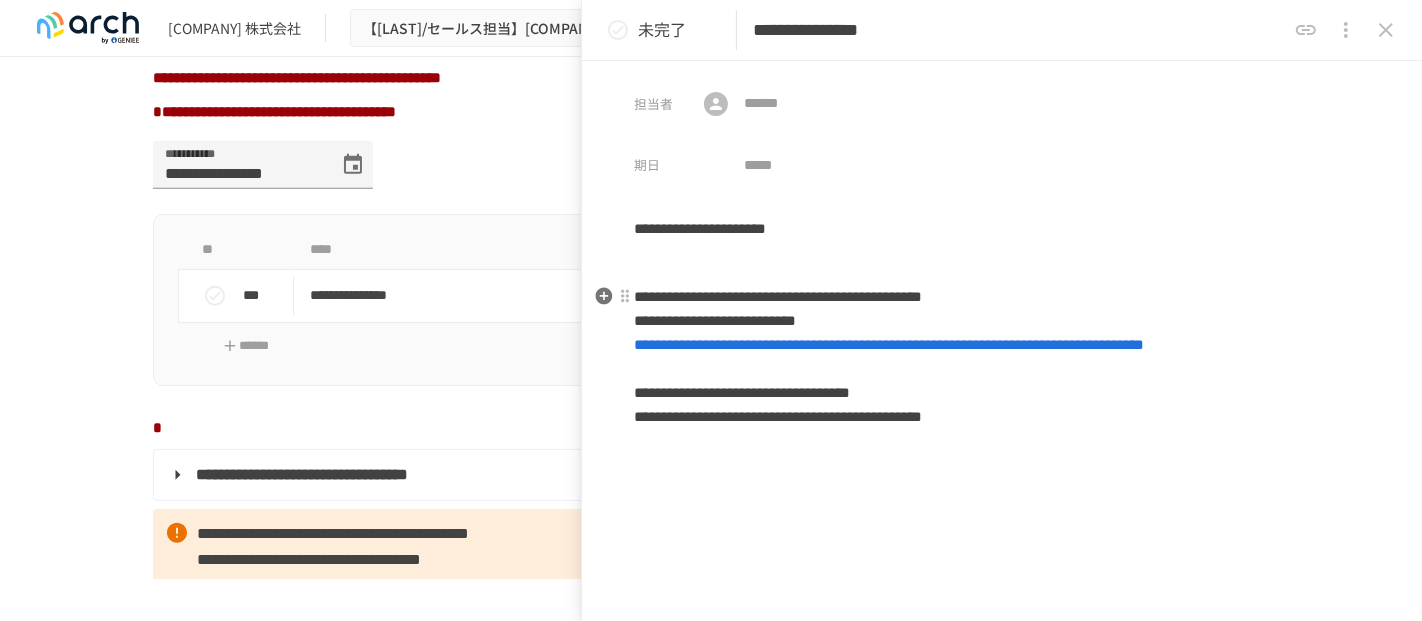 click on "**********" at bounding box center [1002, 357] 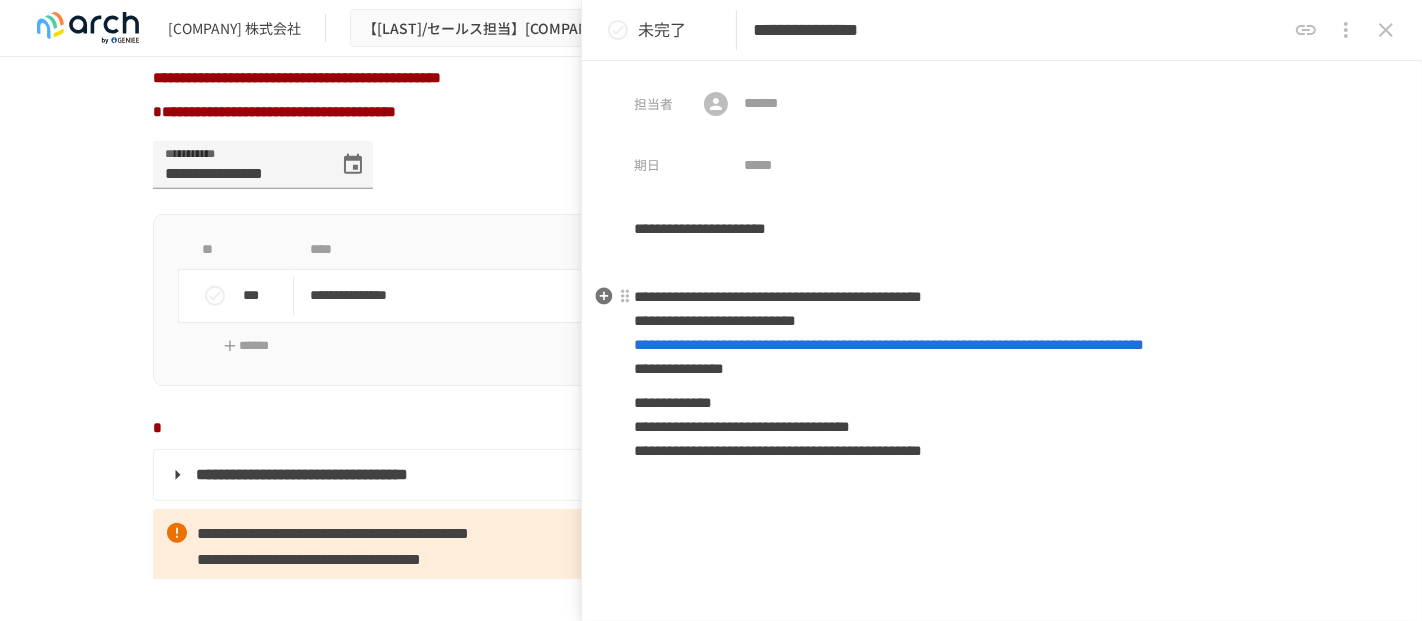 click on "**********" at bounding box center (1002, 333) 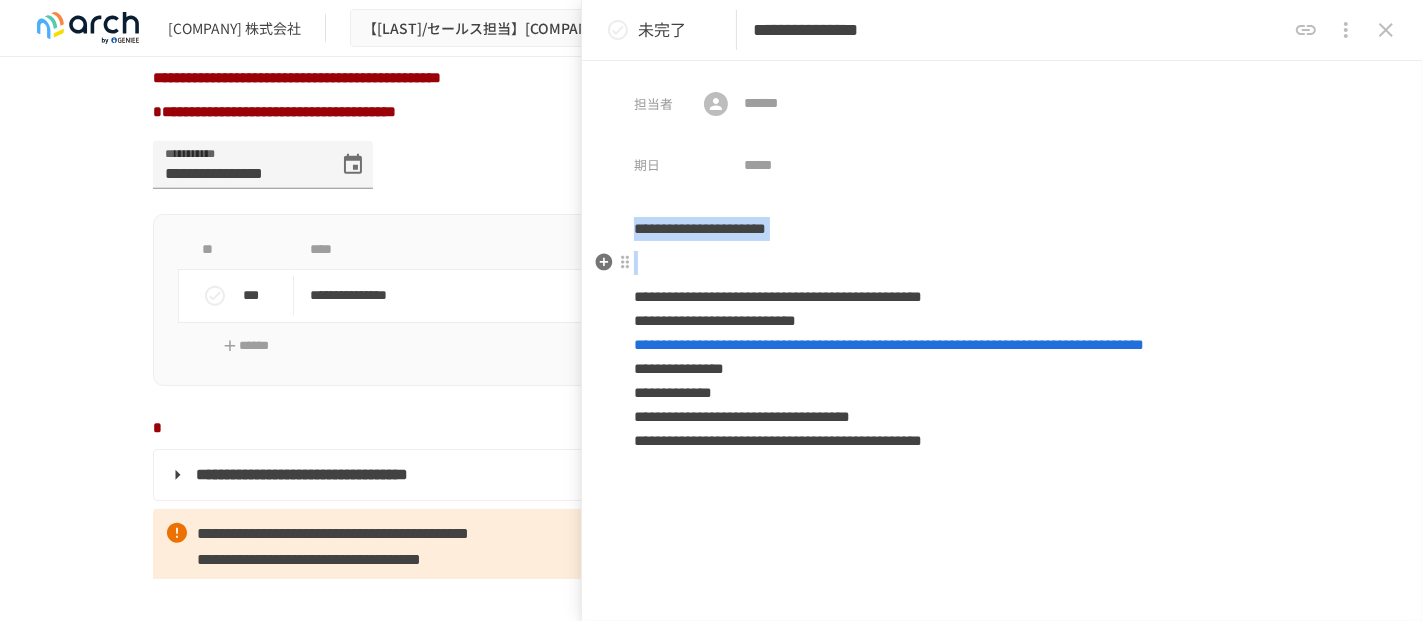click on "**********" at bounding box center [1002, 506] 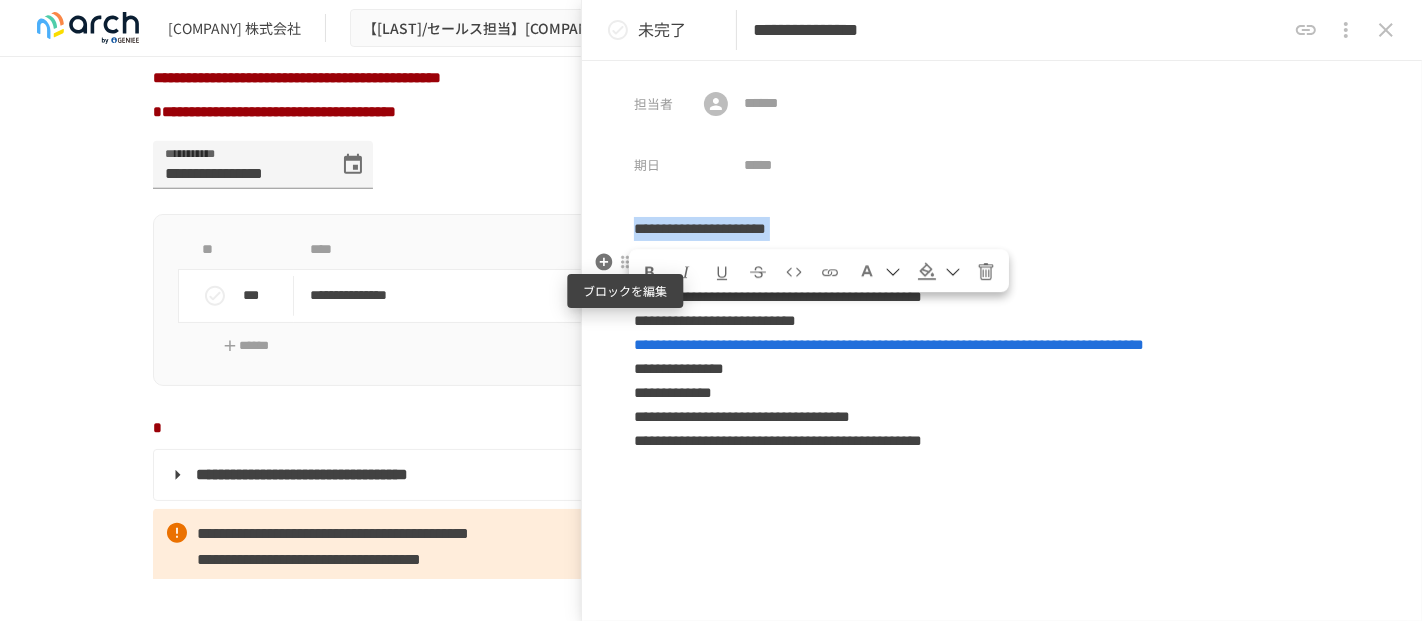 click at bounding box center (625, 262) 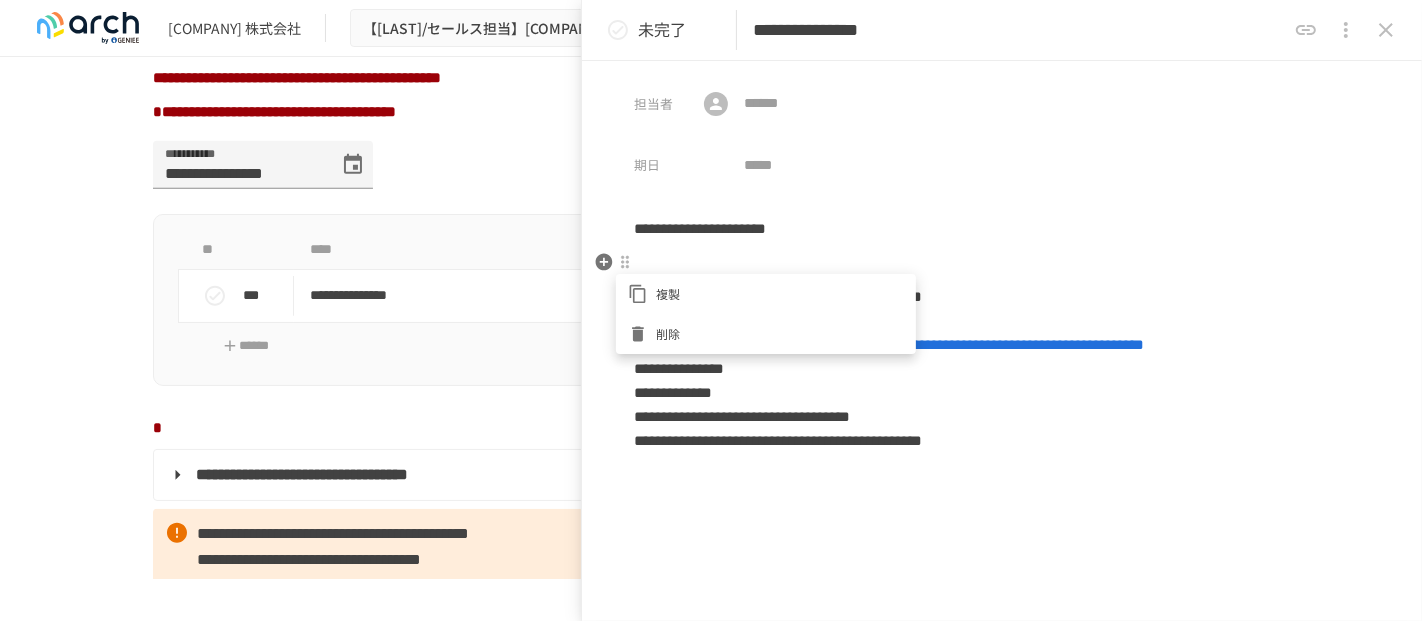 click on "削除" at bounding box center (780, 333) 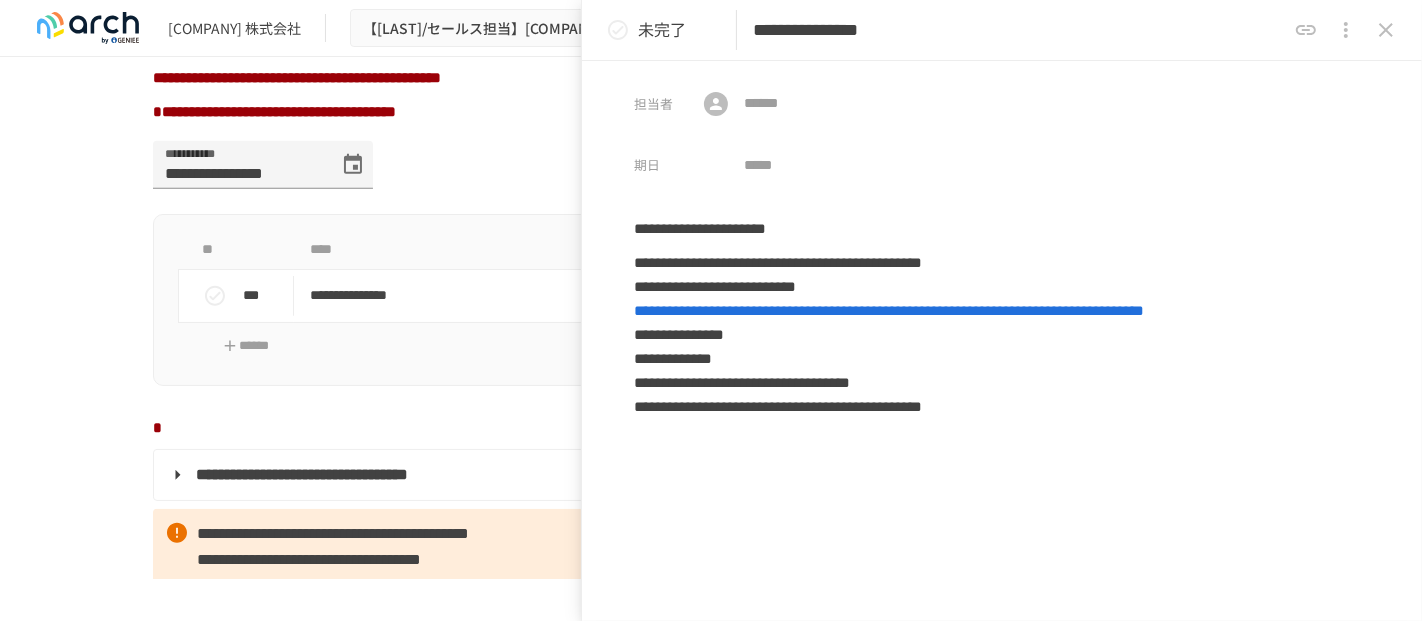 click 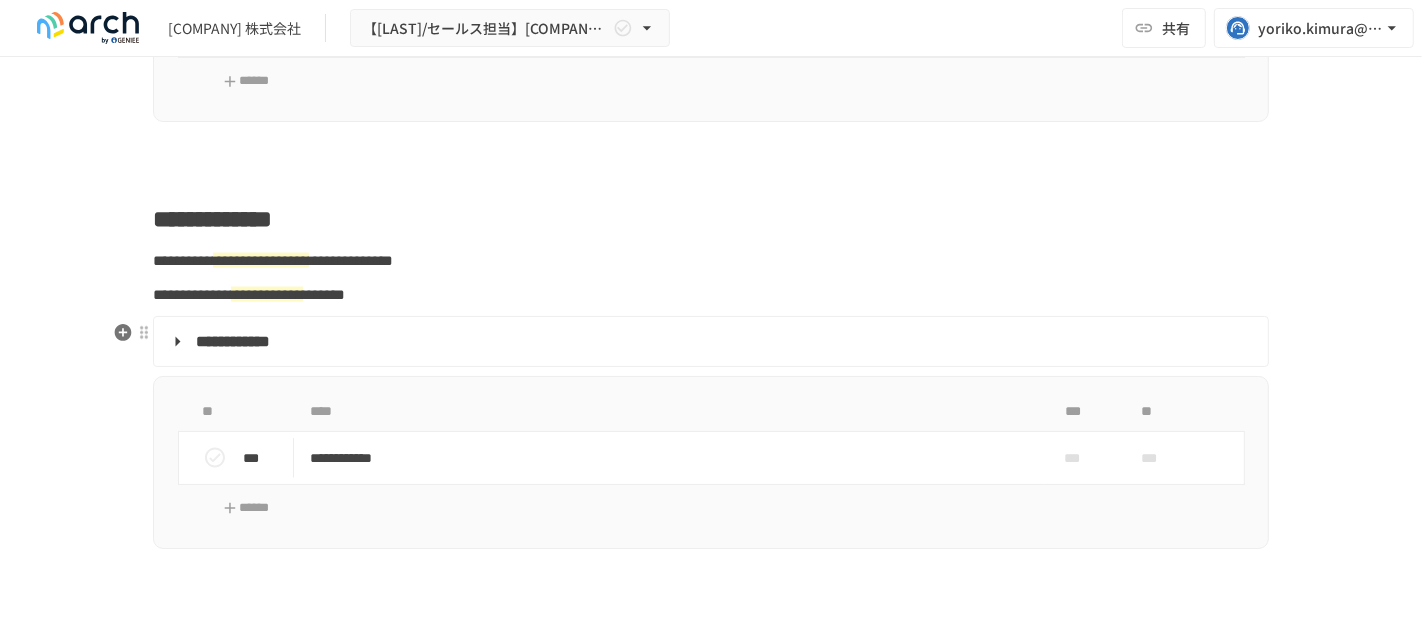 scroll, scrollTop: 2645, scrollLeft: 0, axis: vertical 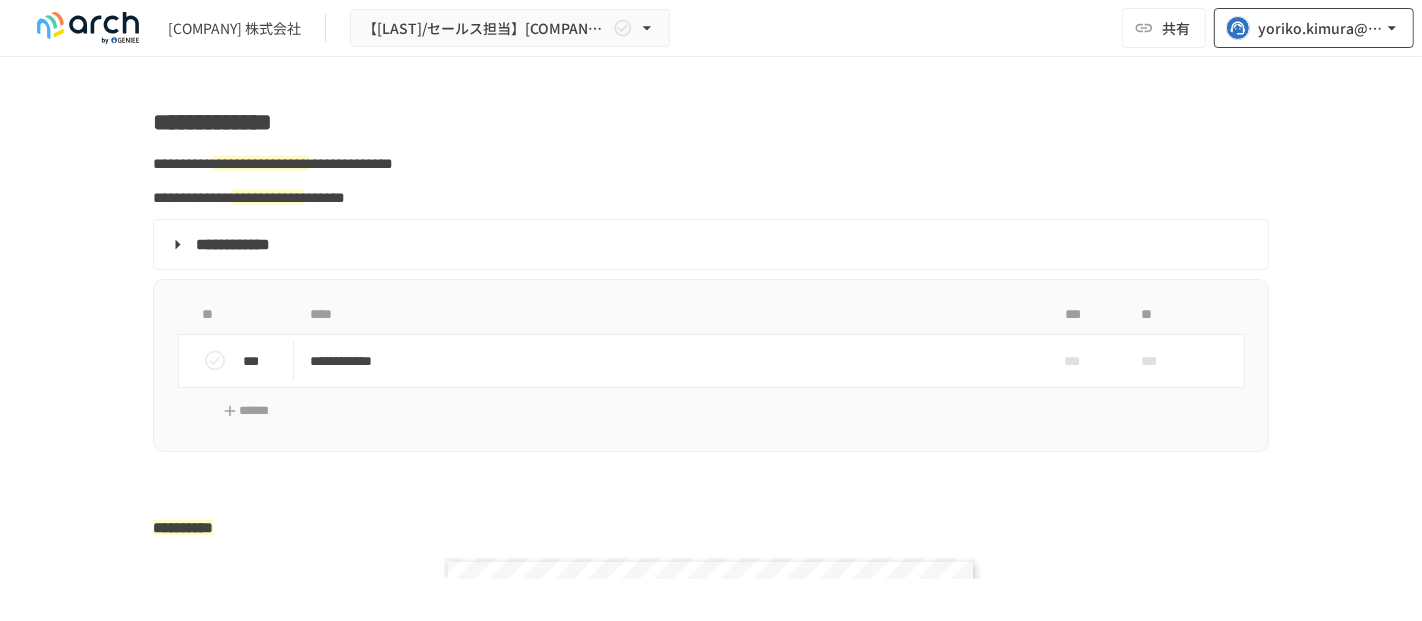 click on "yoriko.kimura@bizreach.co.jp" at bounding box center (1320, 28) 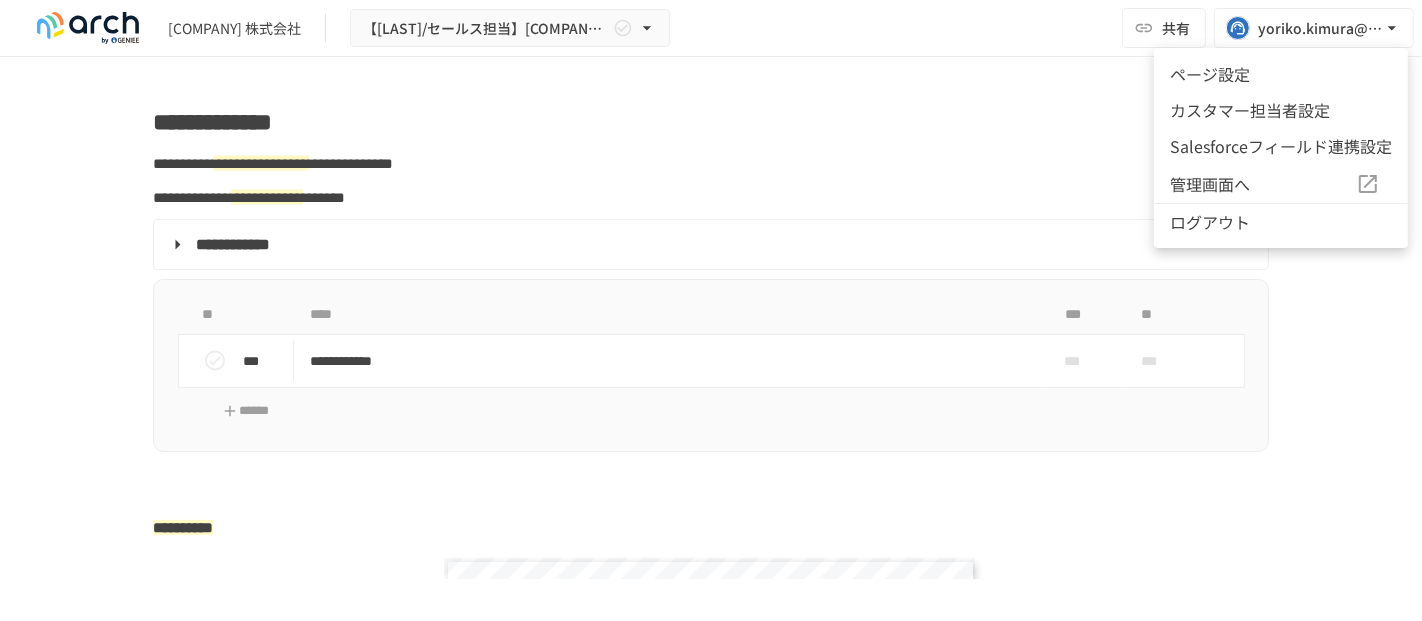 click on "カスタマー担当者設定" at bounding box center [1281, 110] 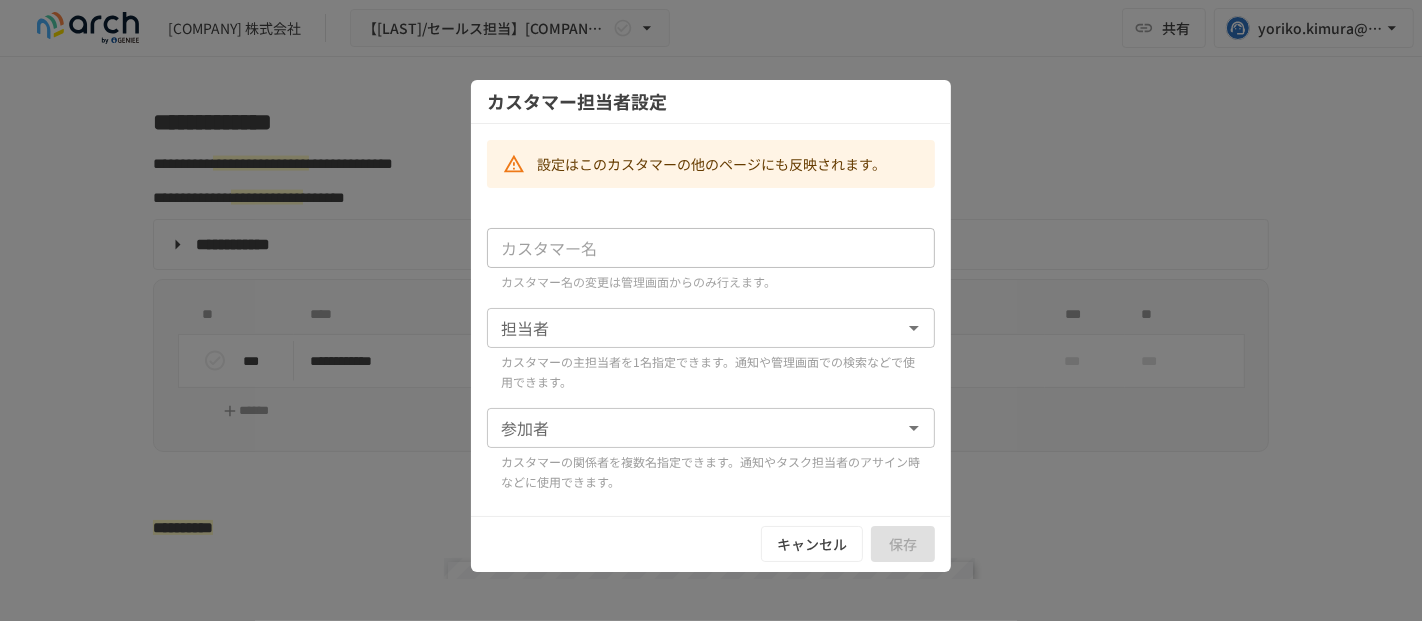 type on "*******" 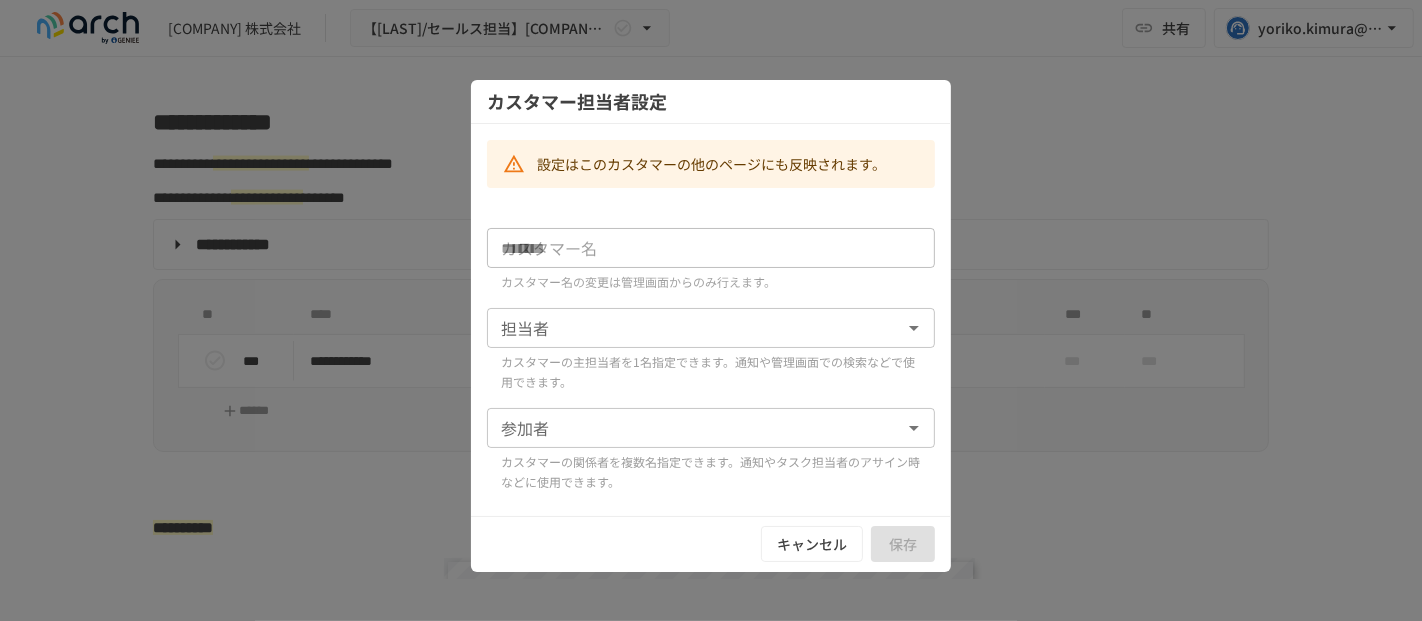 type on "****" 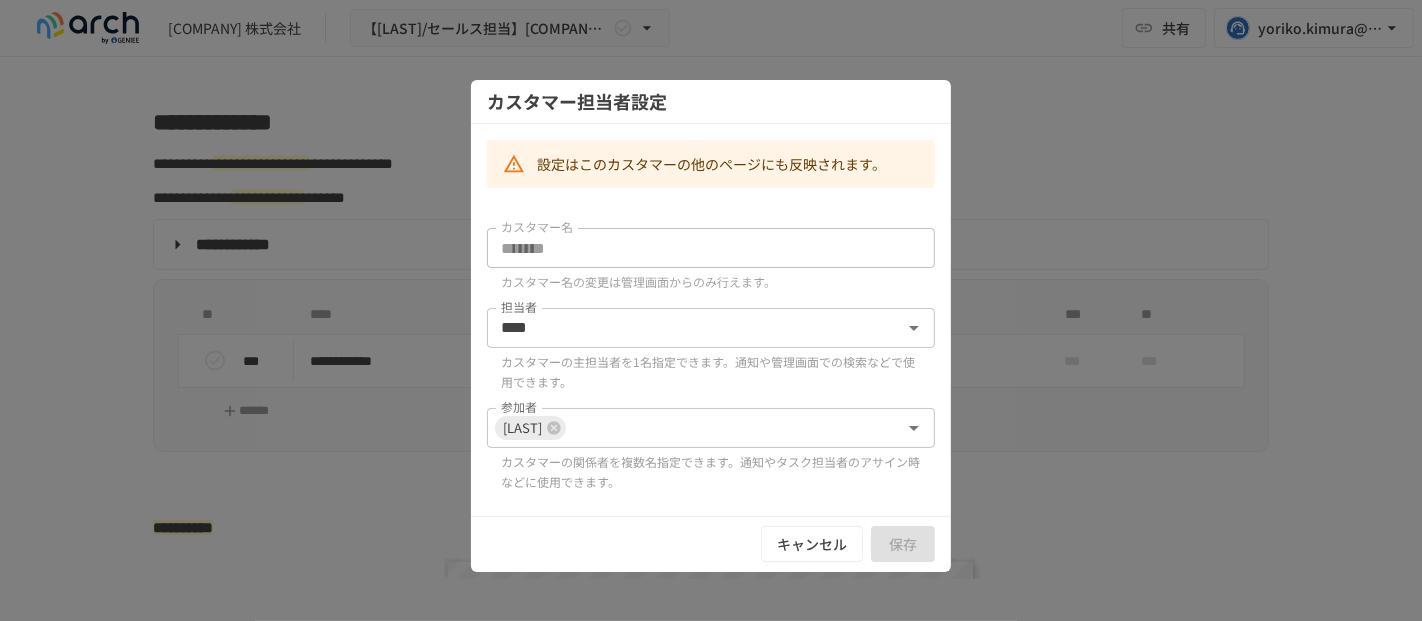 click on "キャンセル" at bounding box center [812, 544] 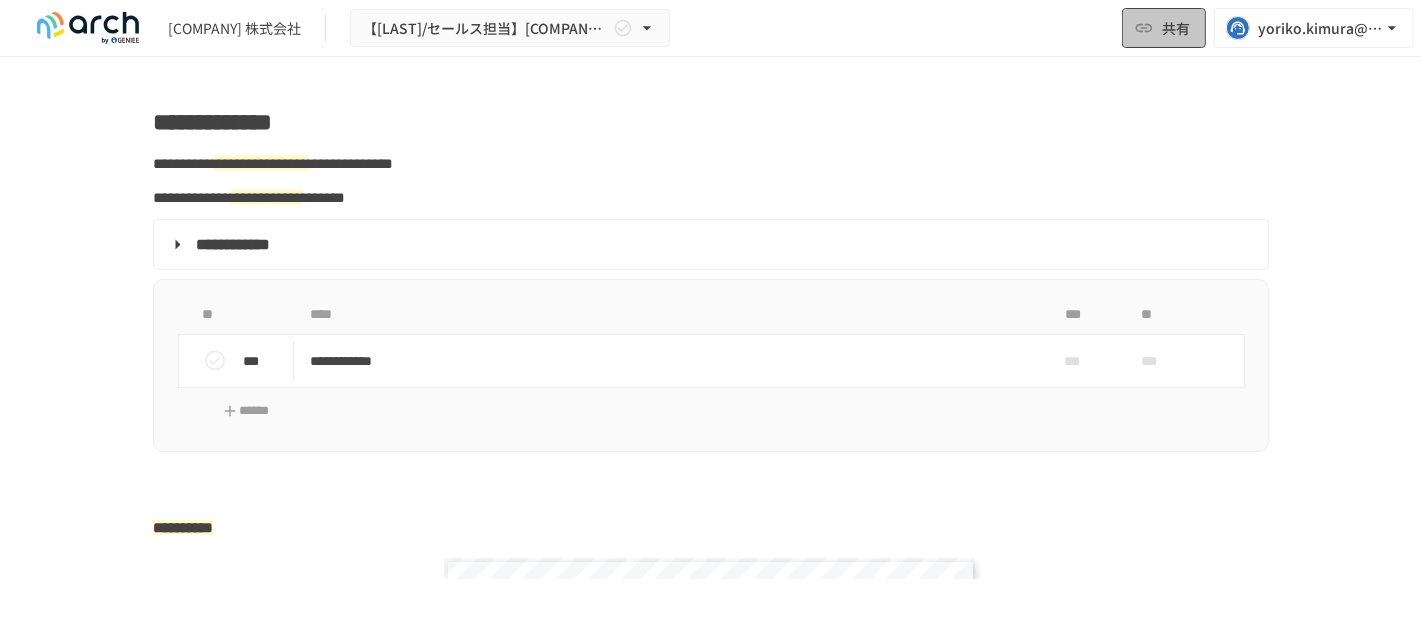 click on "共有" at bounding box center (1164, 28) 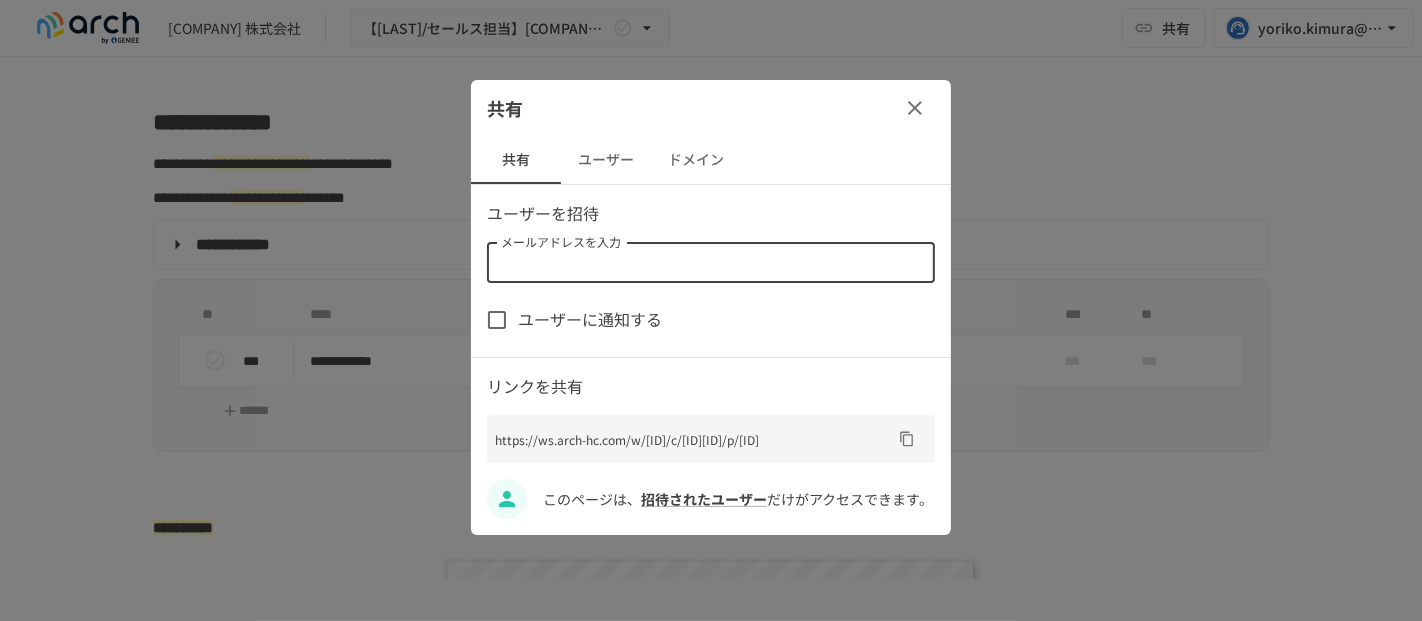 click on "メールアドレスを入力" at bounding box center [709, 263] 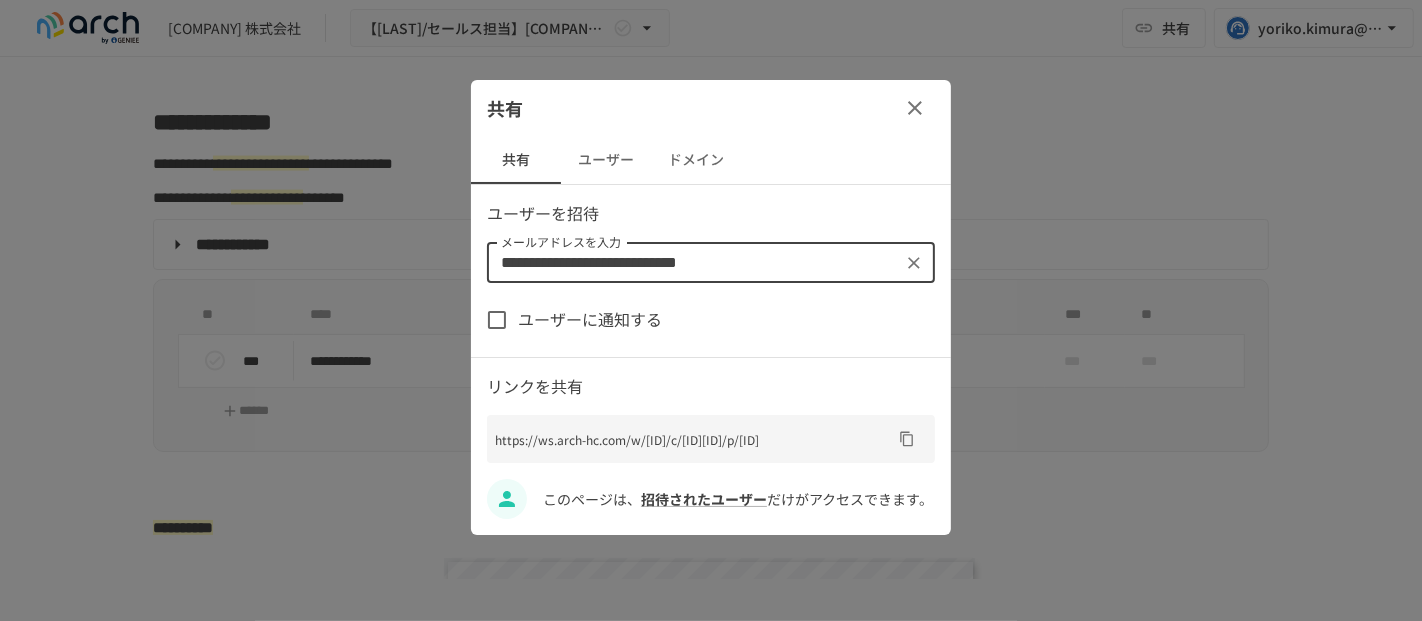 type on "**********" 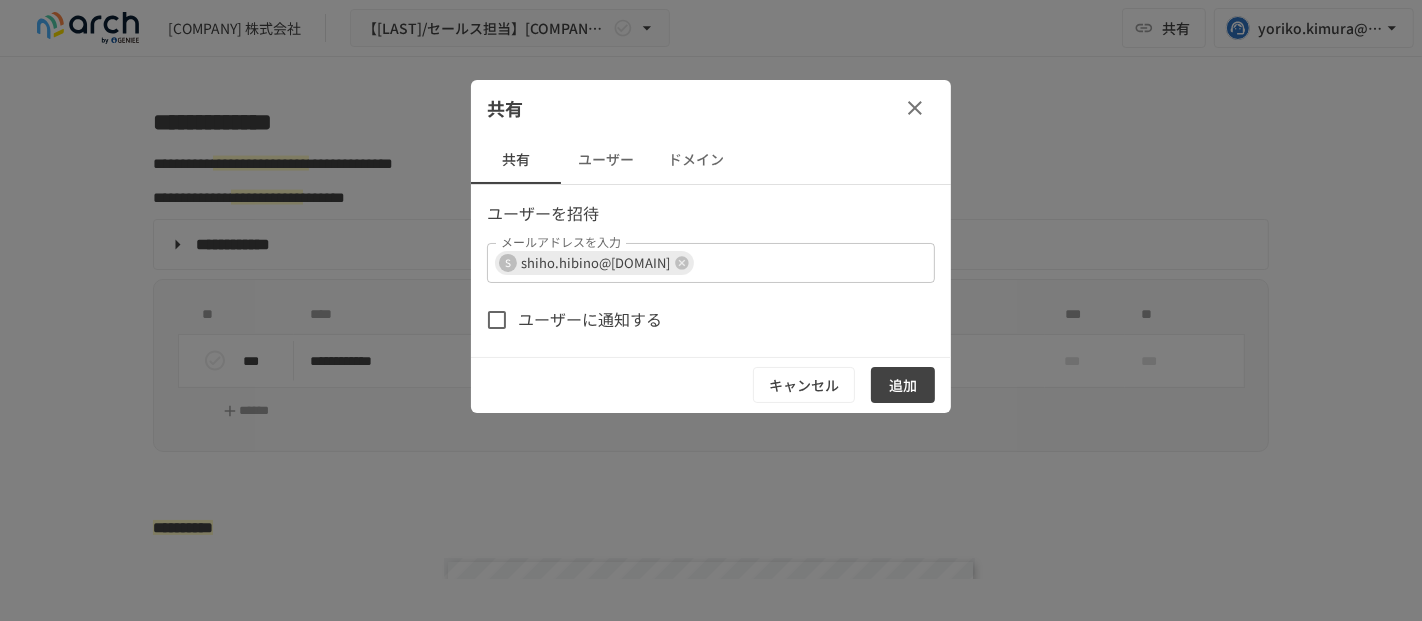 drag, startPoint x: 1083, startPoint y: 144, endPoint x: 1051, endPoint y: 148, distance: 32.24903 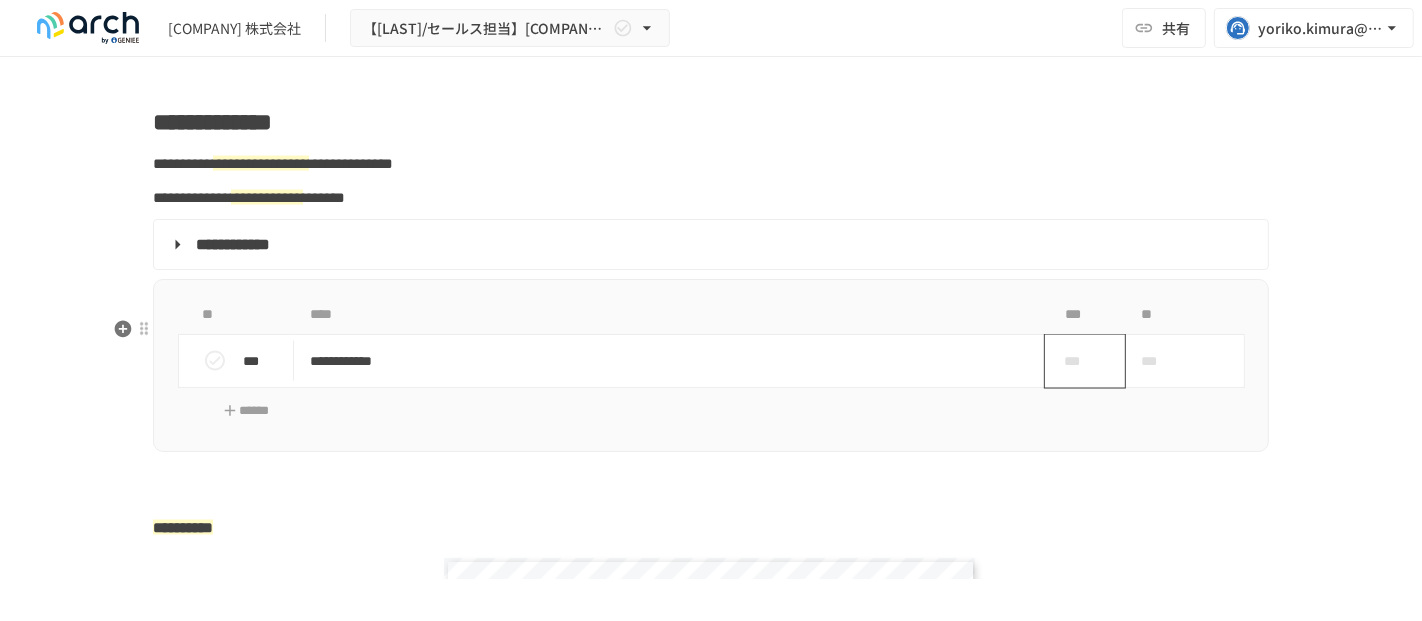 click on "***" at bounding box center [1077, 361] 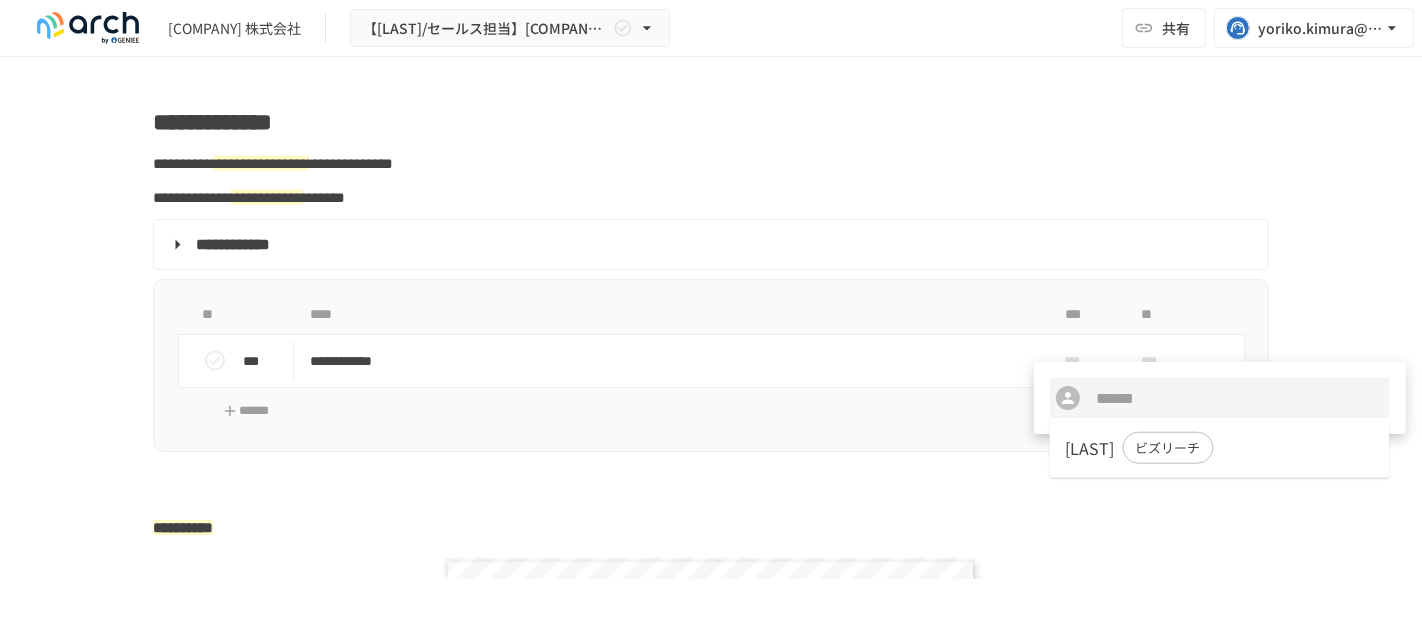 click at bounding box center [711, 310] 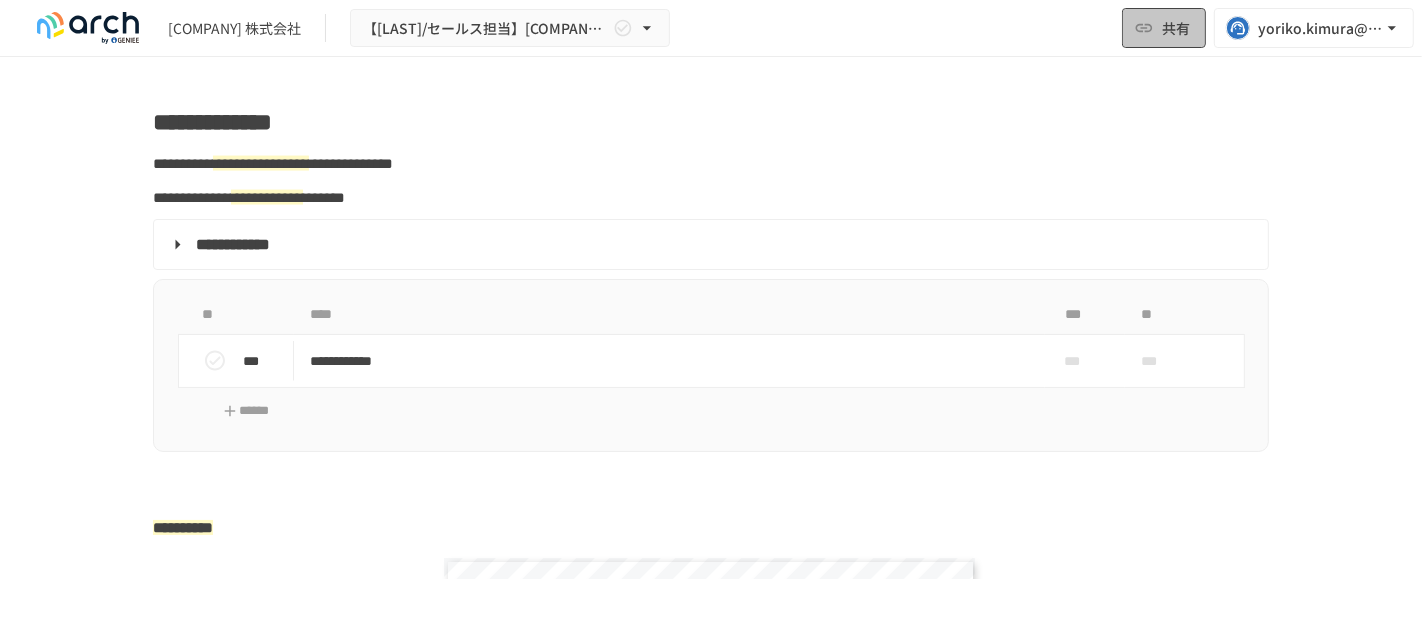 click on "共有" at bounding box center [1164, 28] 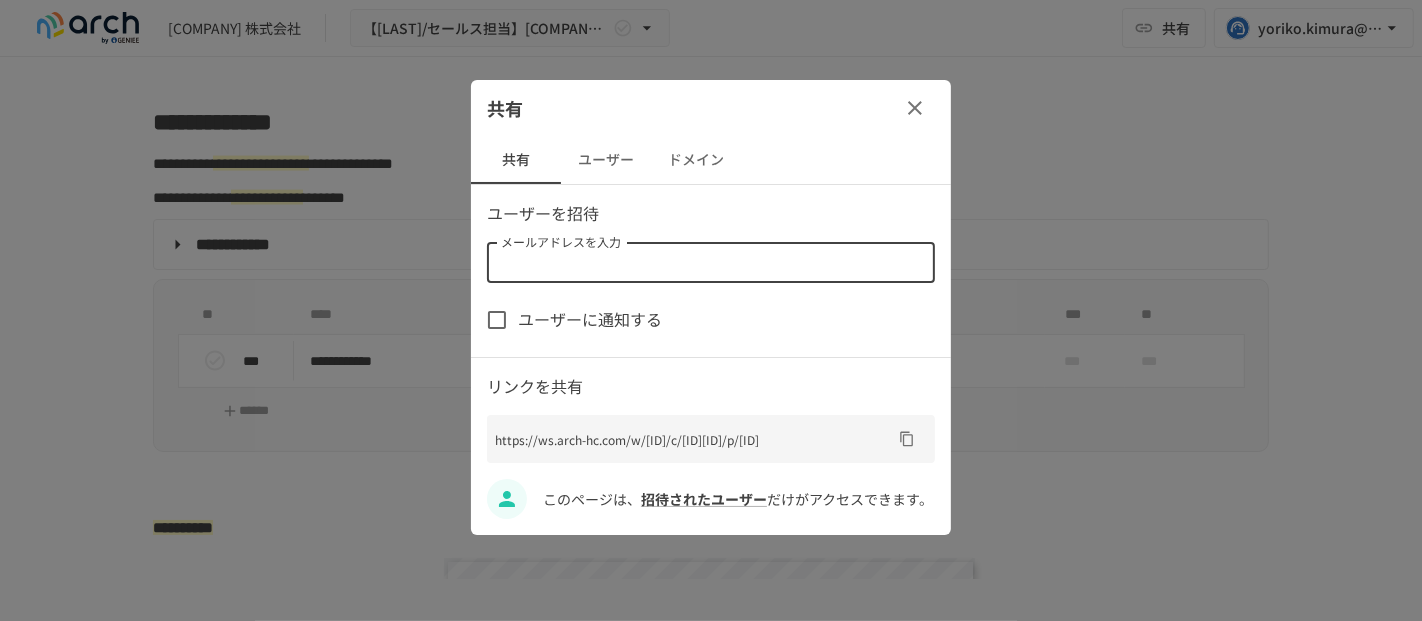 click on "メールアドレスを入力" at bounding box center [709, 263] 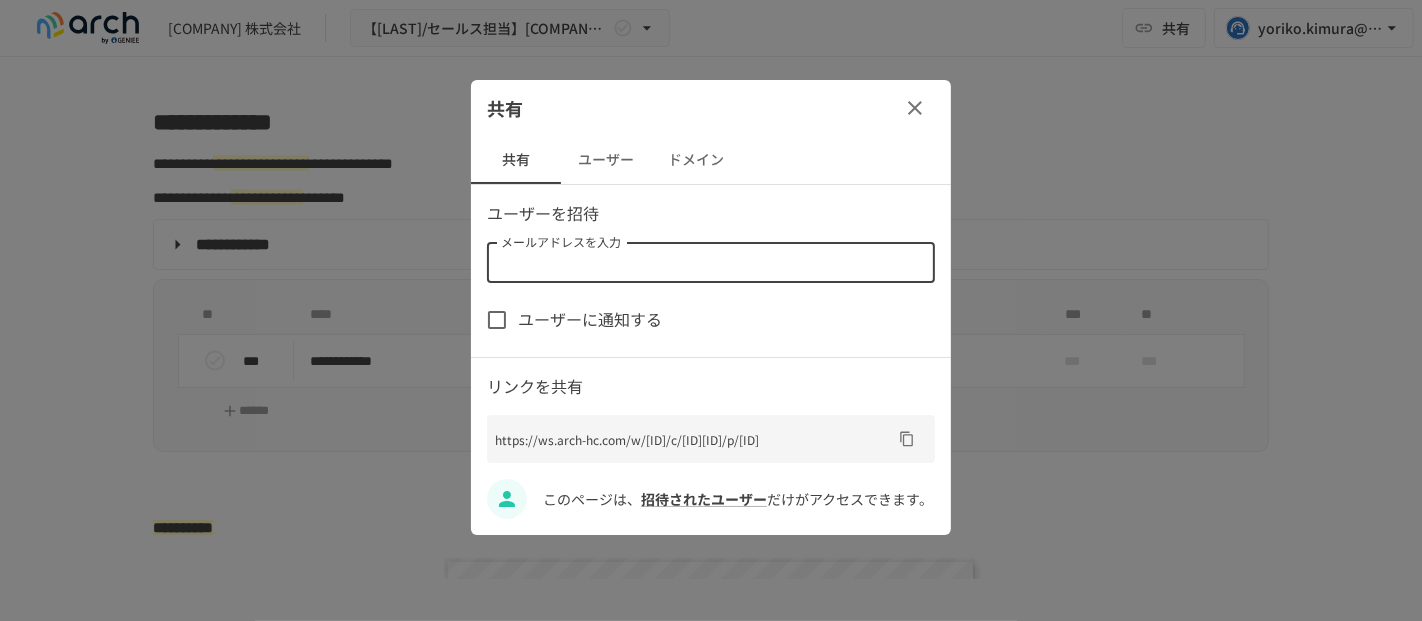 click on "ユーザー" at bounding box center (606, 160) 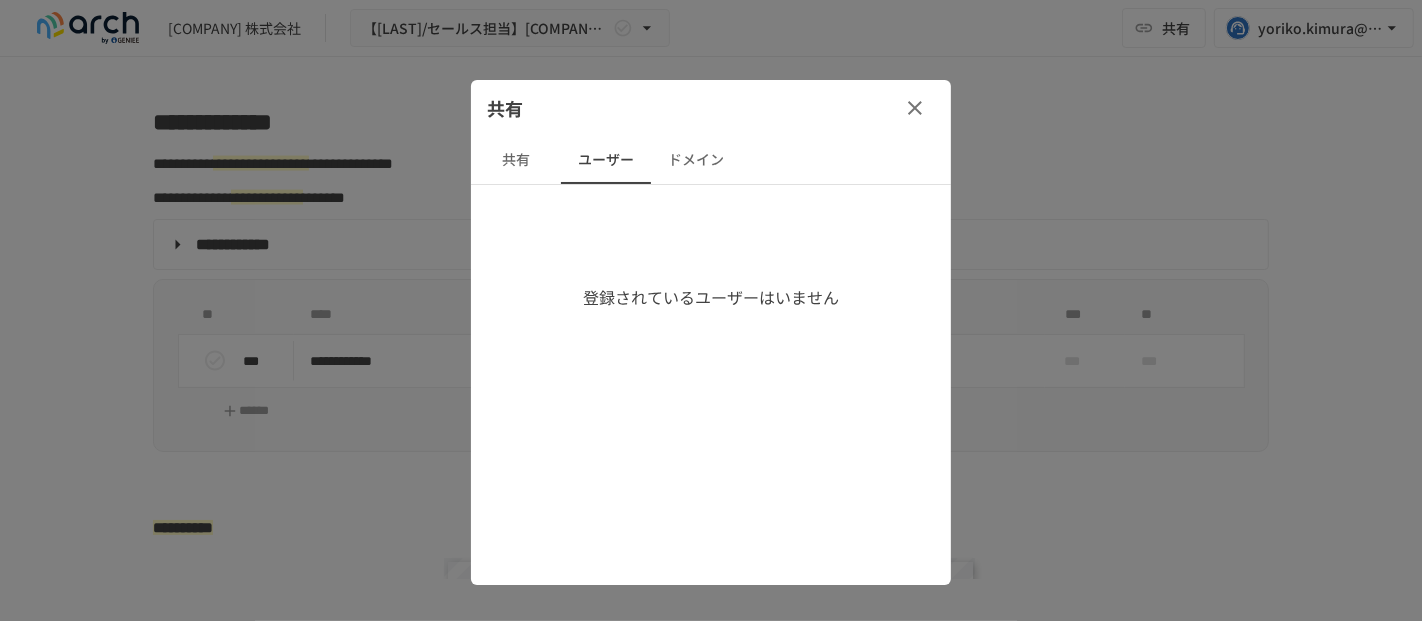 click on "共有" at bounding box center (516, 160) 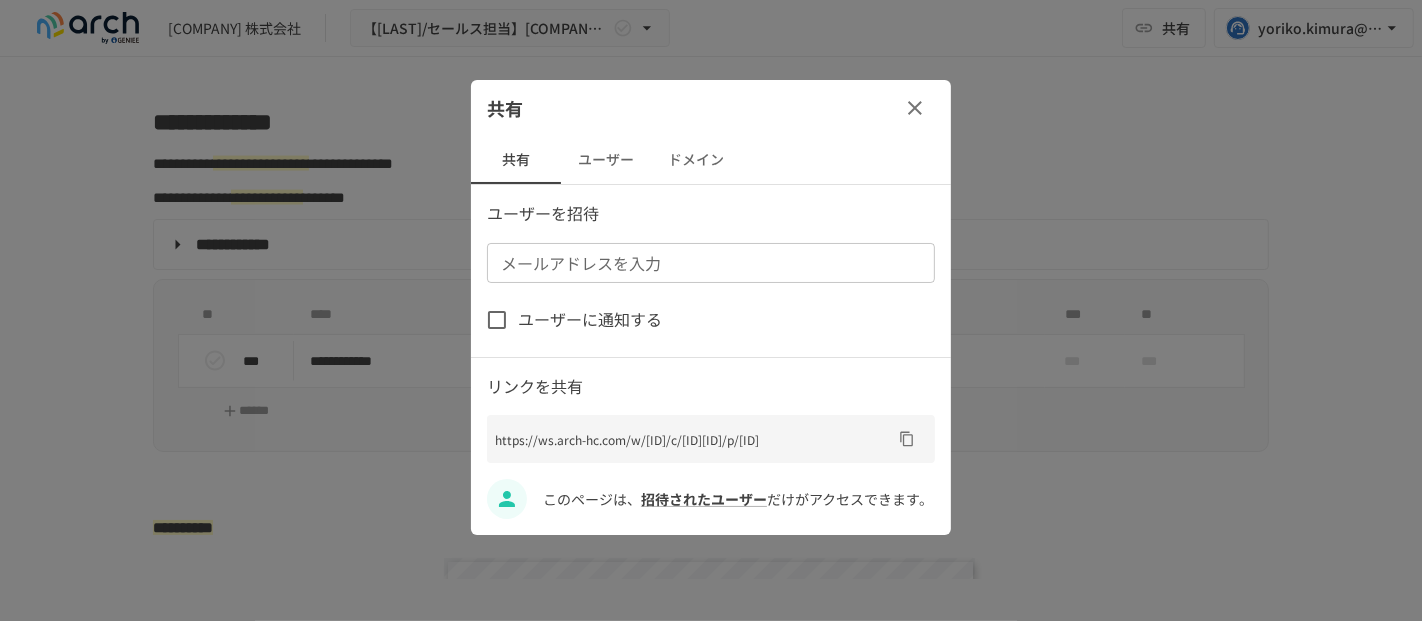 click on "メールアドレスを入力" at bounding box center (709, 263) 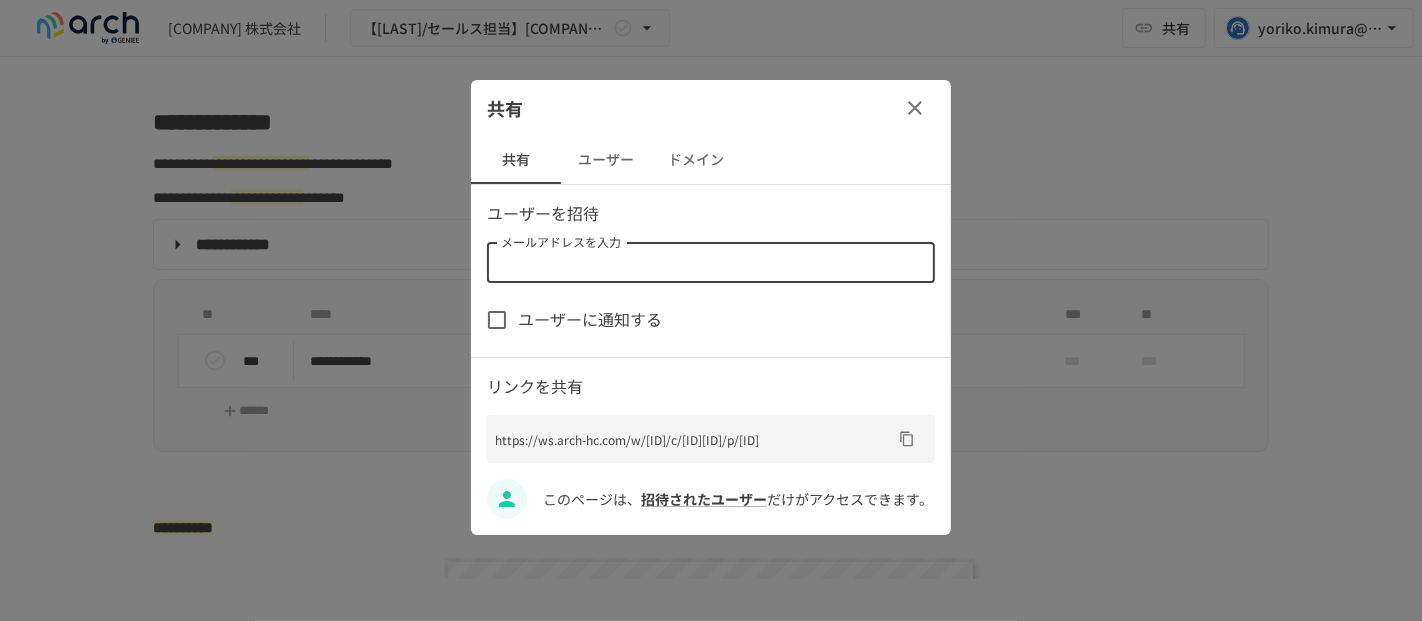 paste on "**********" 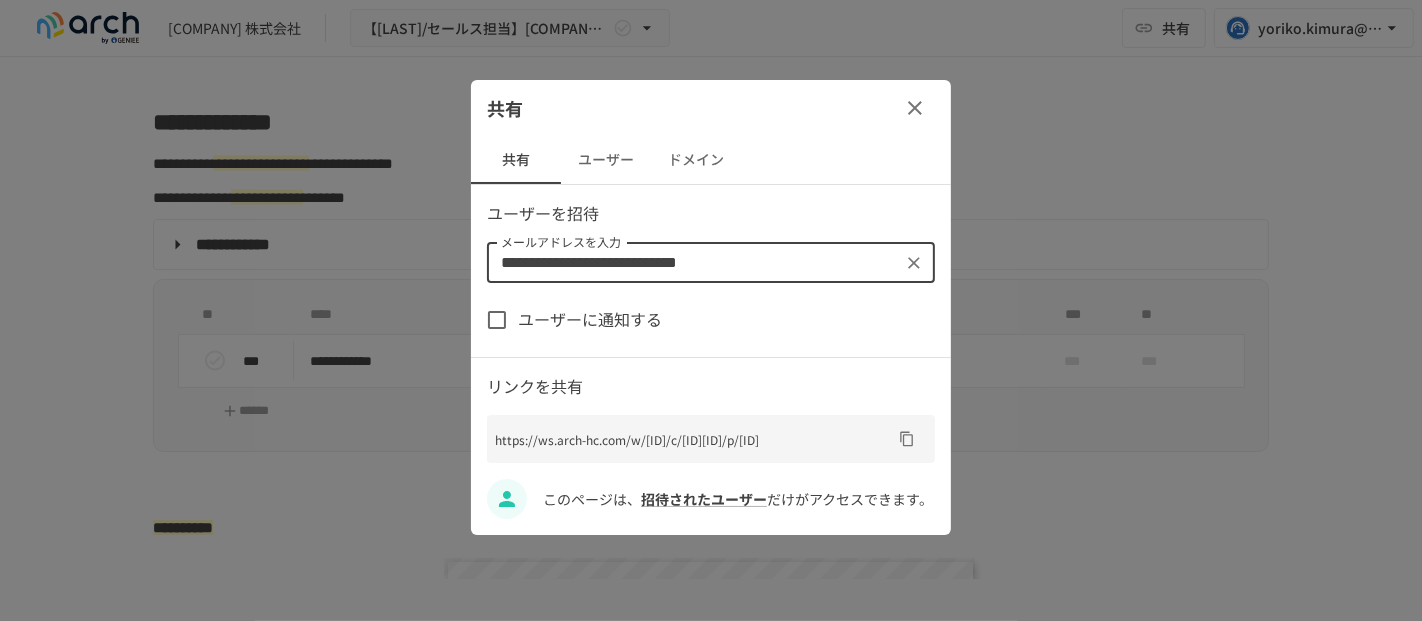 type on "**********" 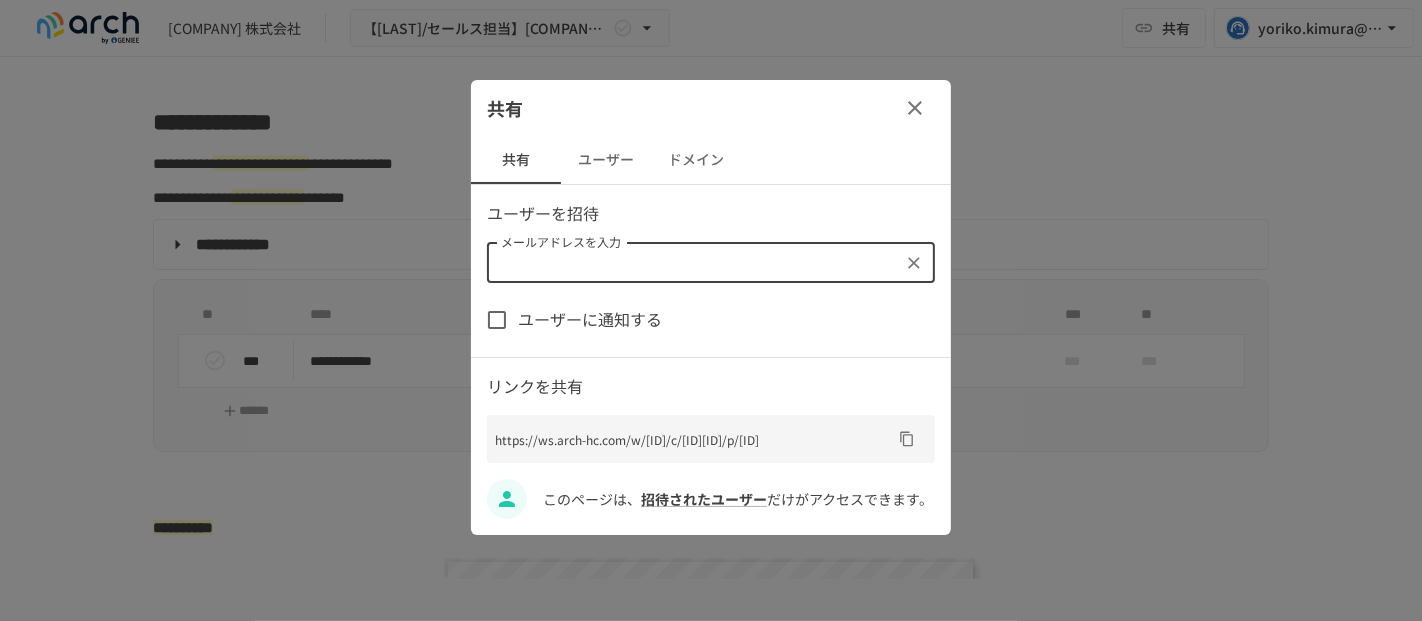 click on "ユーザーに通知する" at bounding box center [711, 320] 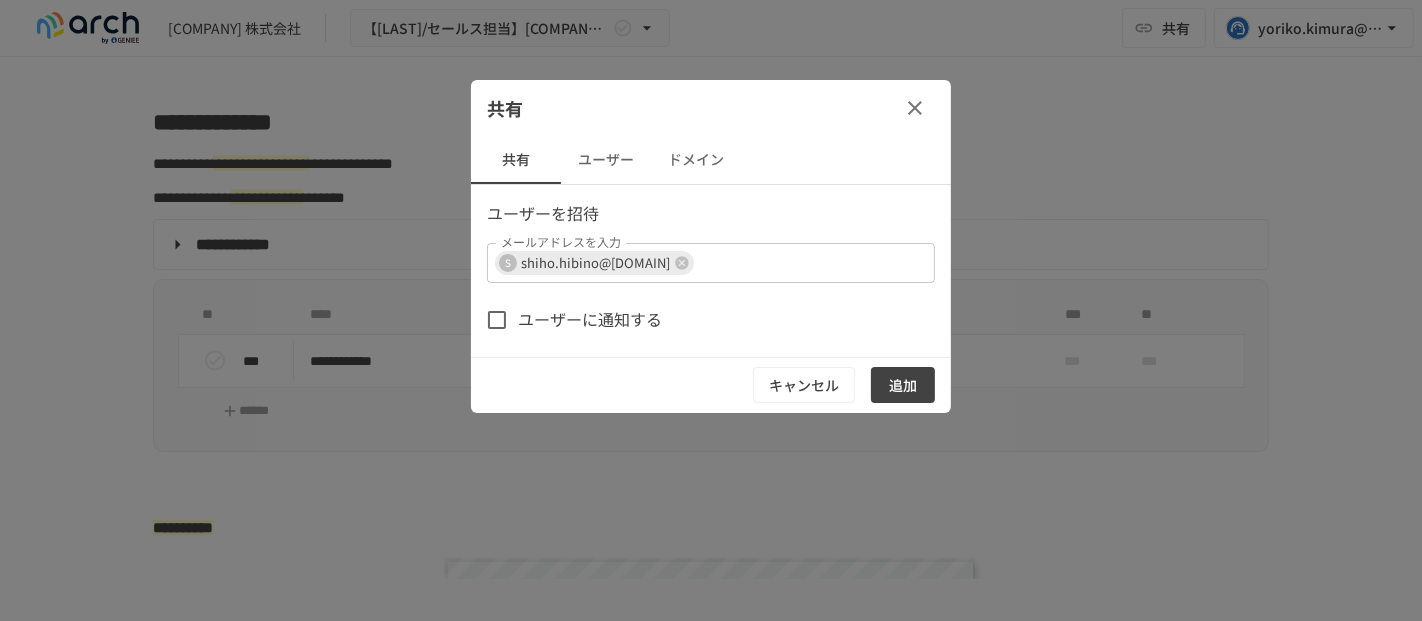 click on "ユーザーに通知する" at bounding box center (590, 320) 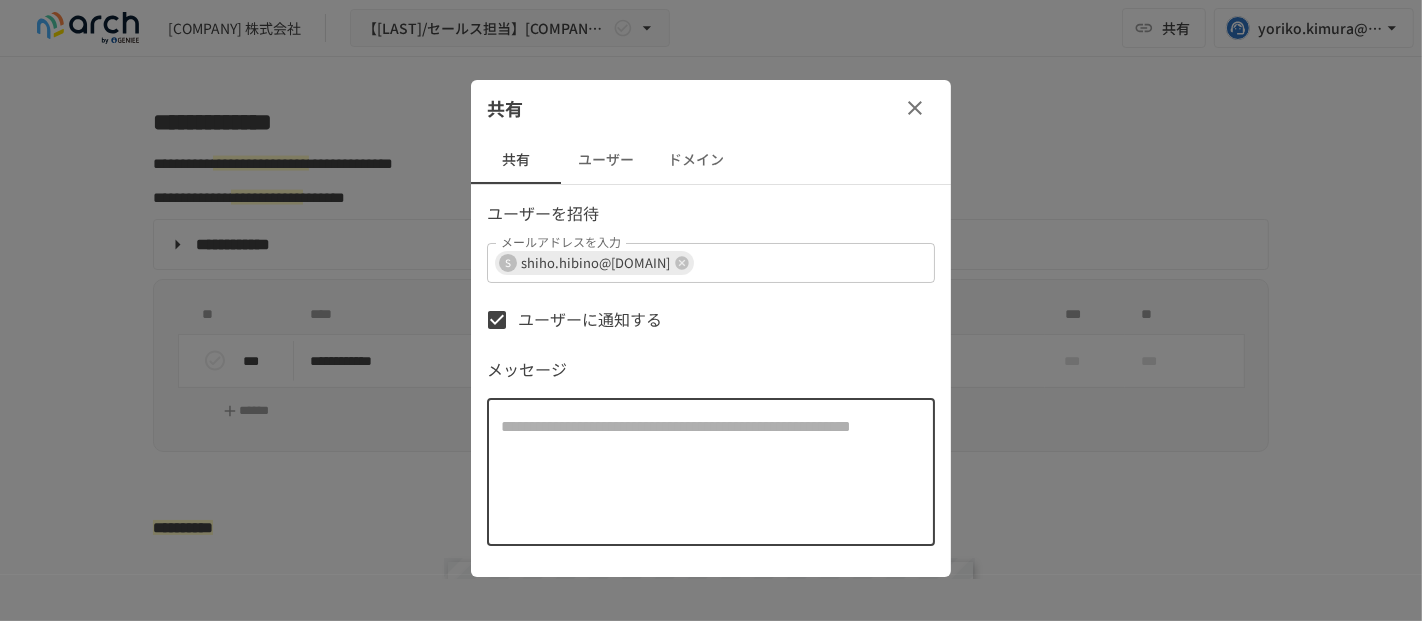 click at bounding box center [711, 472] 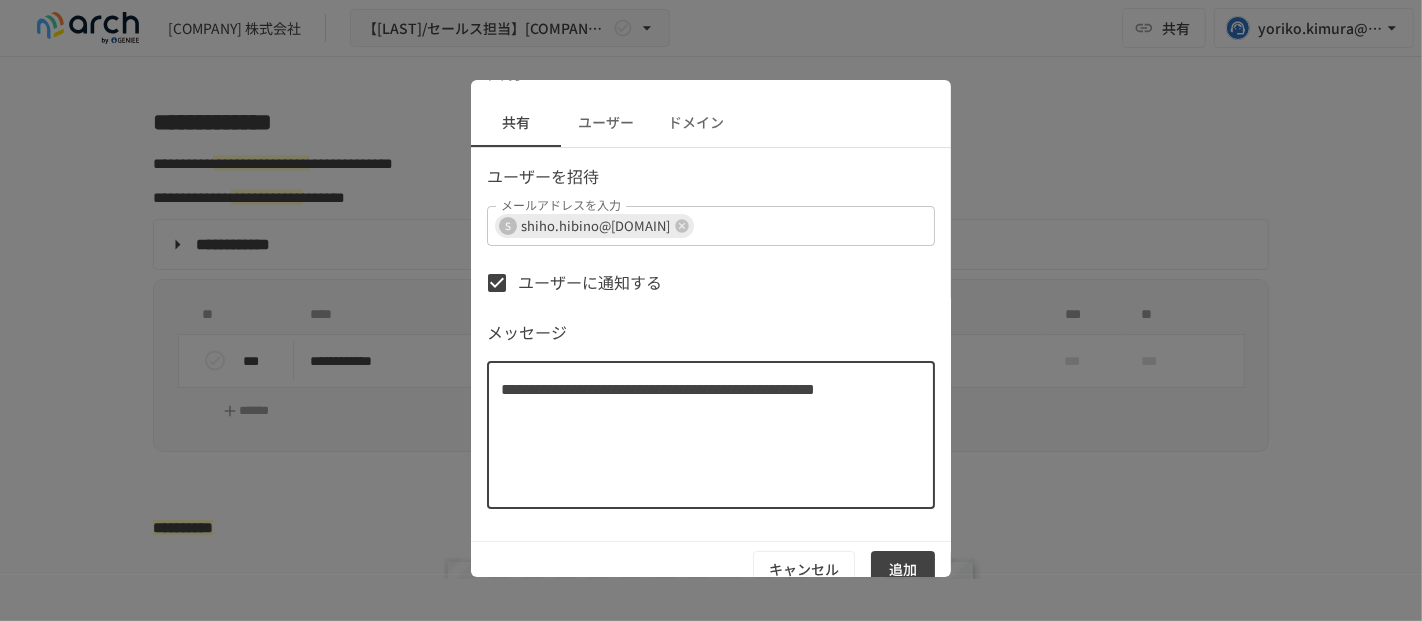 scroll, scrollTop: 57, scrollLeft: 0, axis: vertical 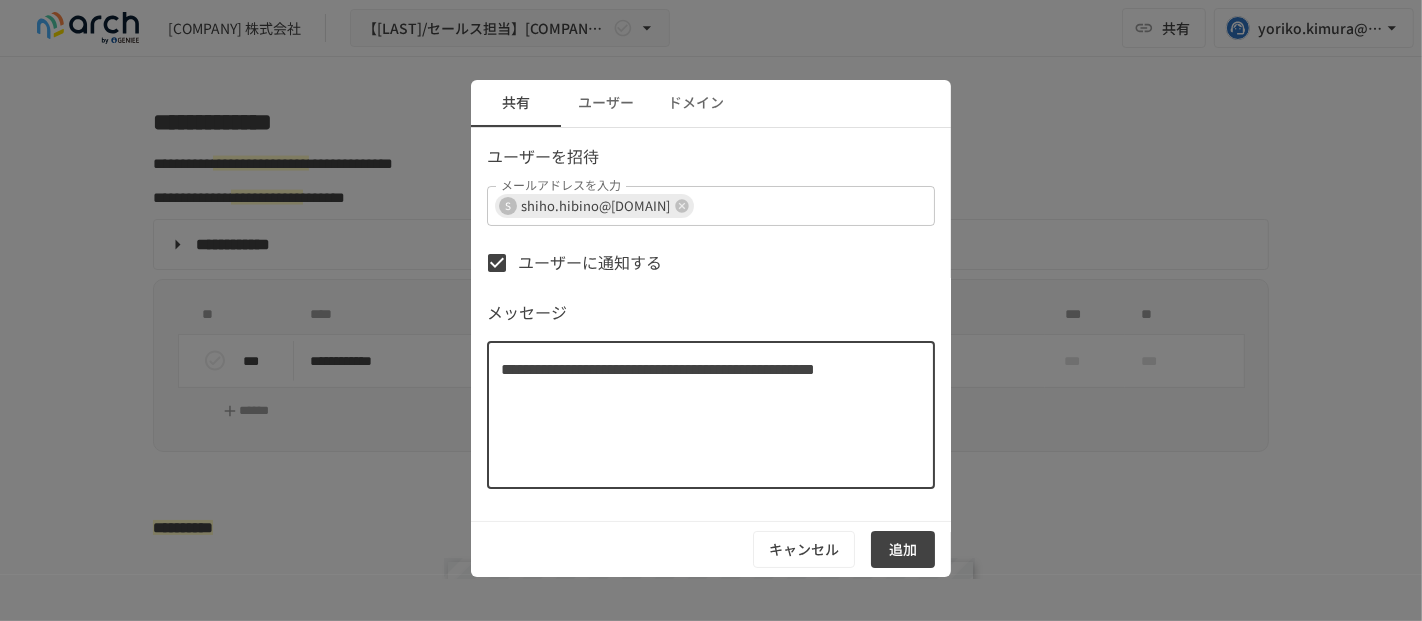 type on "**********" 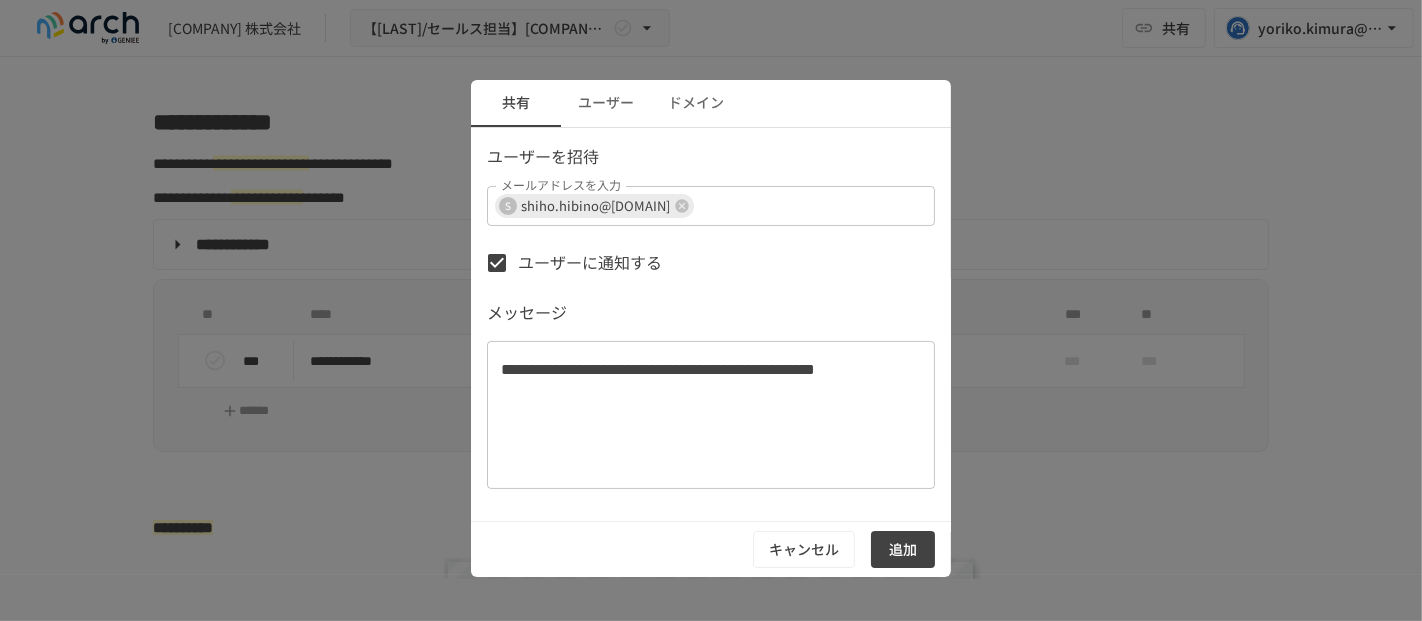 scroll, scrollTop: 0, scrollLeft: 0, axis: both 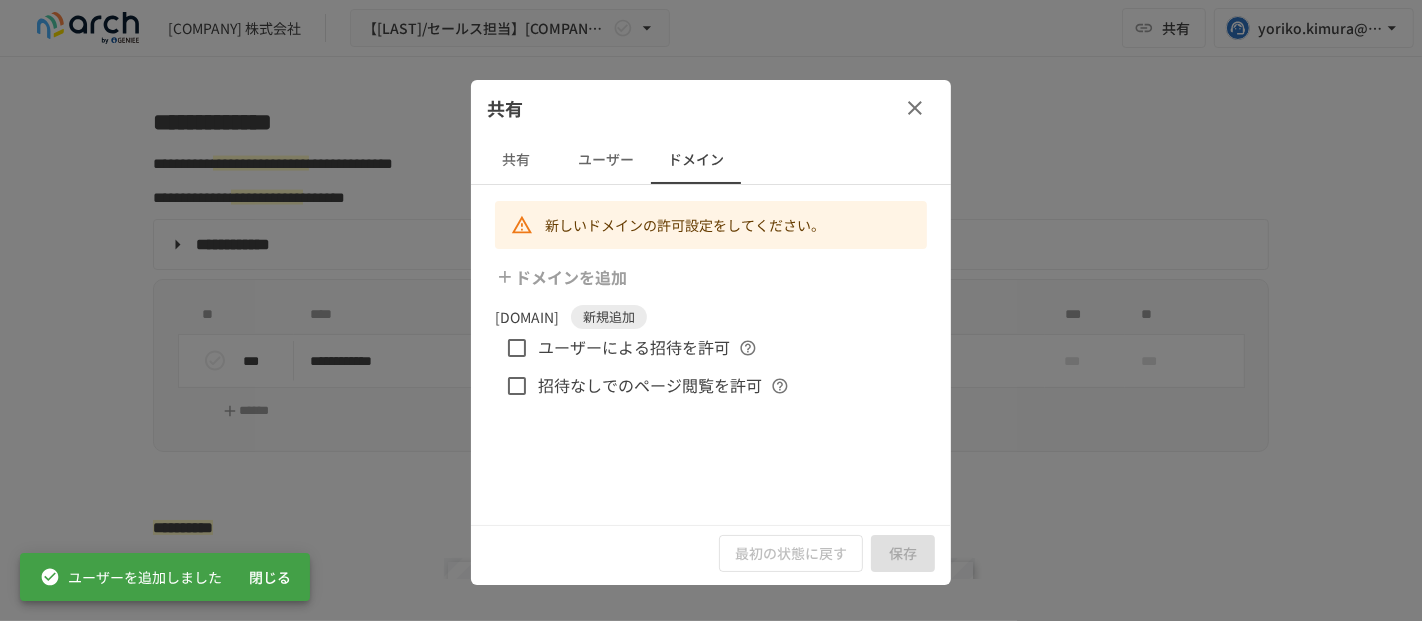 drag, startPoint x: 705, startPoint y: 341, endPoint x: 755, endPoint y: 392, distance: 71.42129 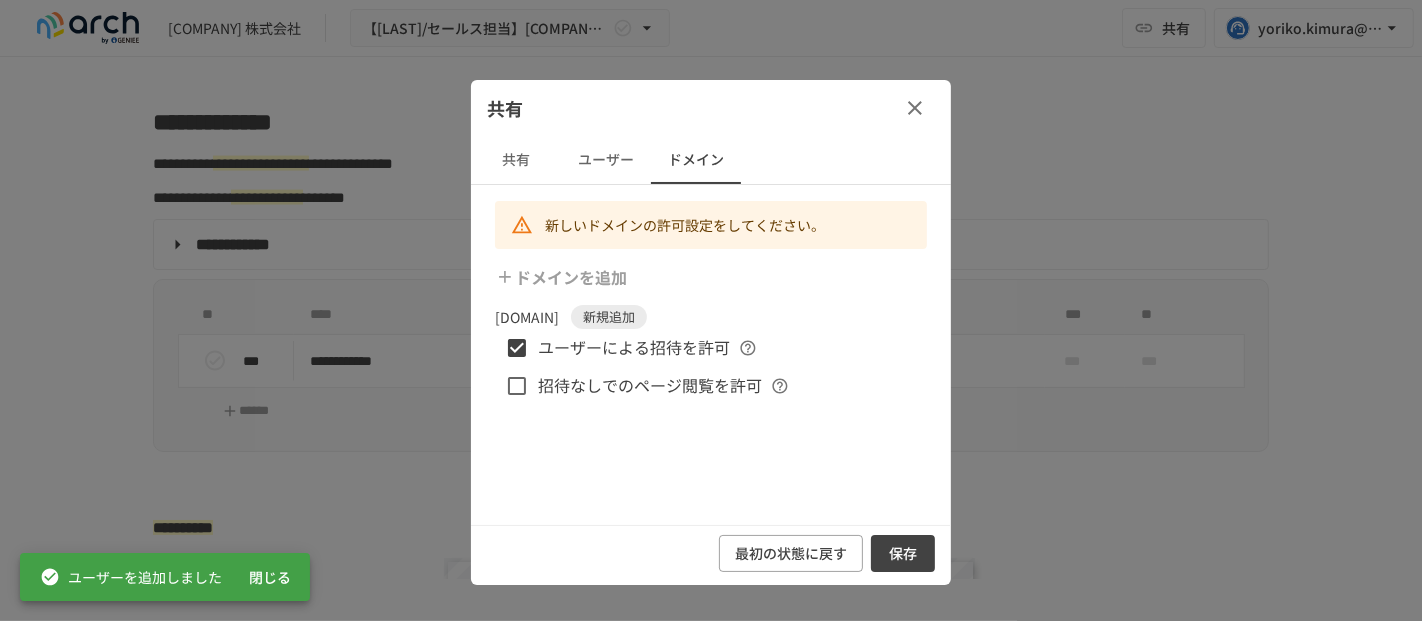 click on "保存" at bounding box center (903, 553) 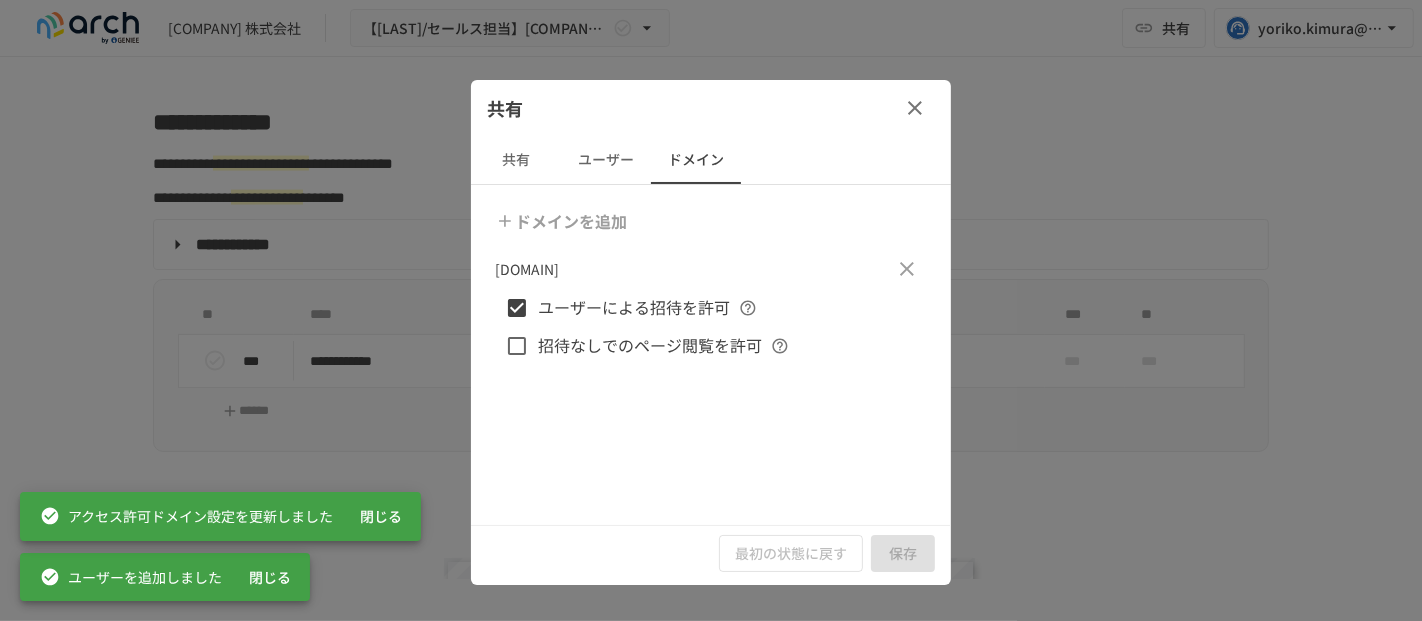 click at bounding box center [711, 310] 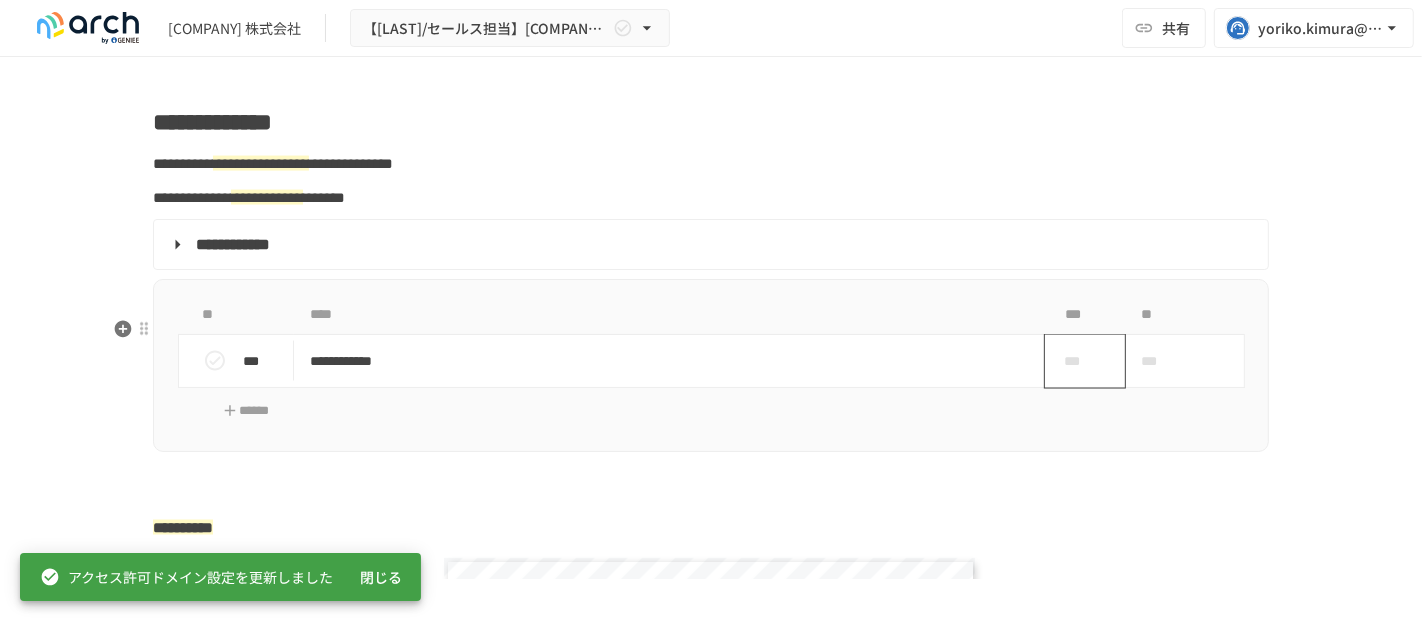 click on "***" at bounding box center [1077, 361] 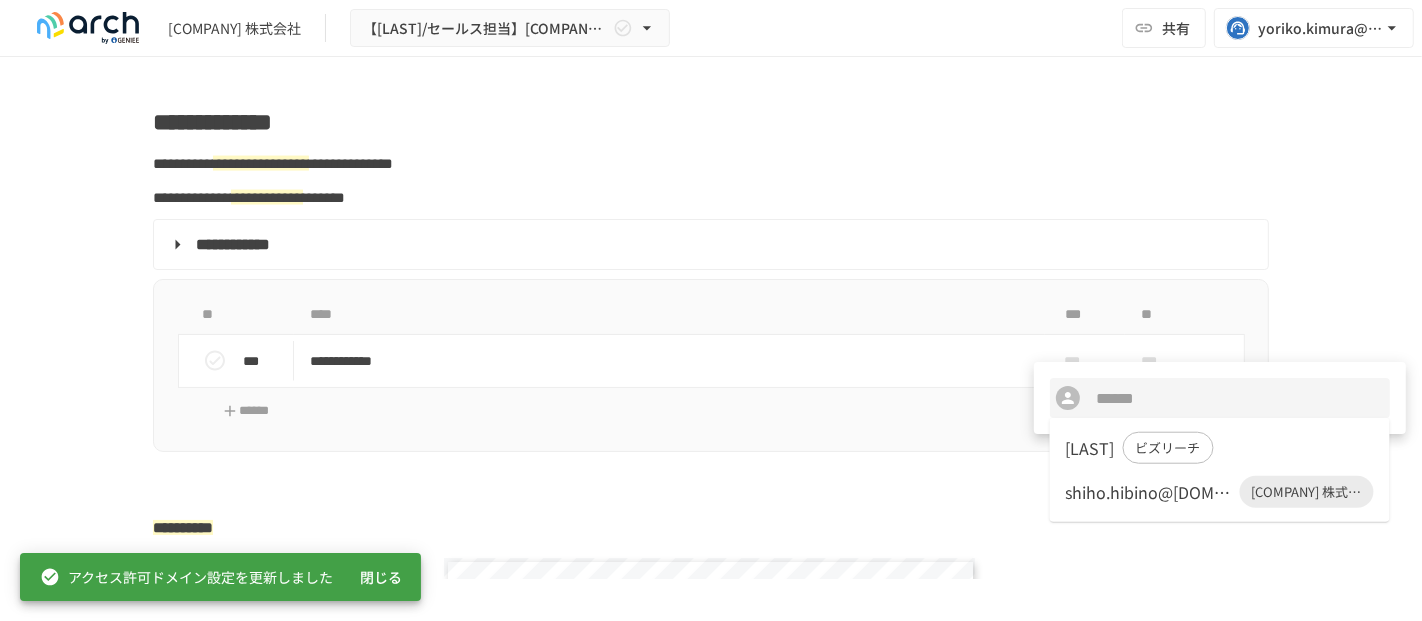 click on "shiho.hibino@[DOMAIN]" at bounding box center (1149, 492) 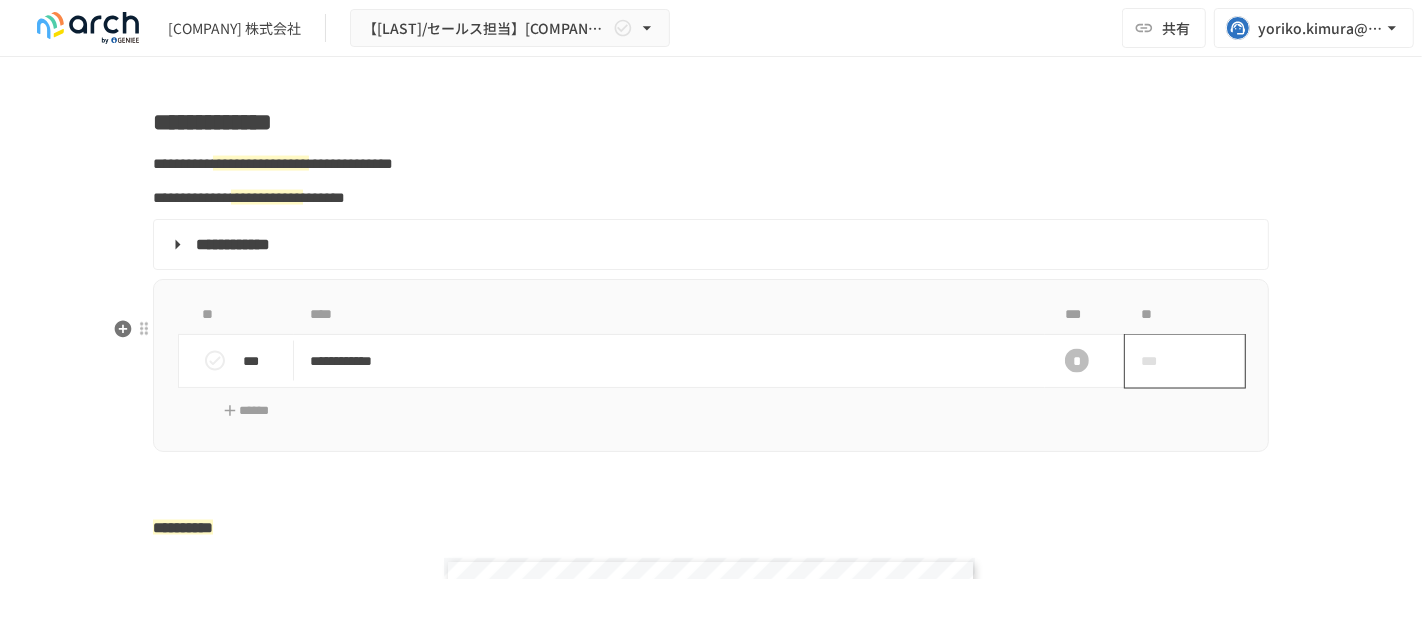 click on "***" at bounding box center (1162, 361) 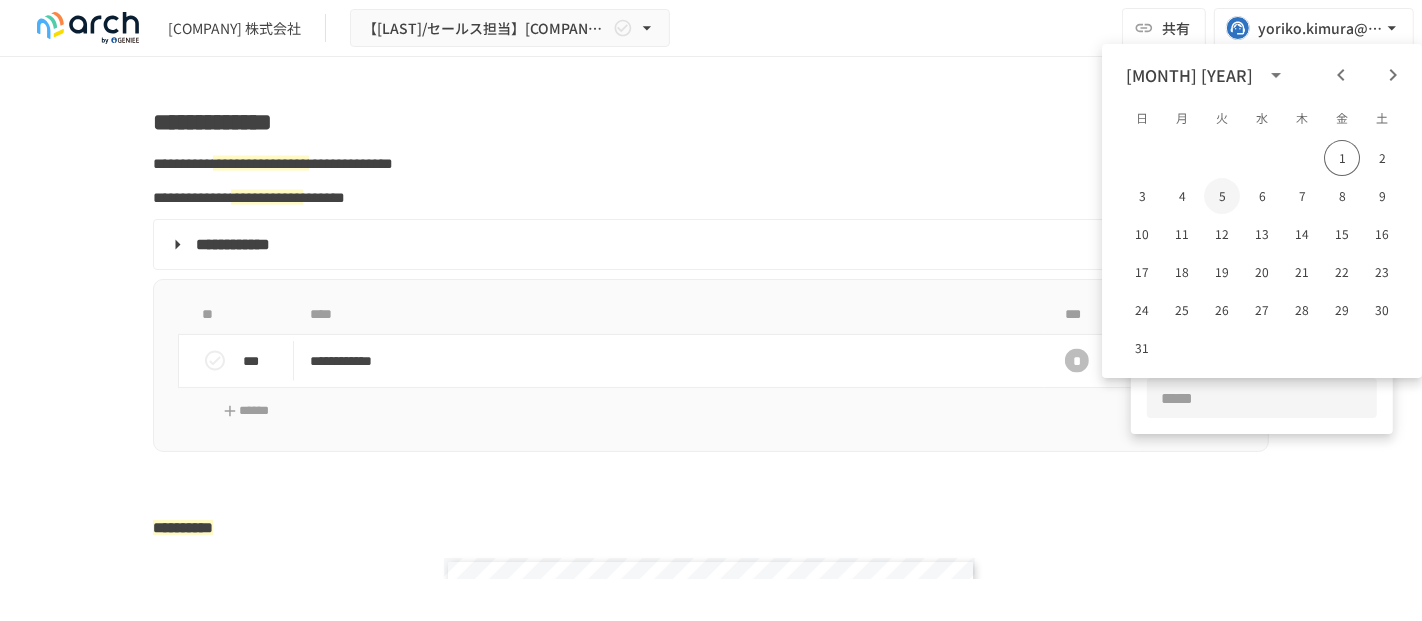 click on "5" at bounding box center [1222, 196] 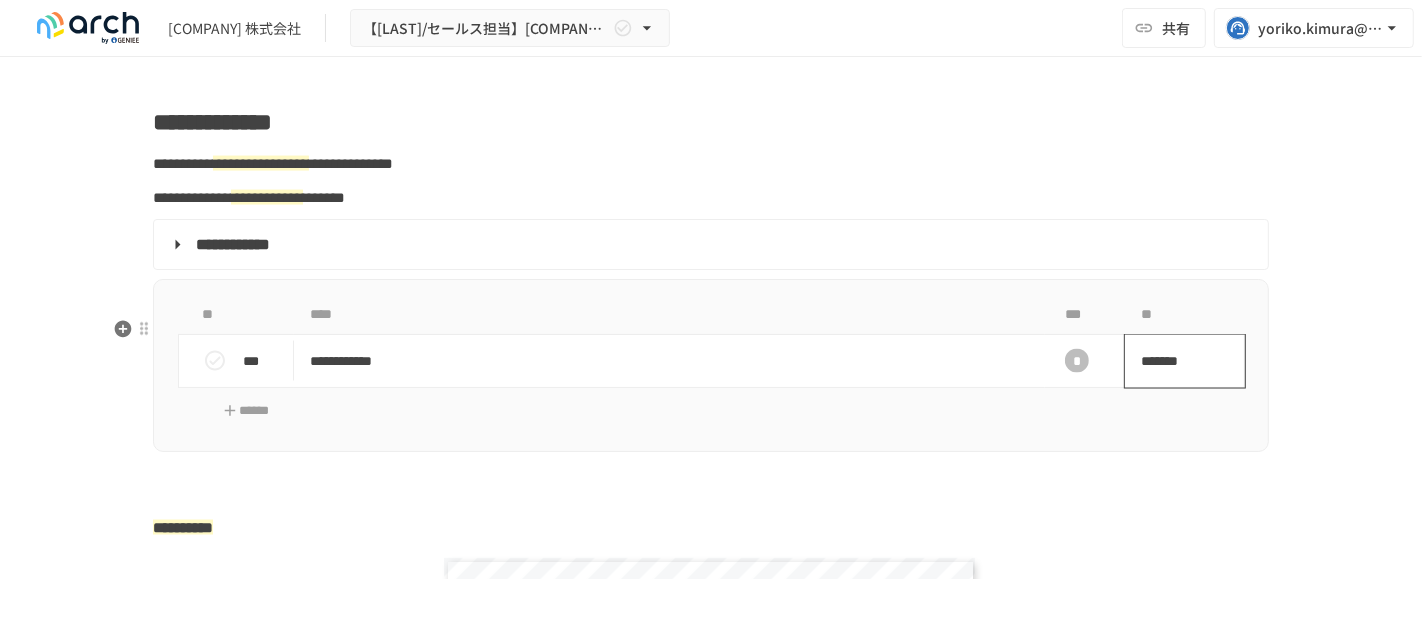 click on "*******" at bounding box center (1174, 361) 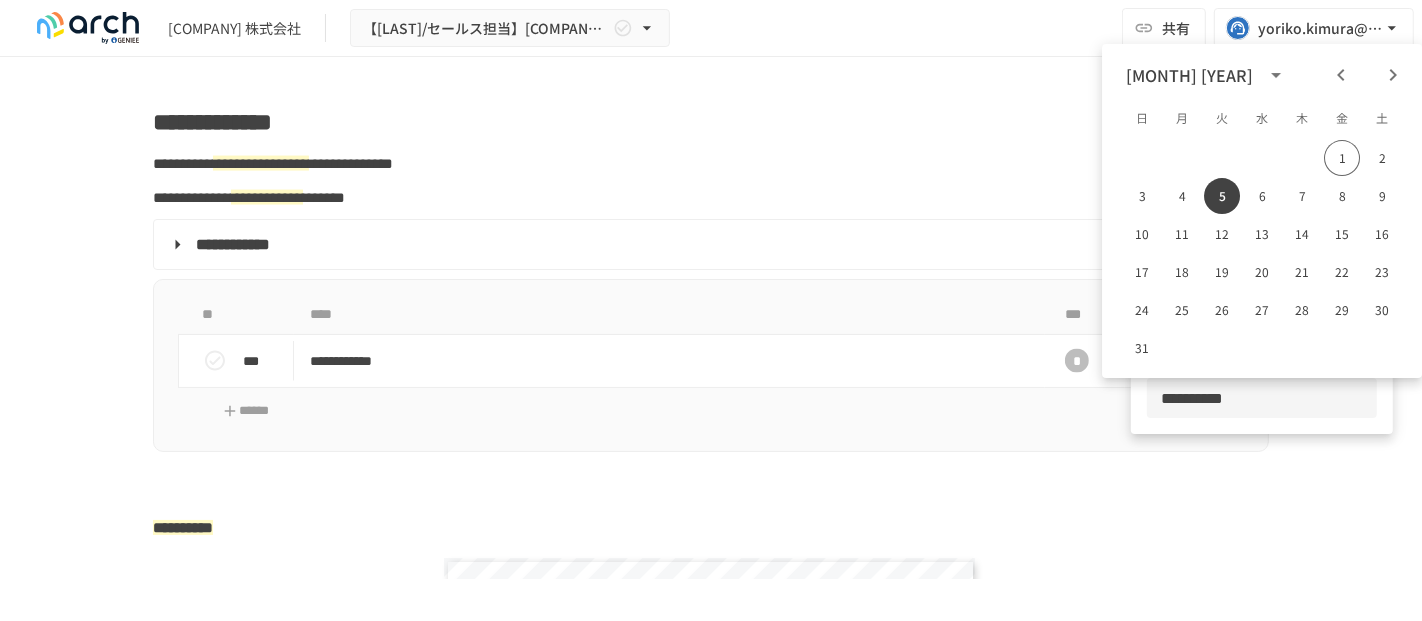 drag, startPoint x: 1244, startPoint y: 398, endPoint x: 1157, endPoint y: 398, distance: 87 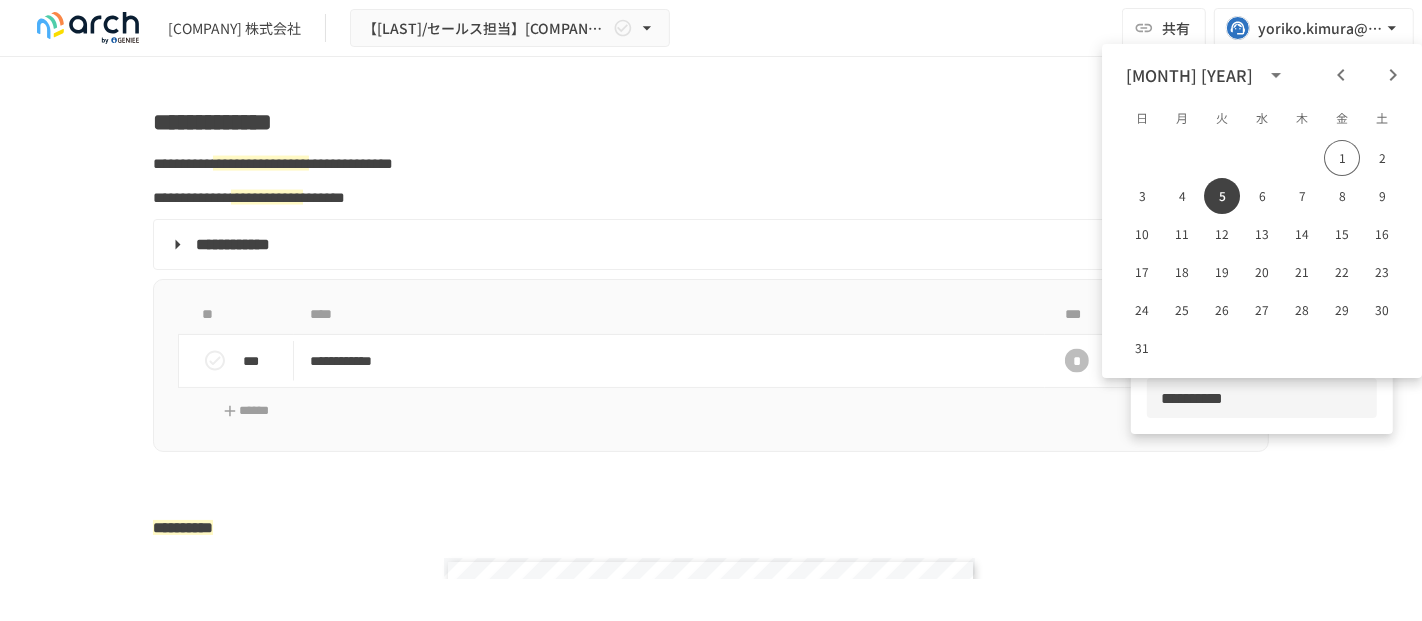 click on "**********" at bounding box center (1262, 398) 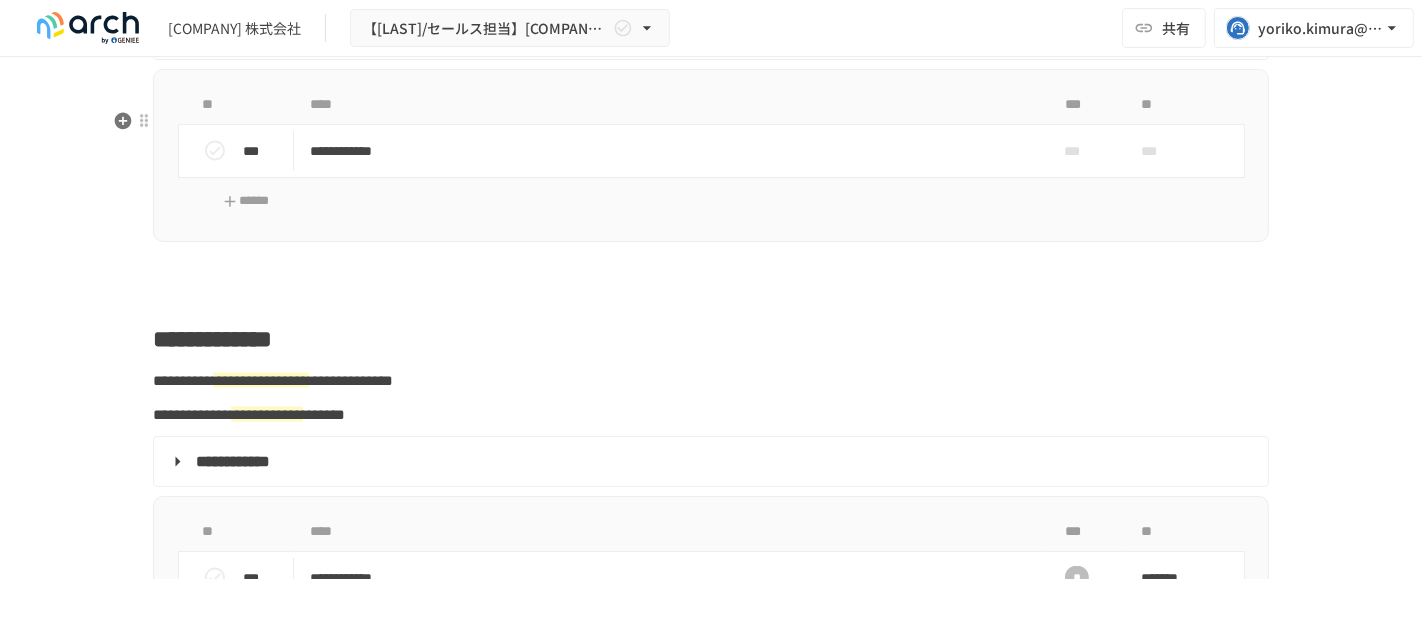 scroll, scrollTop: 2423, scrollLeft: 0, axis: vertical 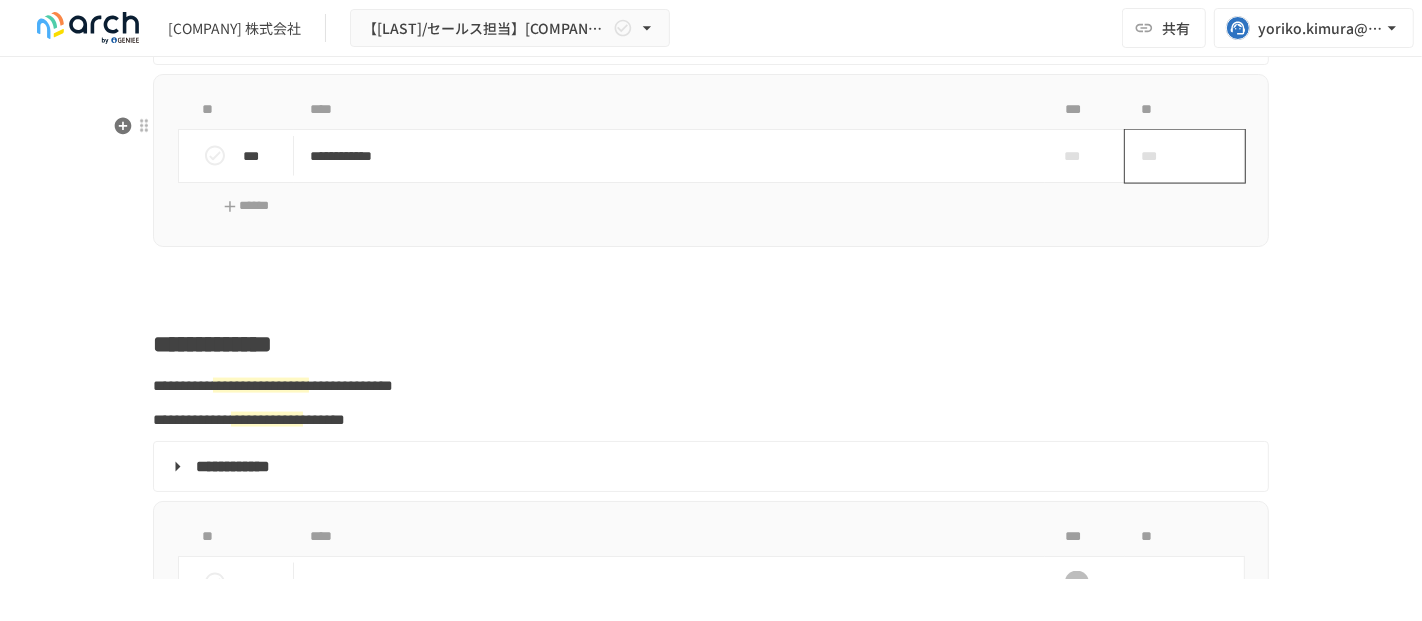 click on "***" at bounding box center [1162, 156] 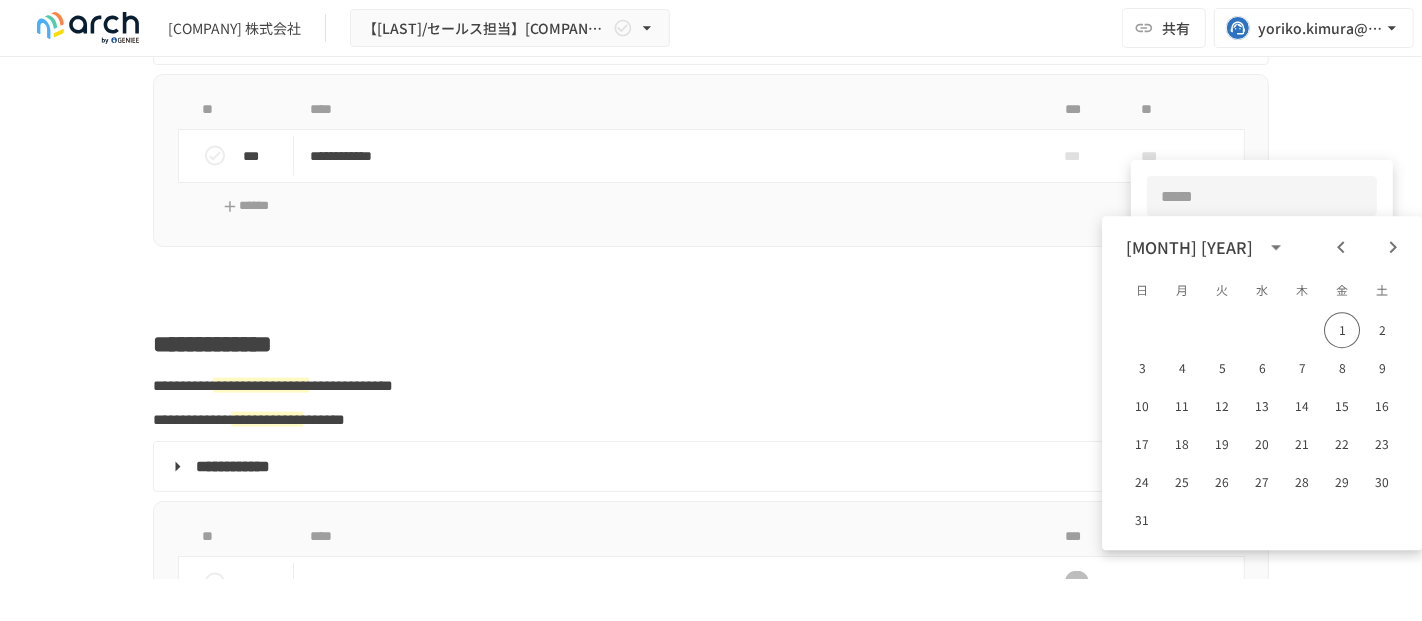 click at bounding box center [1262, 196] 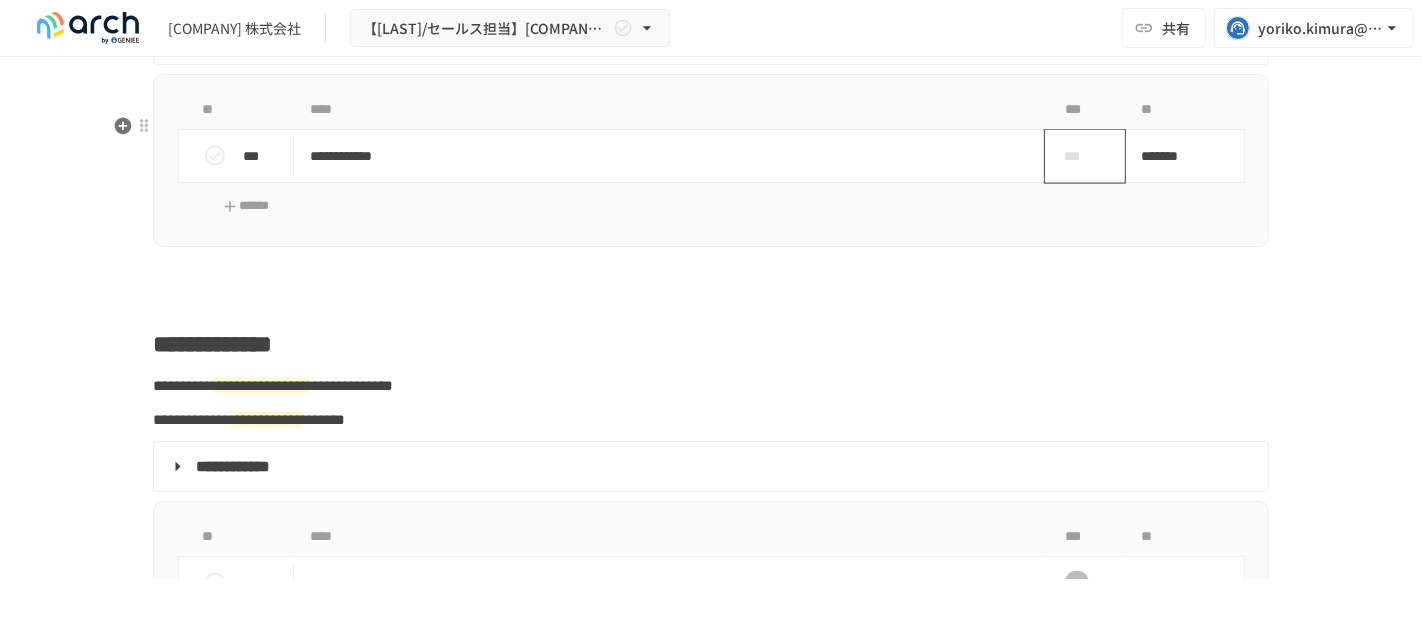 click on "***" at bounding box center (1077, 156) 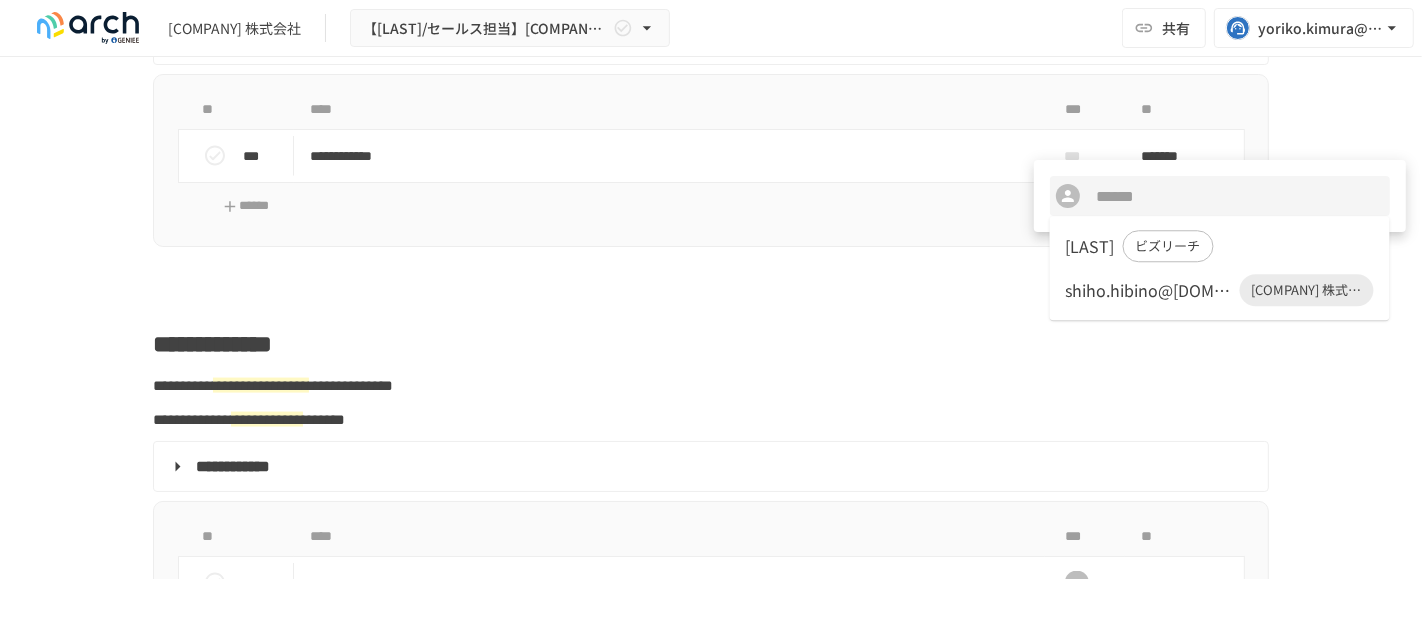 click on "shiho.hibino@[DOMAIN]" at bounding box center [1149, 290] 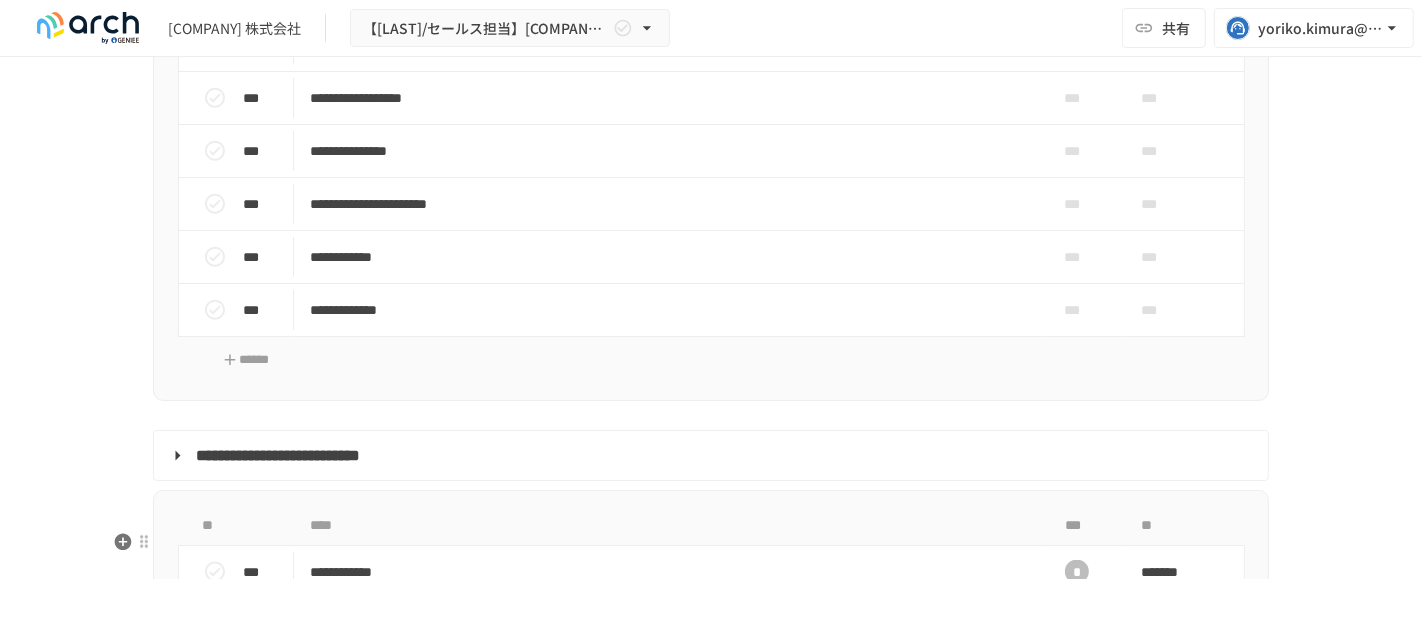 scroll, scrollTop: 1868, scrollLeft: 0, axis: vertical 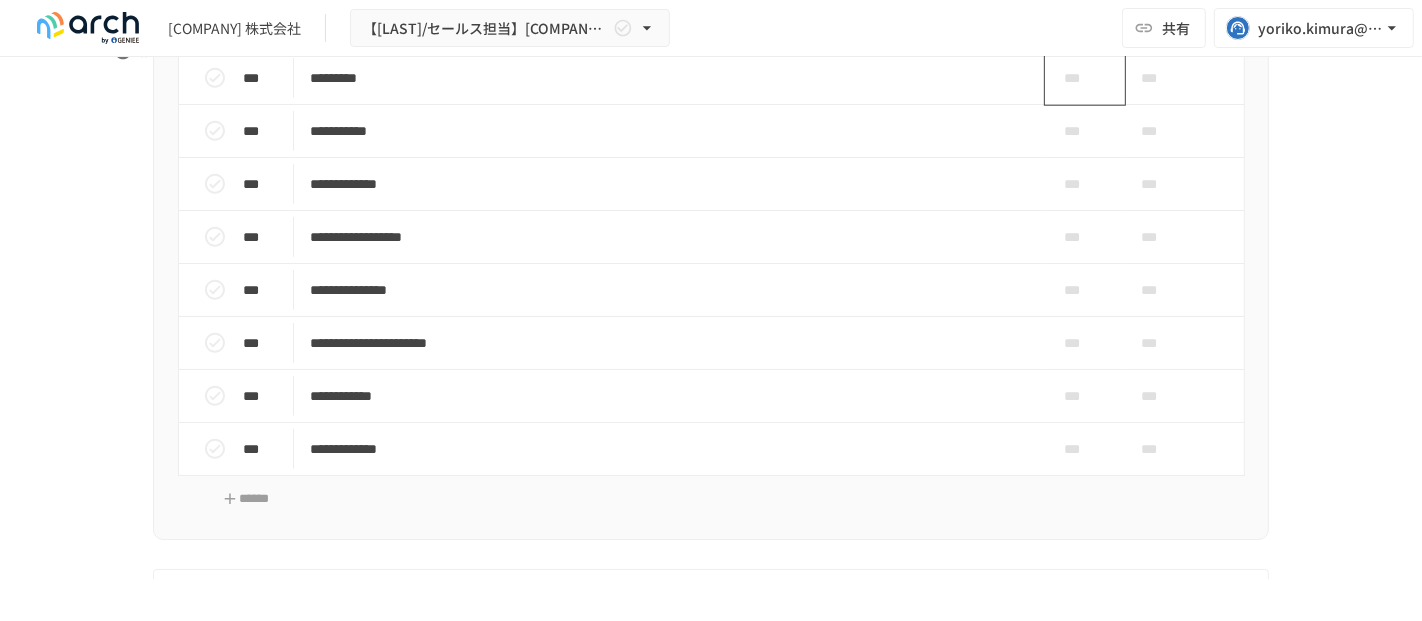 click on "***" at bounding box center (1077, 78) 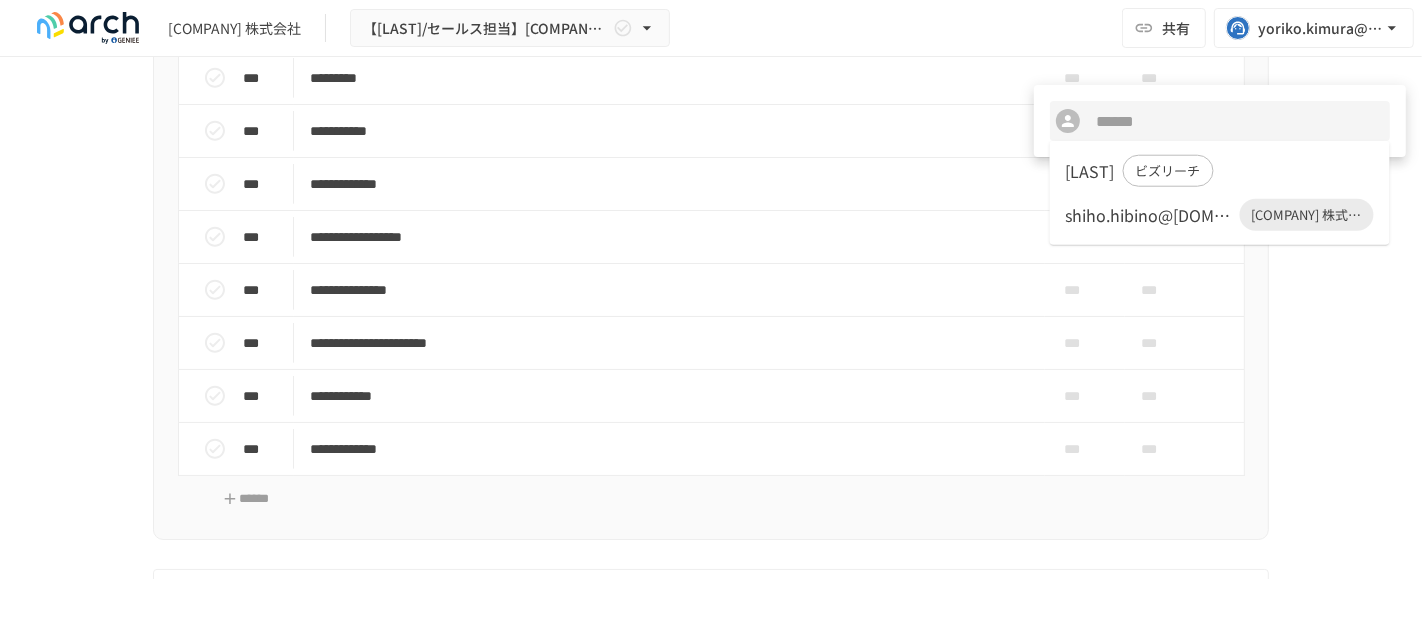 click on "shiho.hibino@[DOMAIN]" at bounding box center (1149, 215) 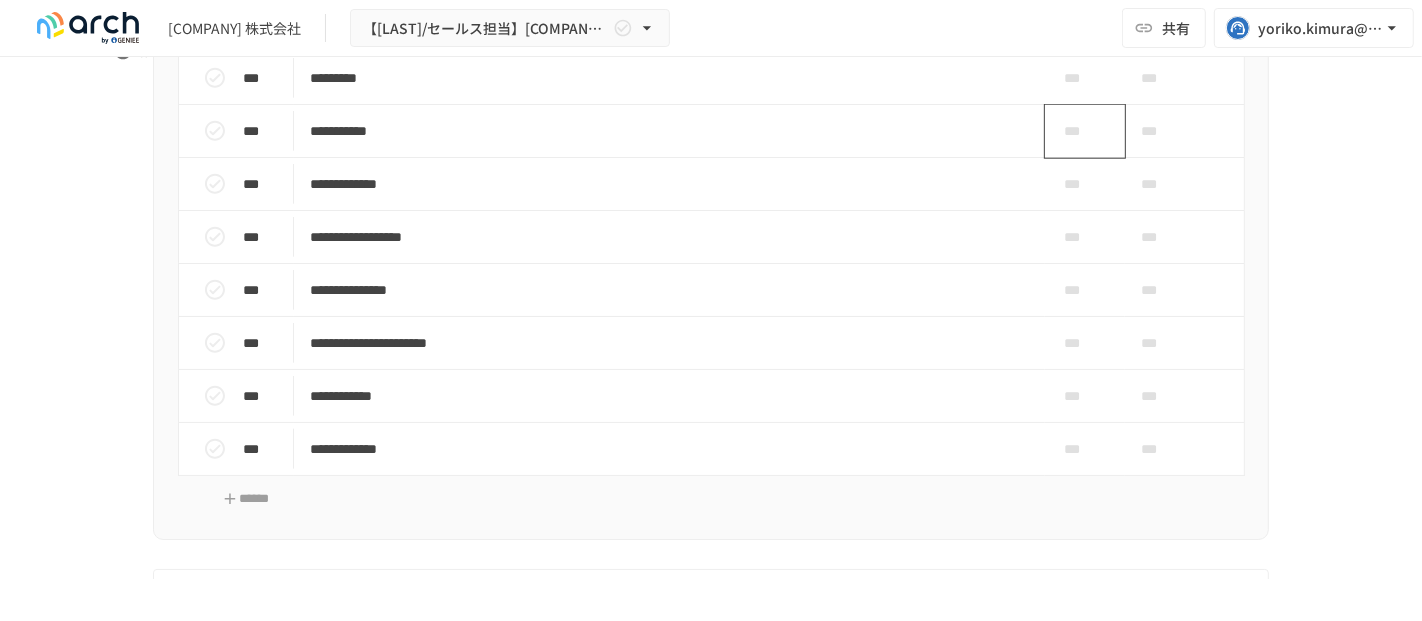 click on "***" at bounding box center (1077, 131) 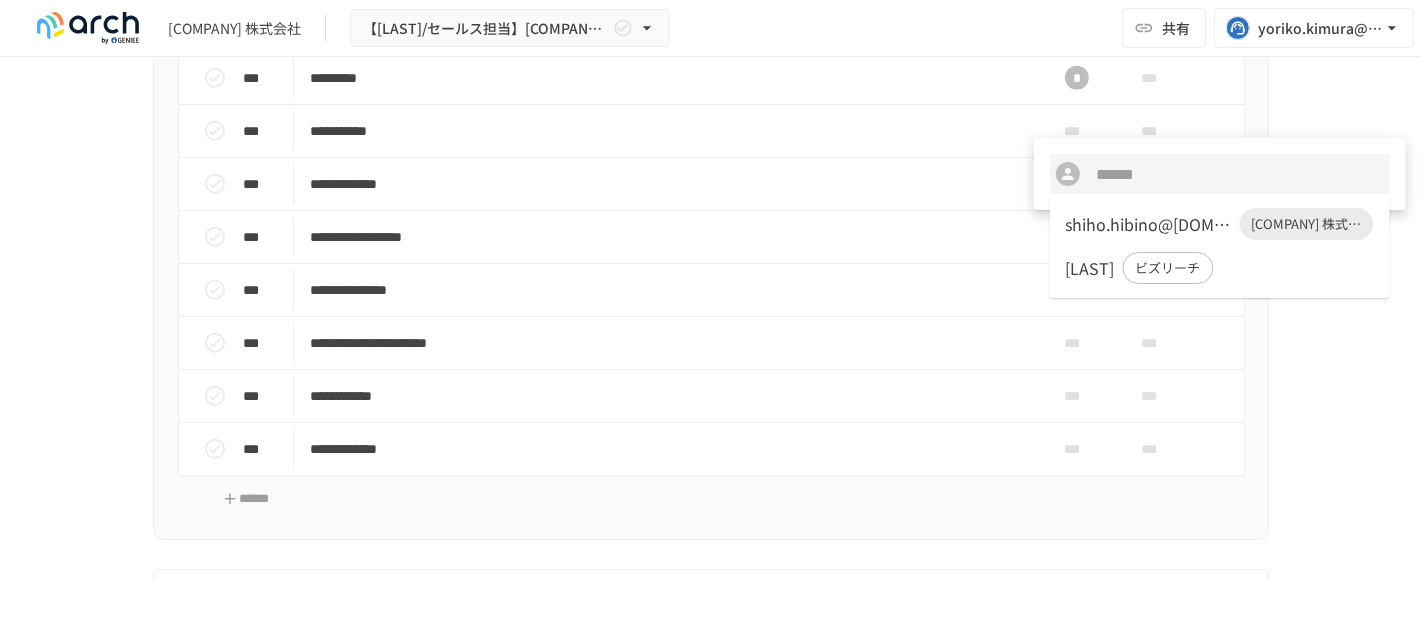 click on "shiho.hibino@[DOMAIN]" at bounding box center [1149, 224] 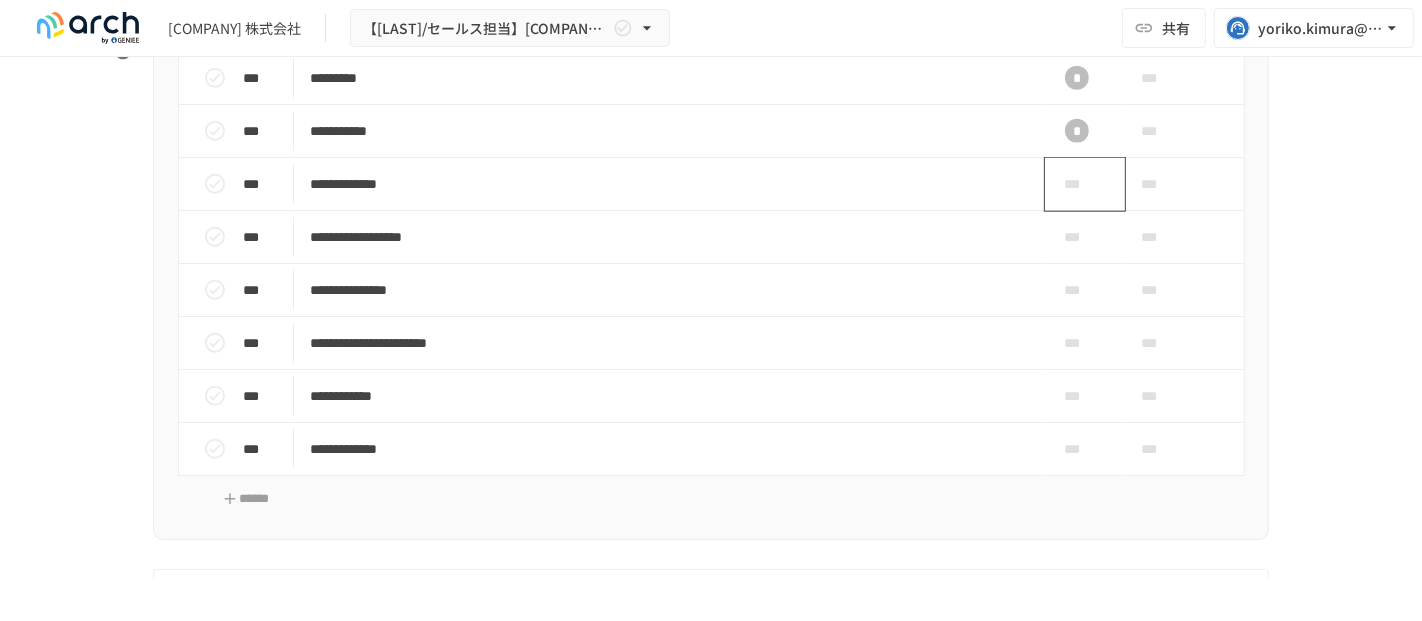 click on "***" at bounding box center [1077, 184] 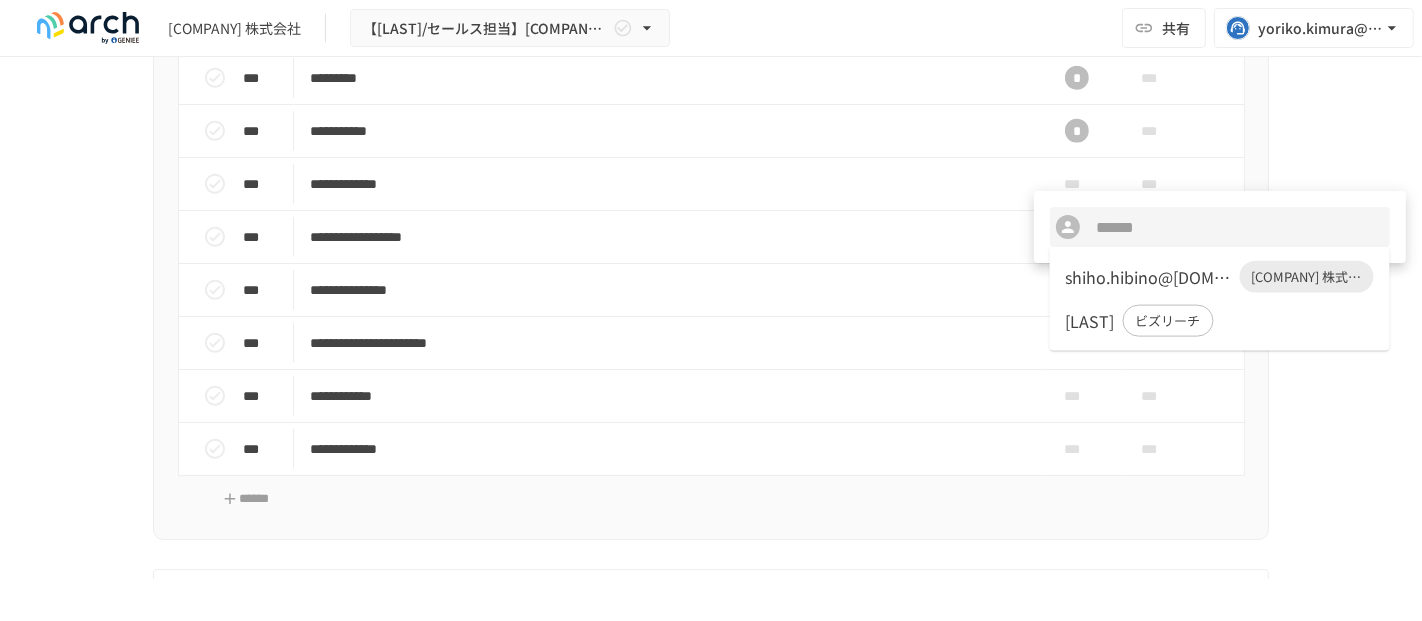 click on "shiho.hibino@[DOMAIN]" at bounding box center (1149, 277) 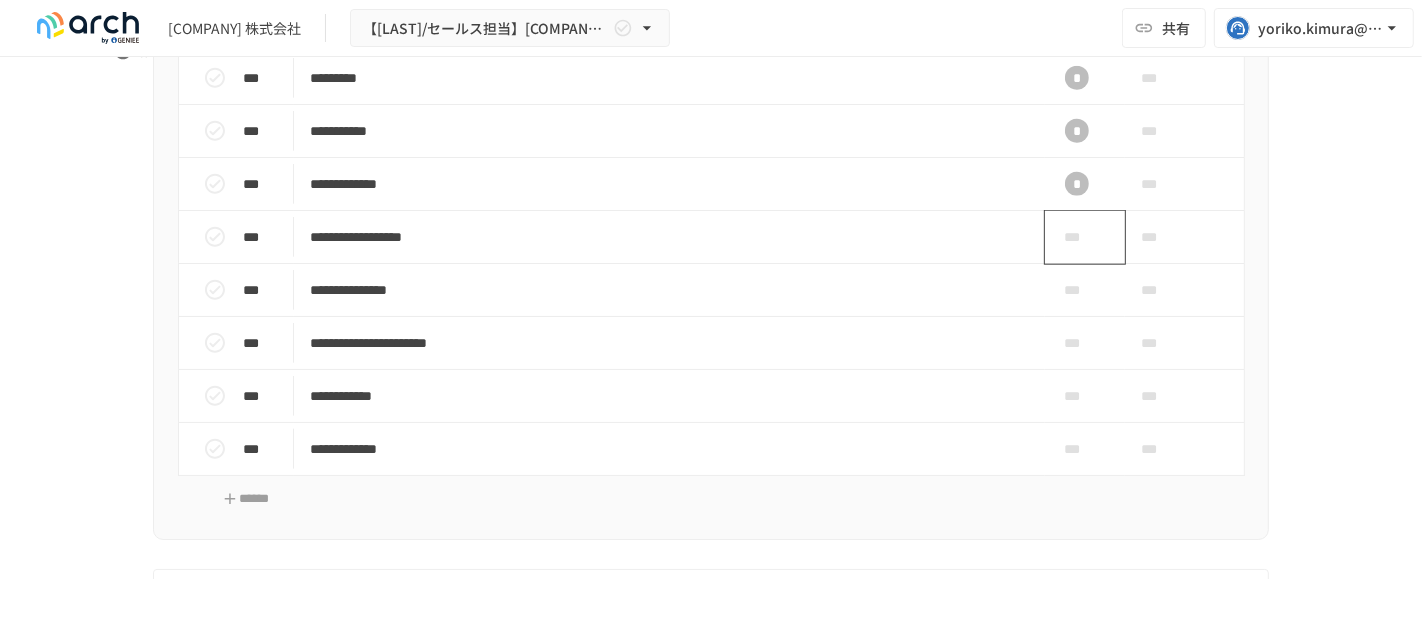 click on "***" at bounding box center [1077, 237] 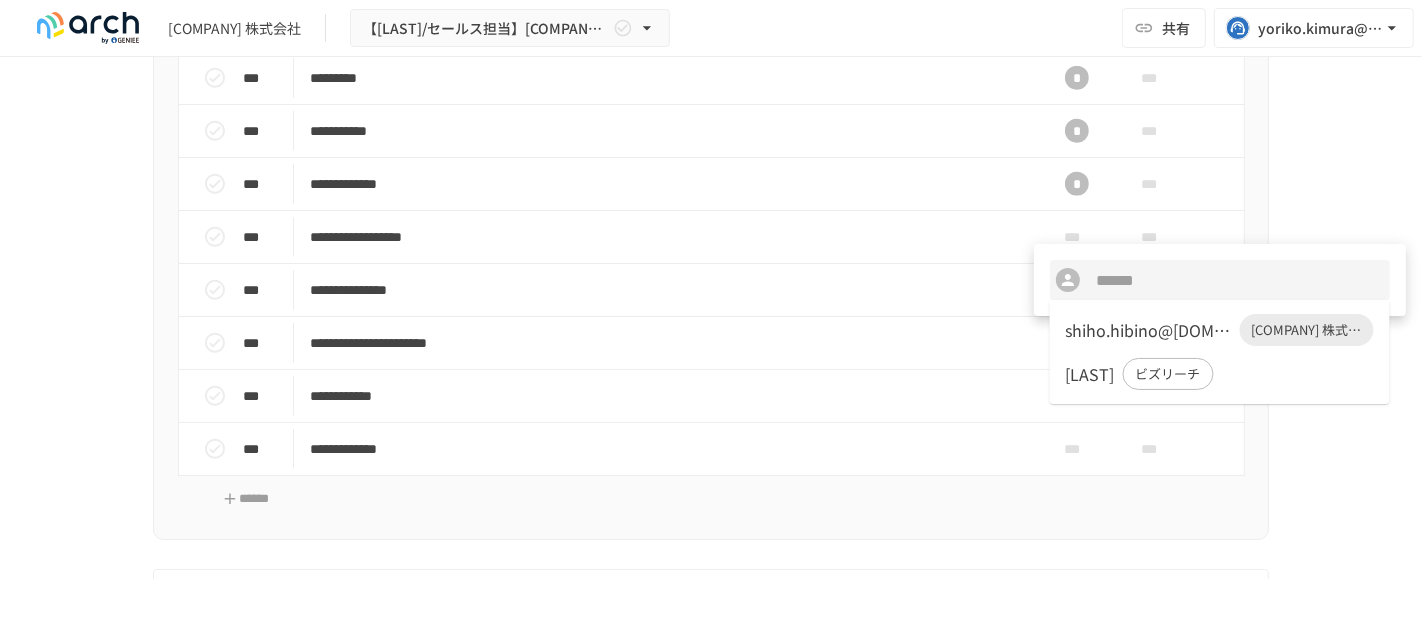 click on "shiho.hibino@[DOMAIN] [COMPANY] 株式会社" at bounding box center [1220, 330] 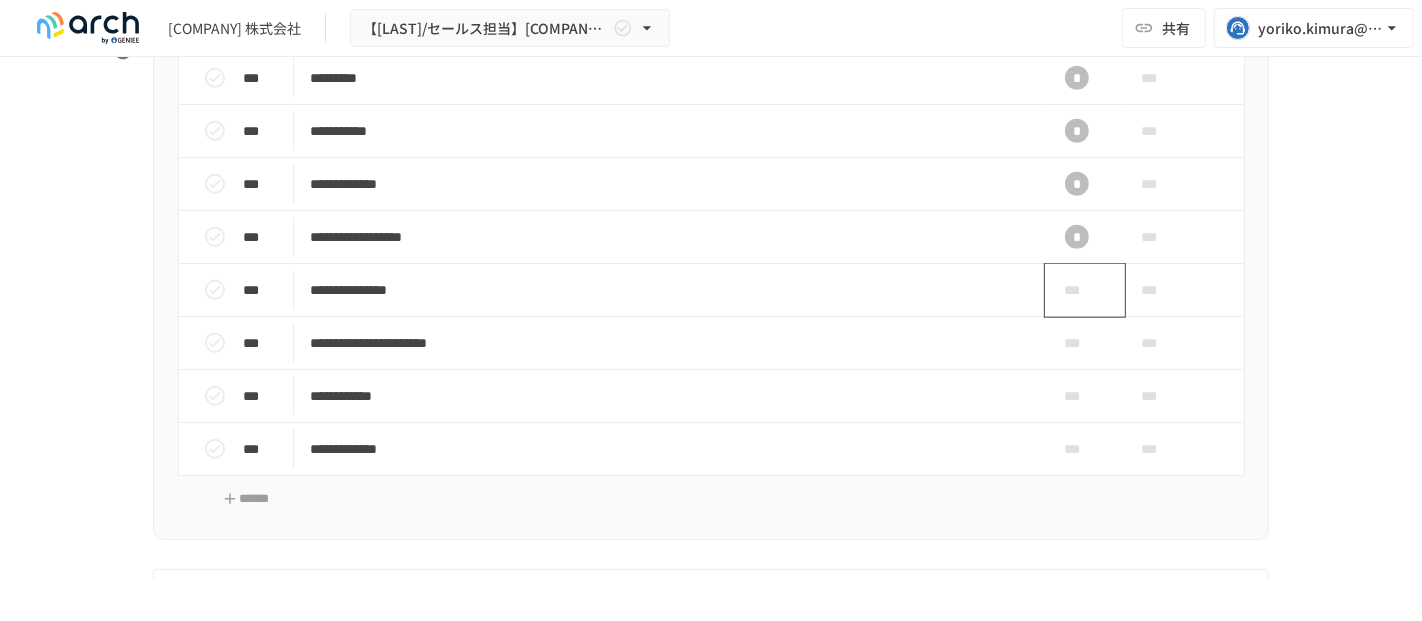 click on "***" at bounding box center (1077, 290) 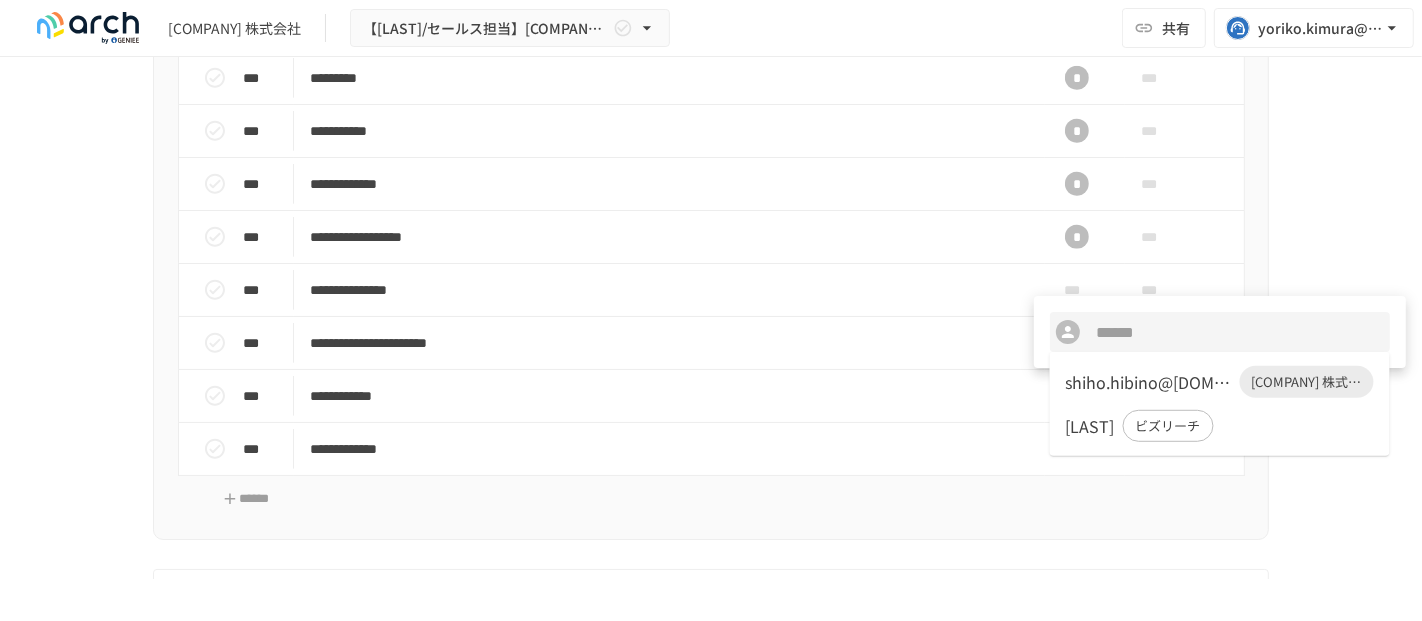 click on "shiho.hibino@[DOMAIN]" at bounding box center (1149, 382) 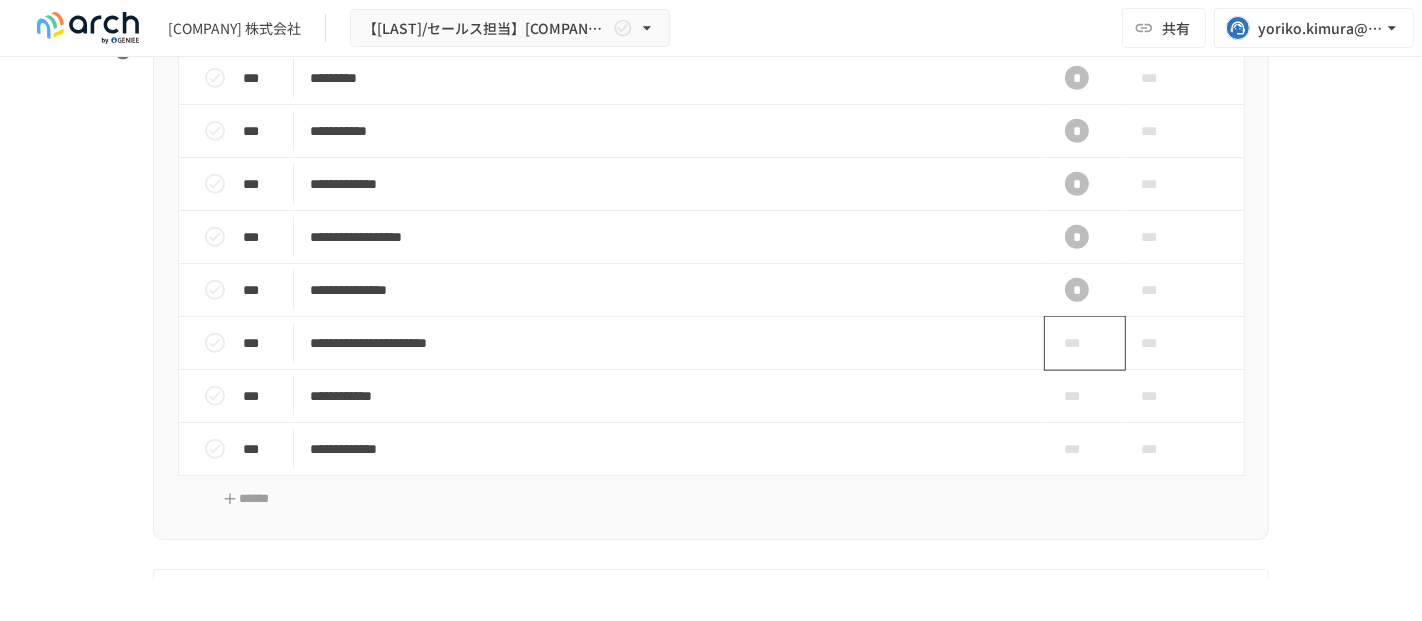 click on "***" at bounding box center (1077, 343) 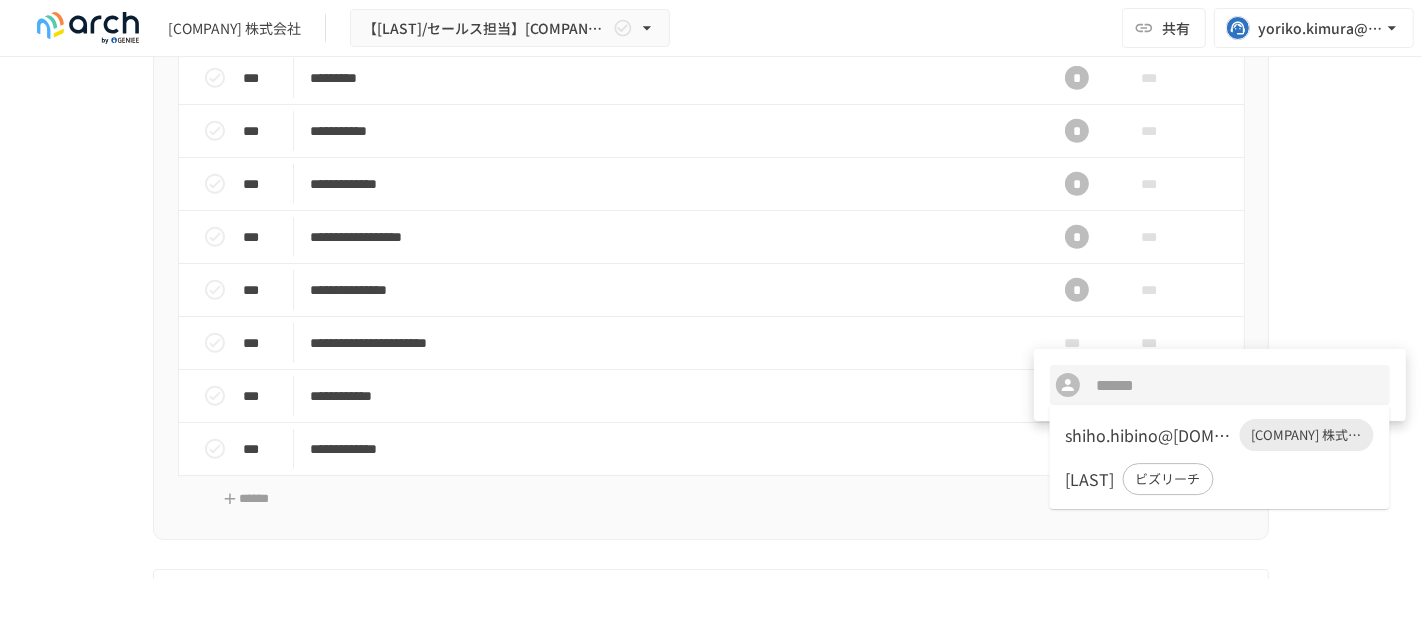 click on "shiho.hibino@[DOMAIN]" at bounding box center (1149, 435) 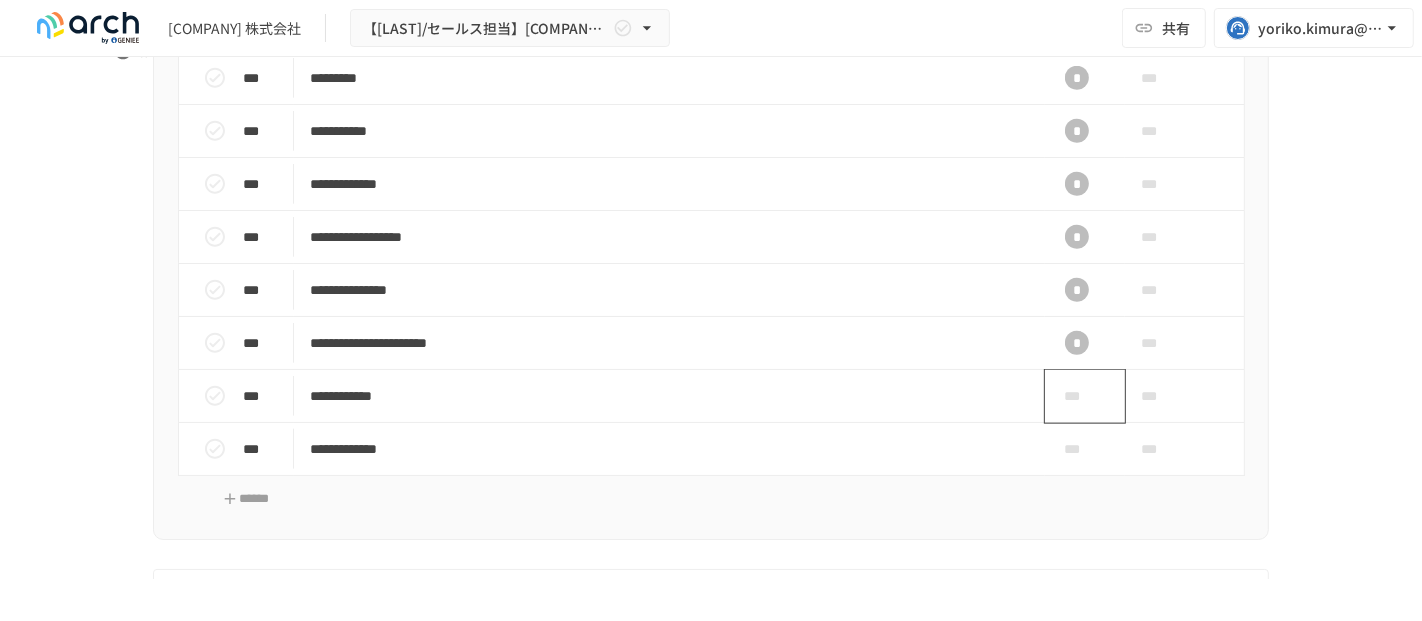 click on "***" at bounding box center [1077, 396] 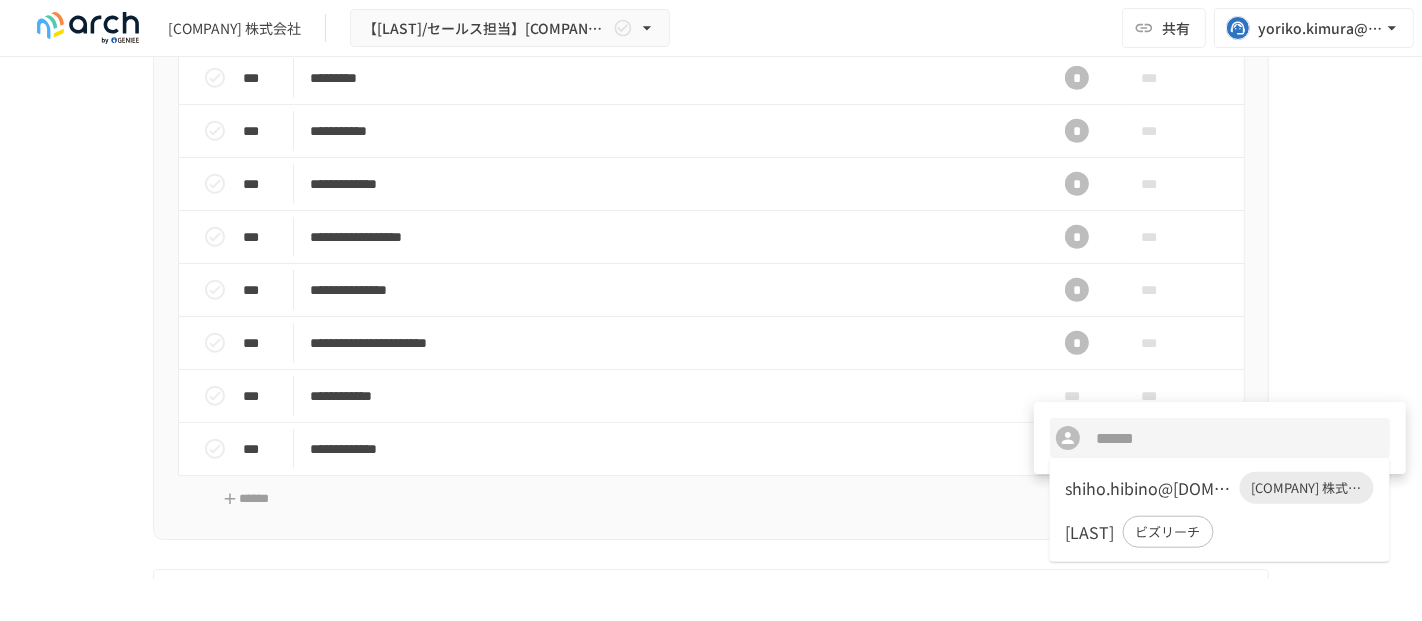 click on "shiho.hibino@[DOMAIN]" at bounding box center [1149, 488] 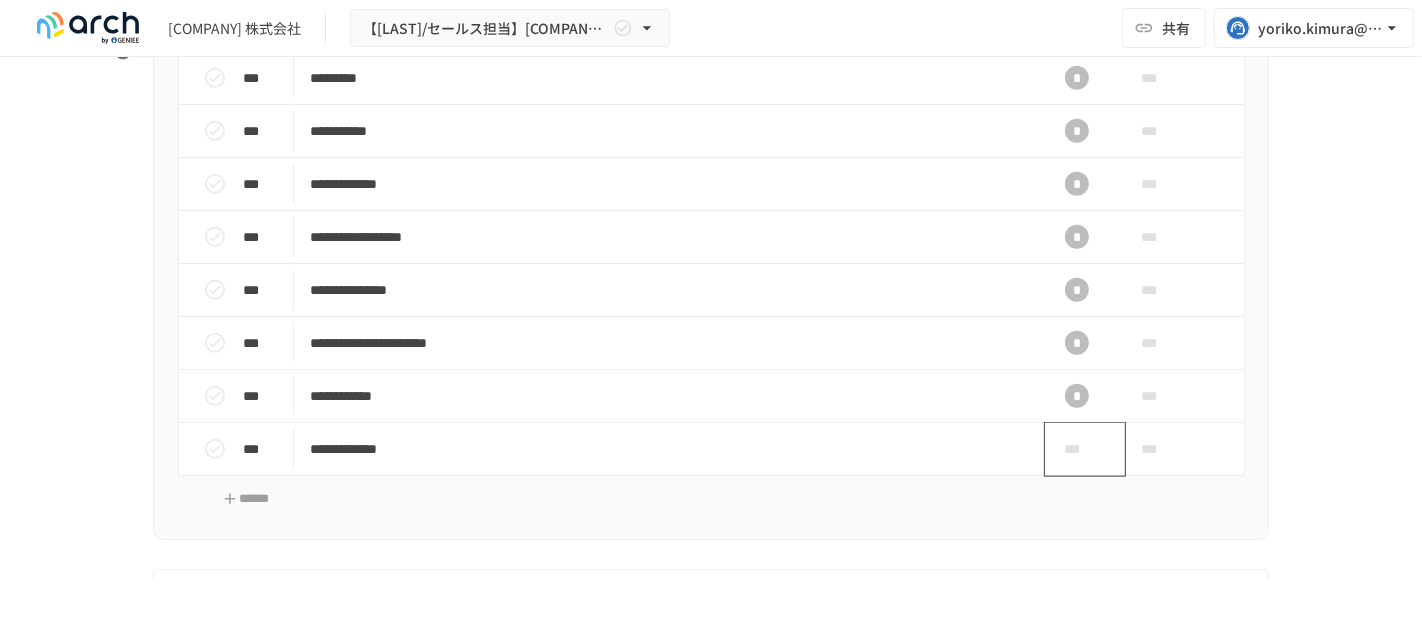 click on "***" at bounding box center [1077, 449] 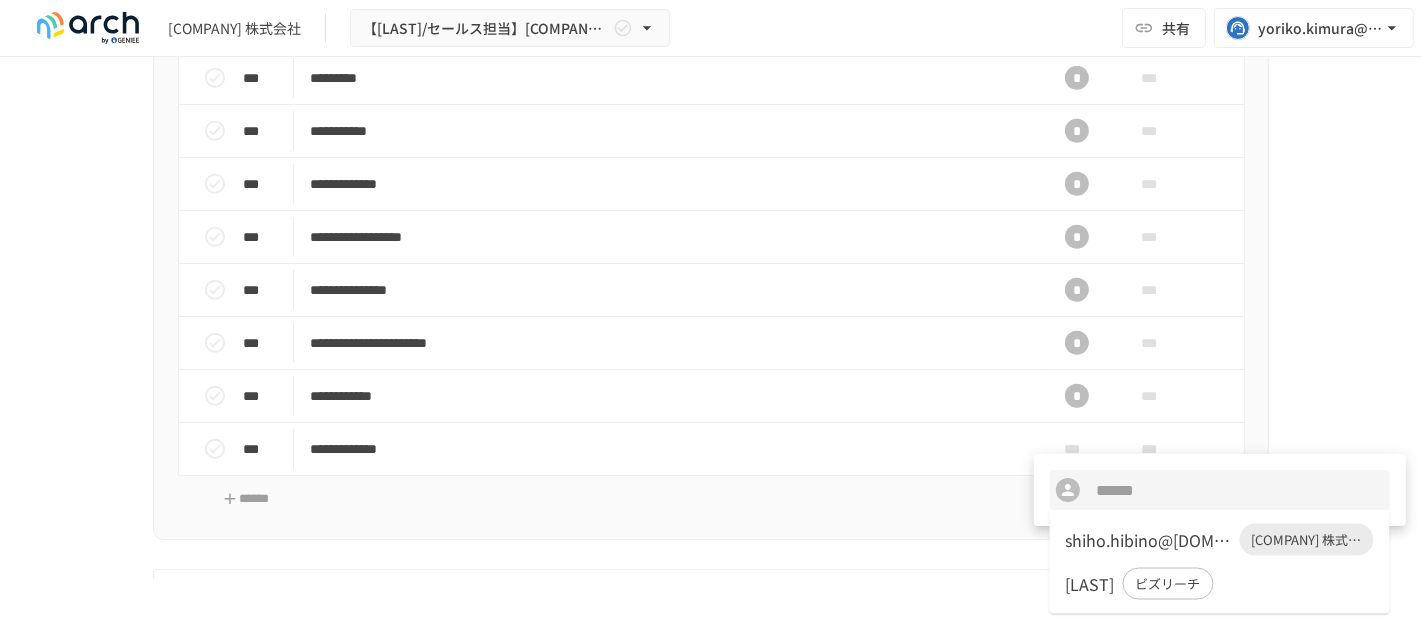 click on "shiho.hibino@[DOMAIN]" at bounding box center (1149, 540) 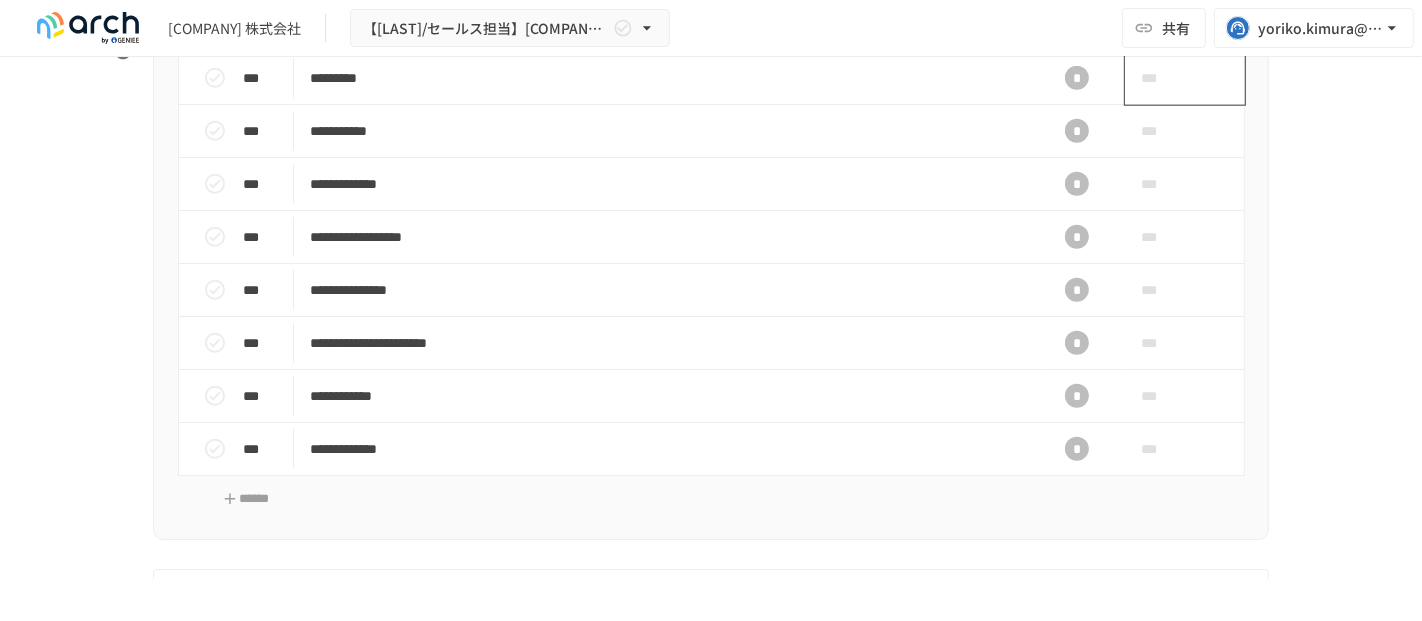 click on "***" at bounding box center [1162, 78] 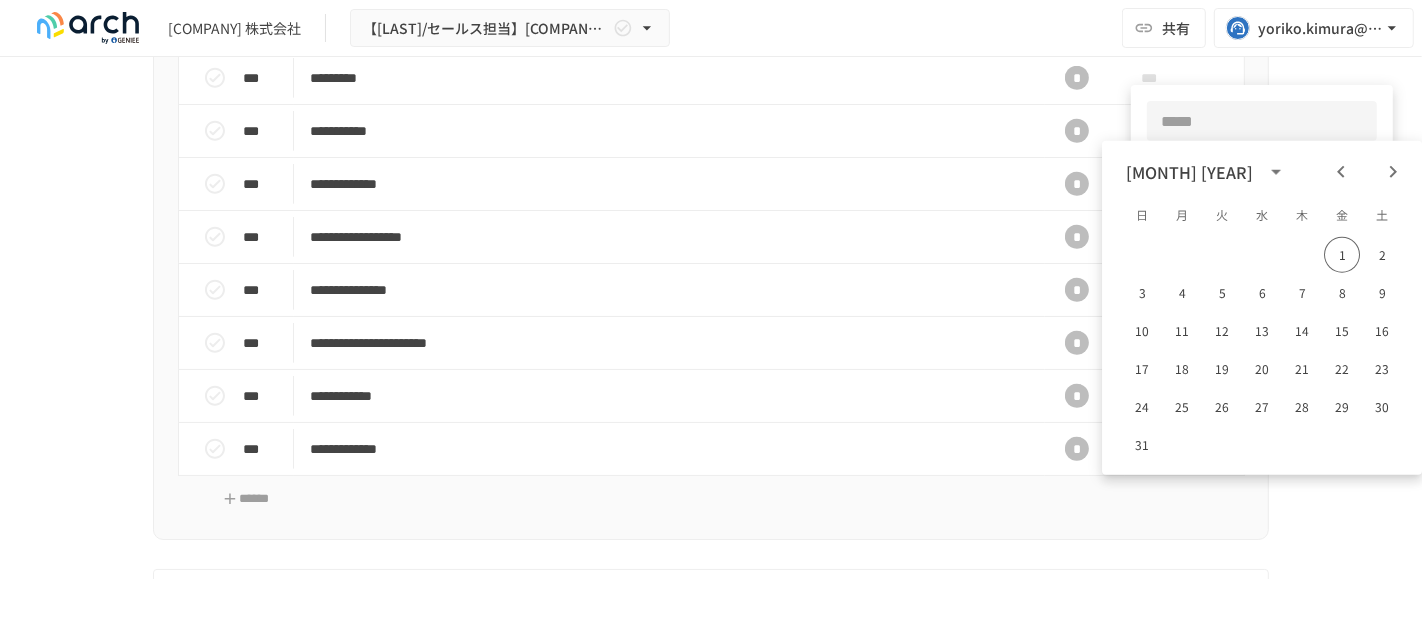 click at bounding box center [1262, 121] 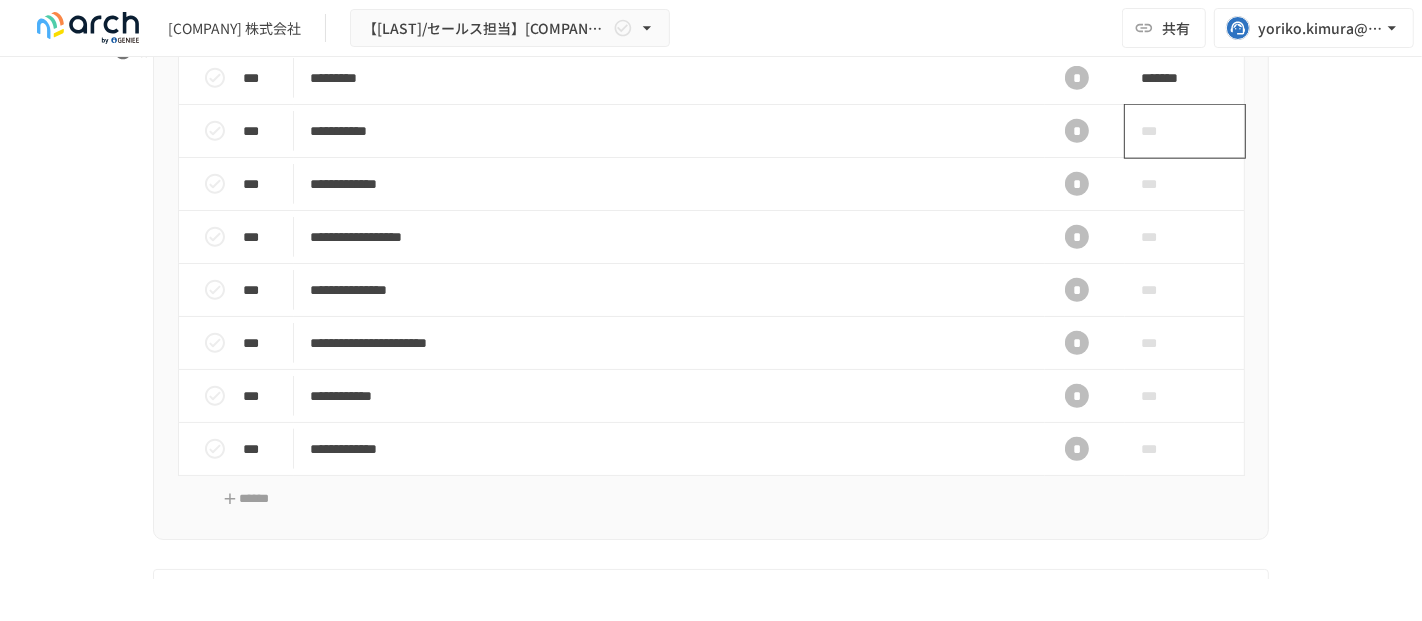 click on "***" at bounding box center [1185, 131] 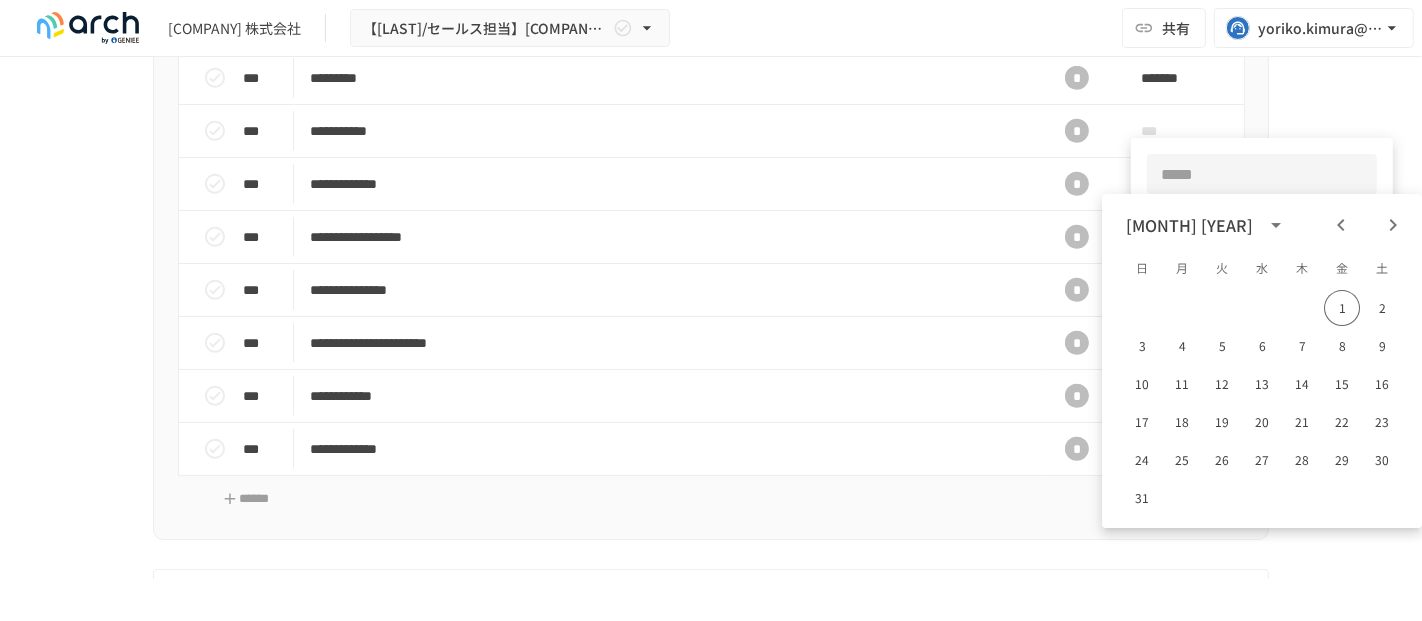 click at bounding box center (1262, 174) 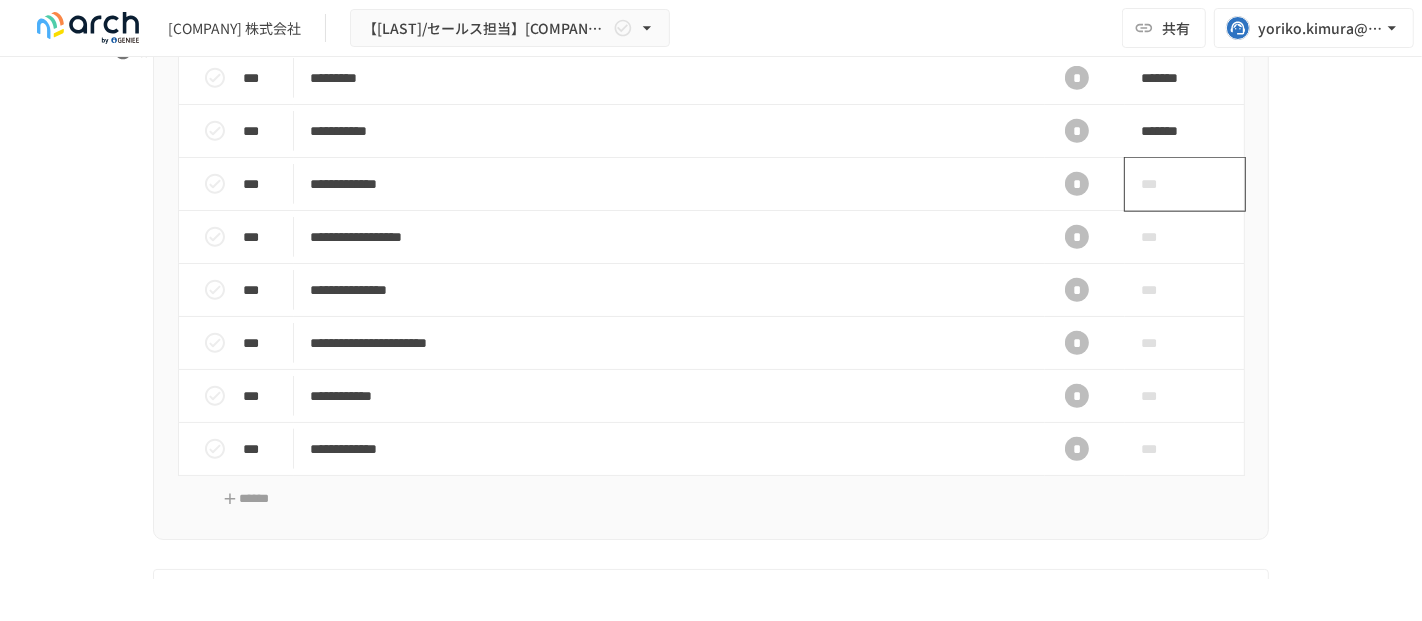 click on "***" at bounding box center [1162, 184] 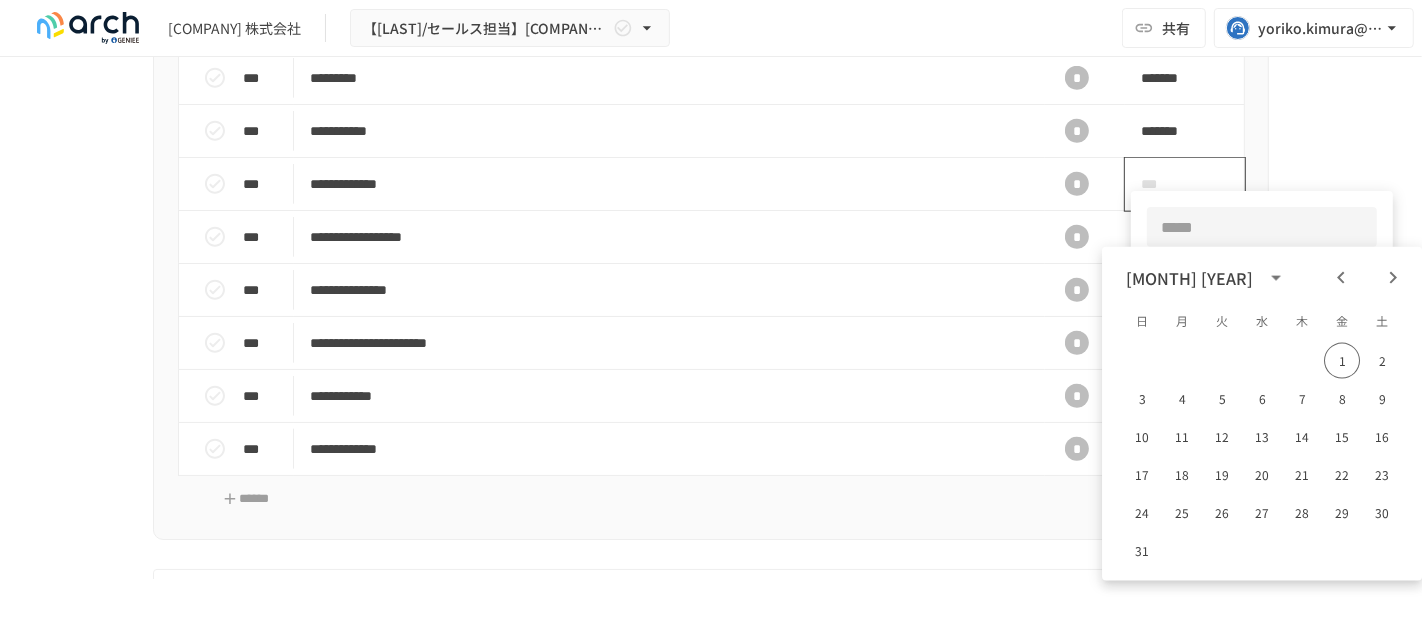 click at bounding box center (1262, 227) 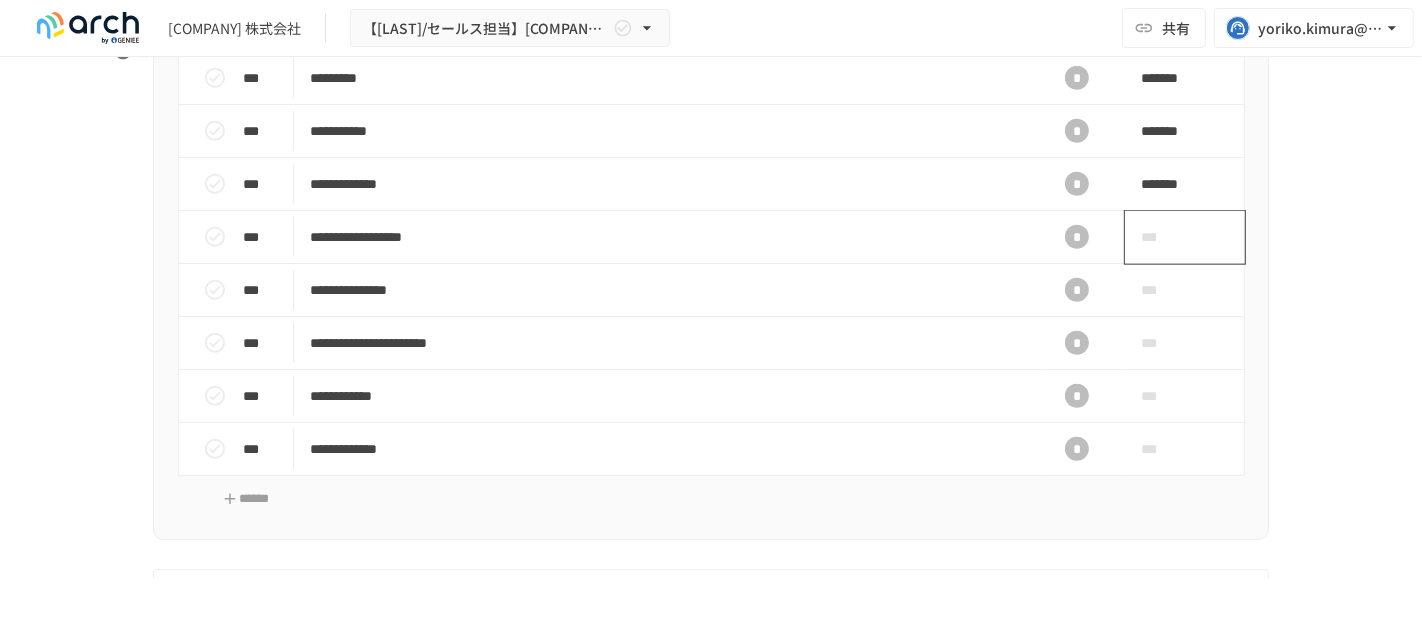 click on "***" at bounding box center (1162, 237) 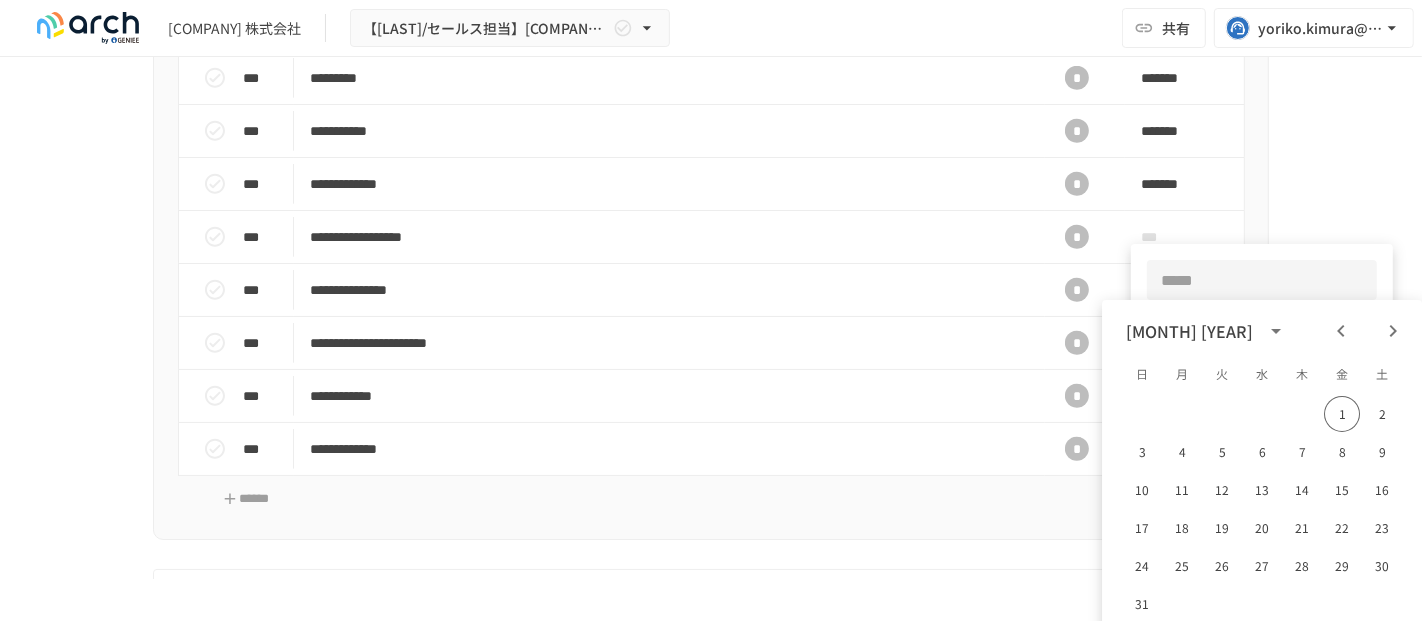 click at bounding box center (1262, 280) 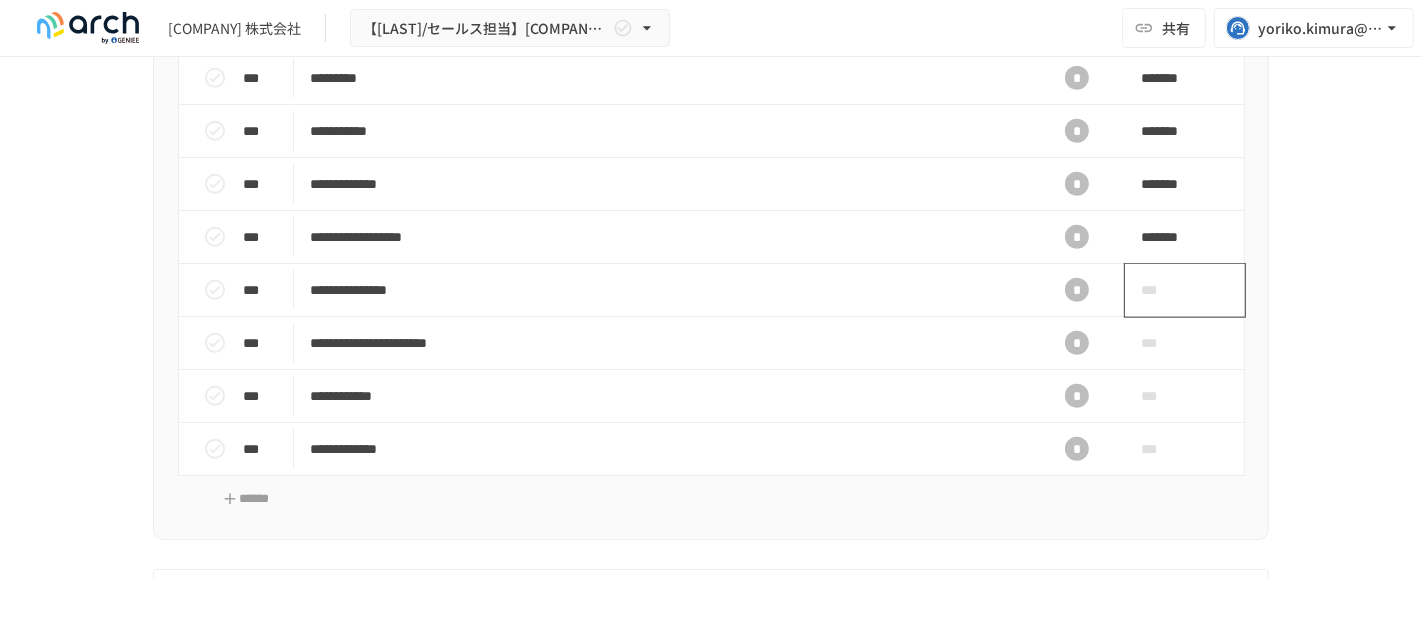 click on "***" at bounding box center (1162, 290) 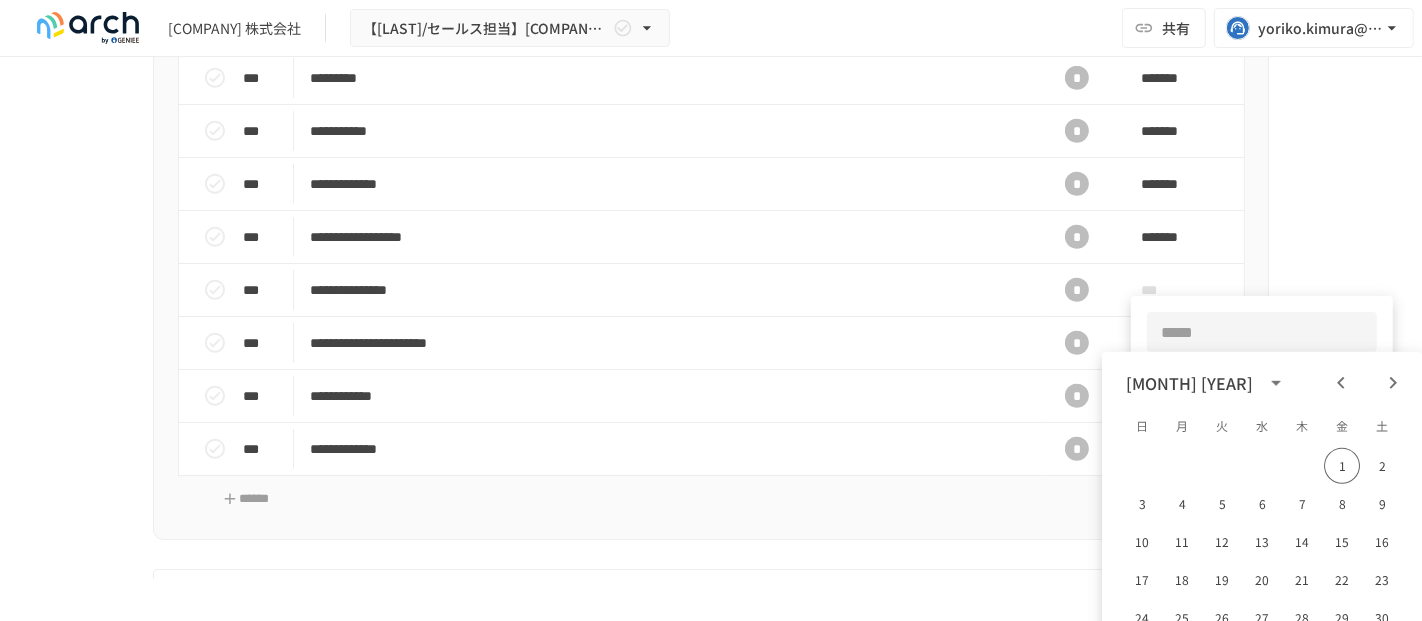 click at bounding box center [1262, 332] 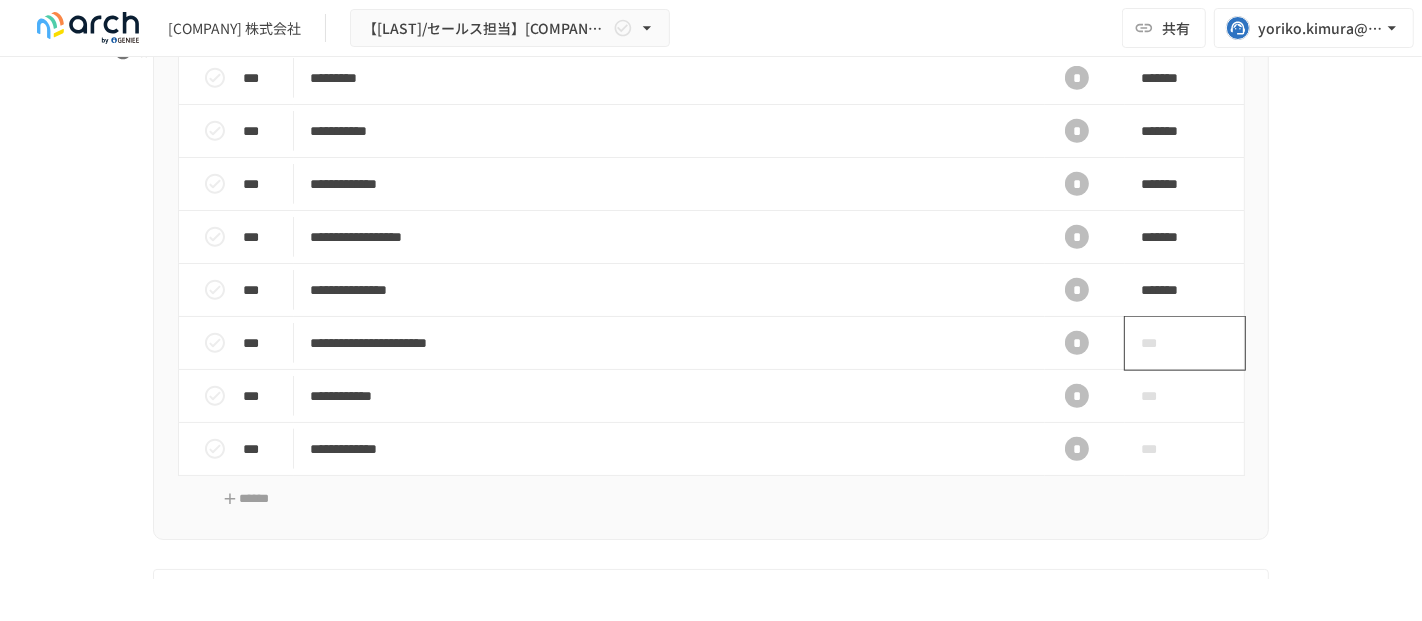 click on "***" at bounding box center (1162, 343) 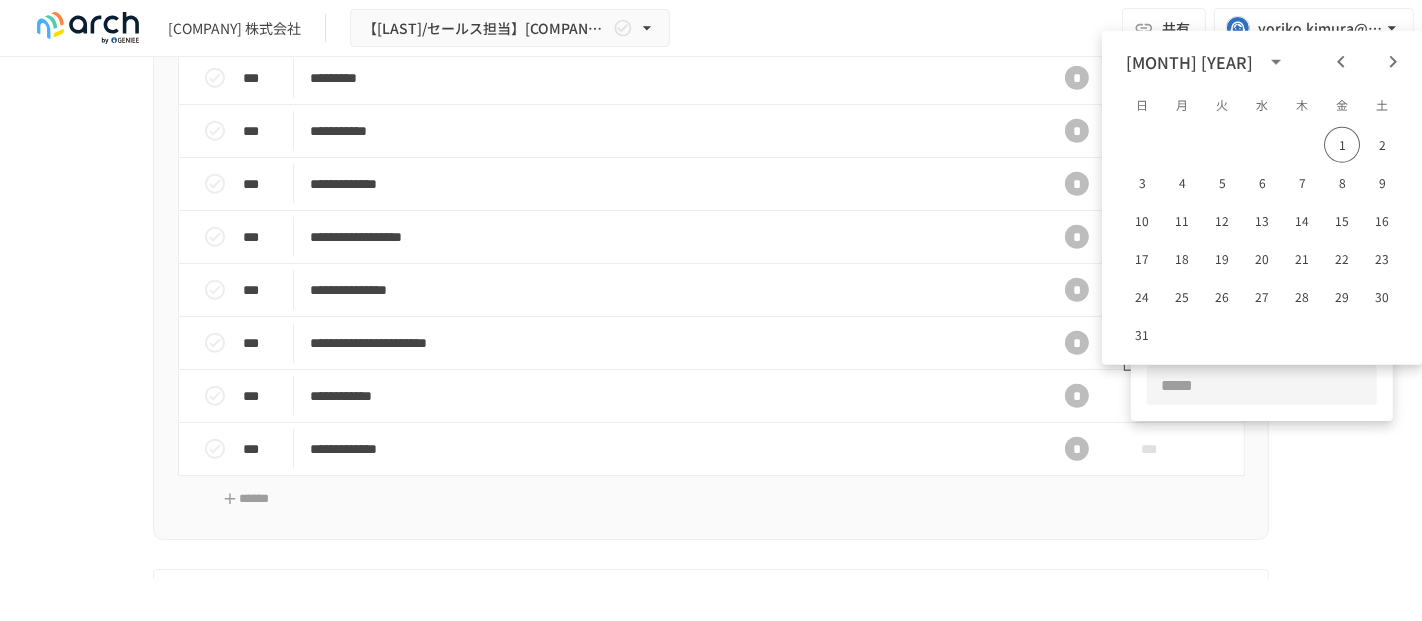 click on "​" at bounding box center (1262, 385) 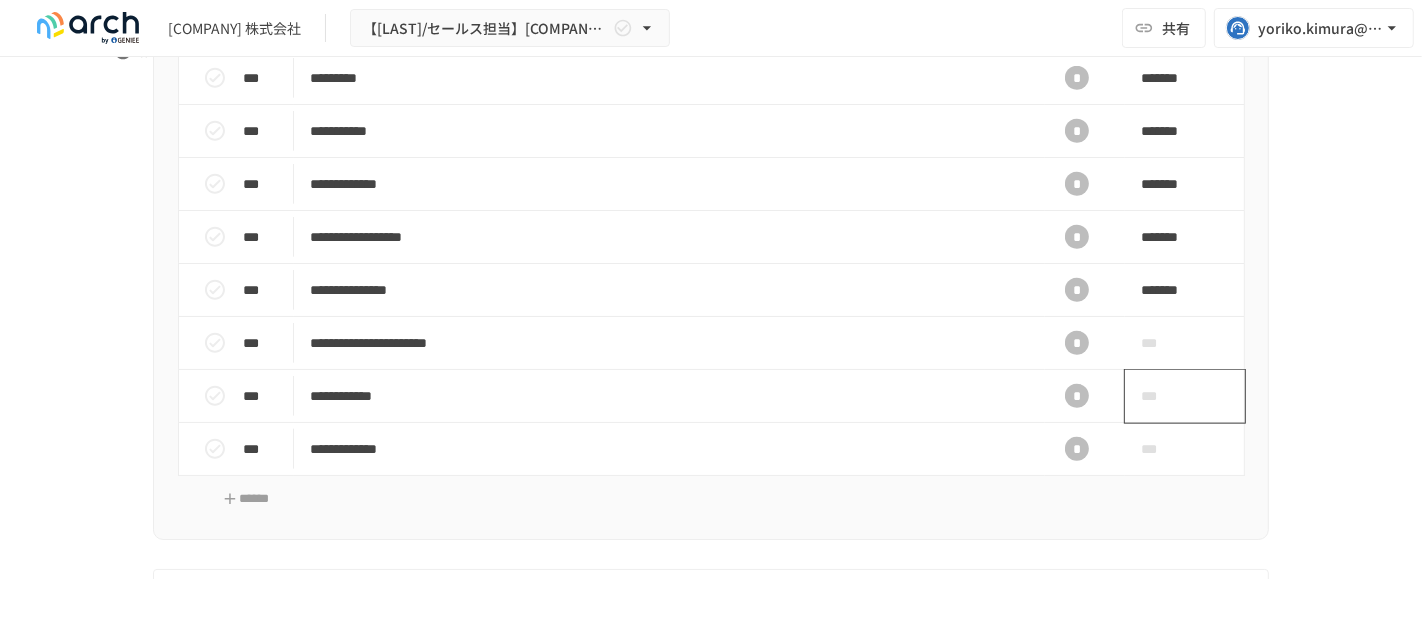 click on "***" at bounding box center [1162, 396] 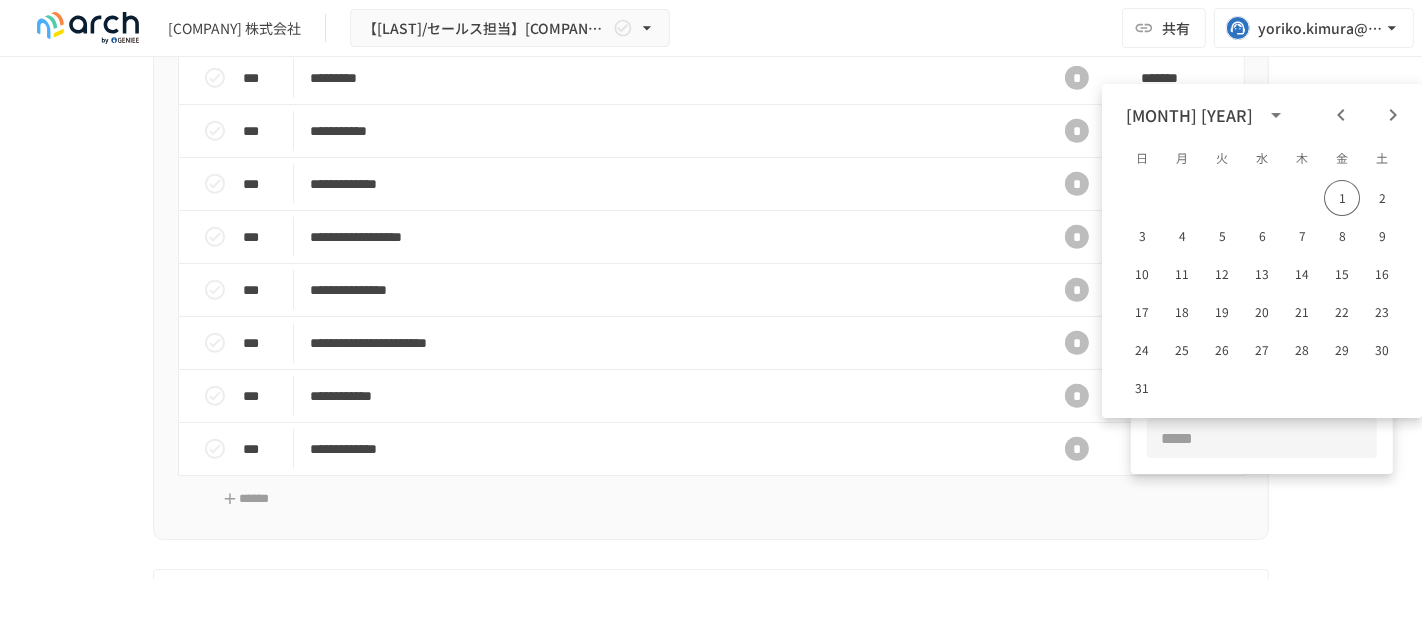 type 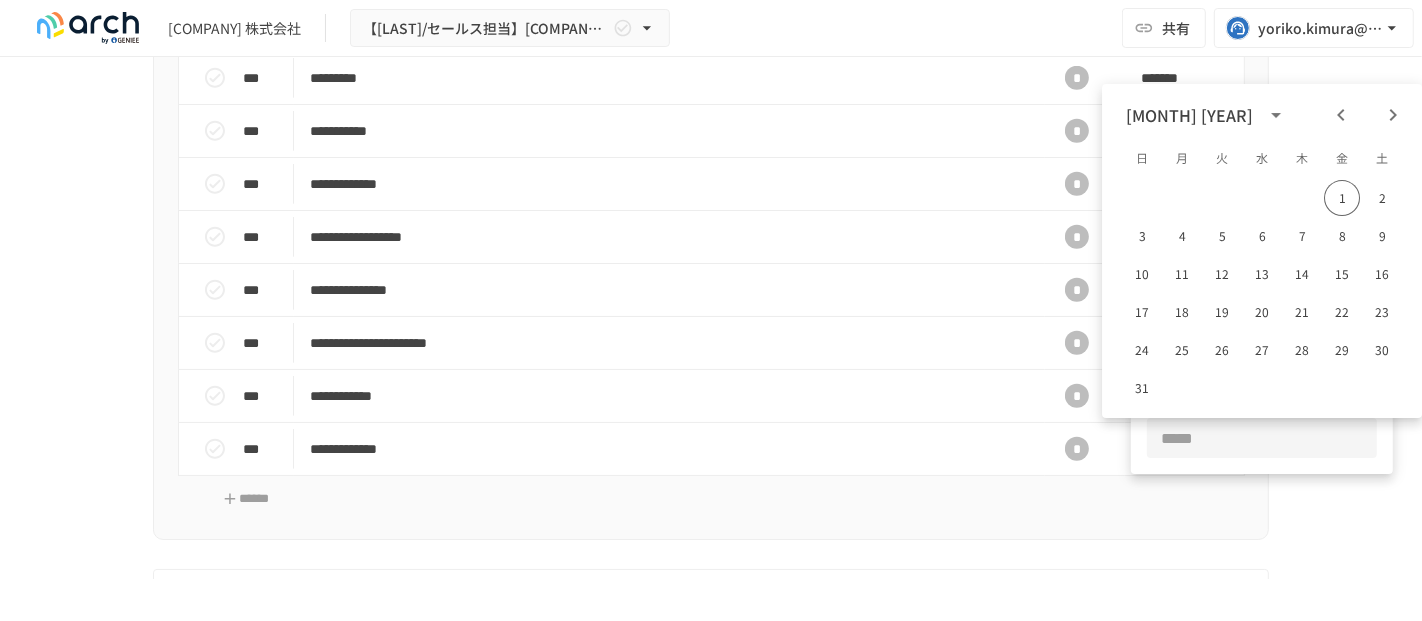 click at bounding box center [1262, 438] 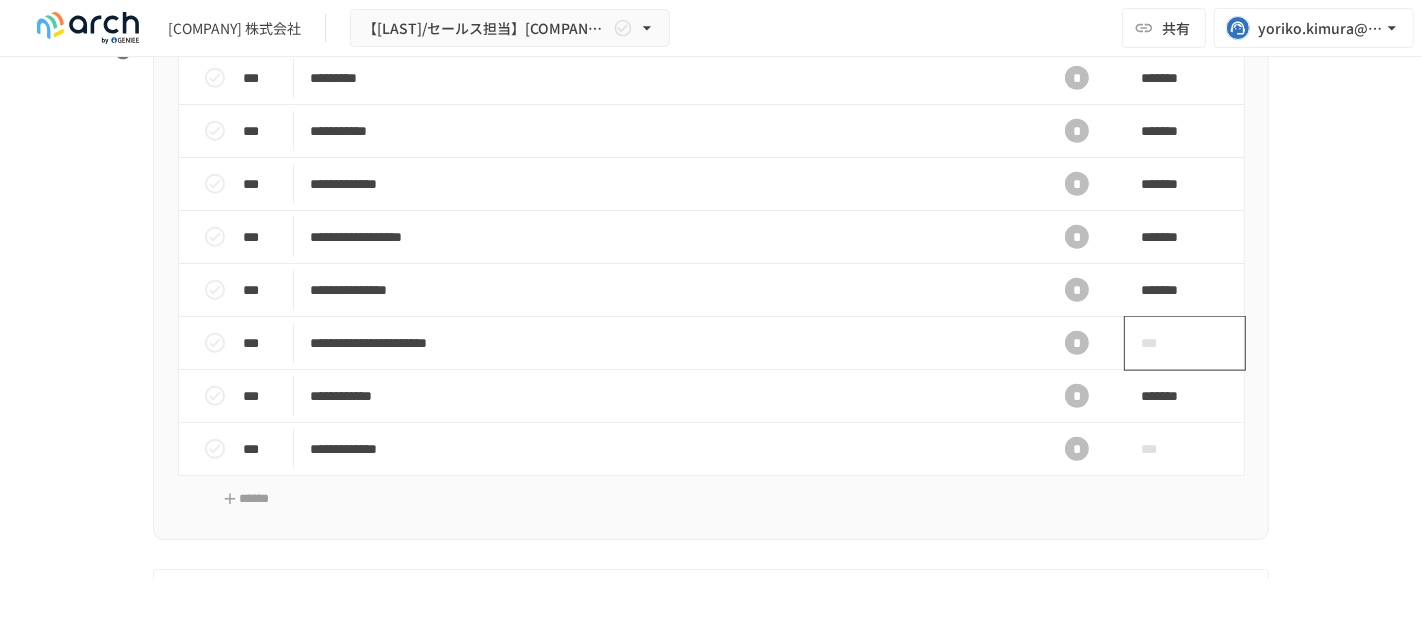 click on "***" at bounding box center (1162, 343) 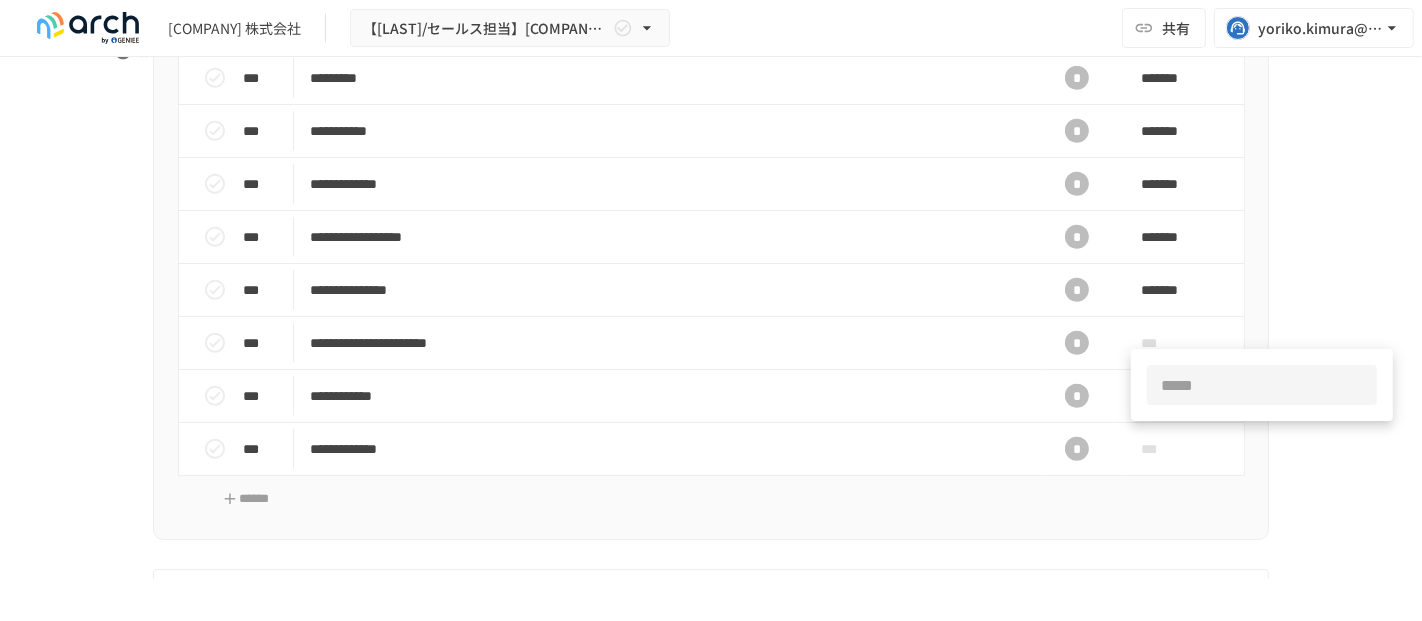 click at bounding box center (1262, 385) 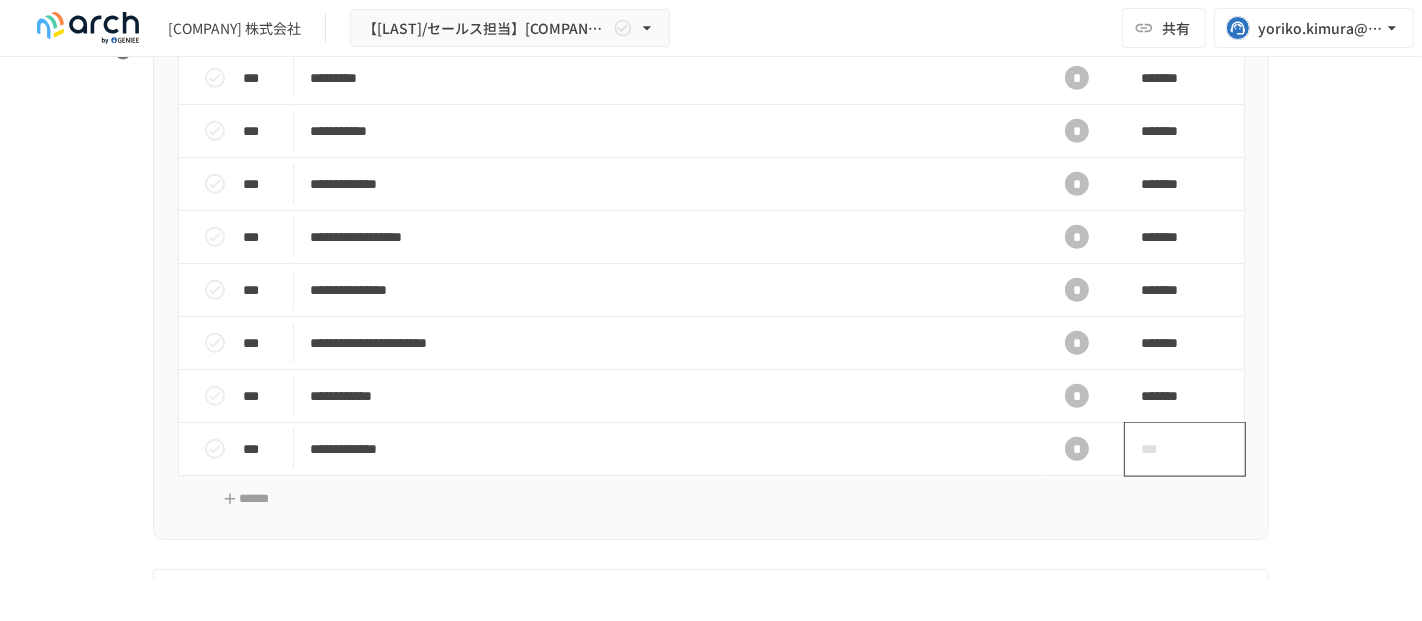 click on "***" at bounding box center (1185, 449) 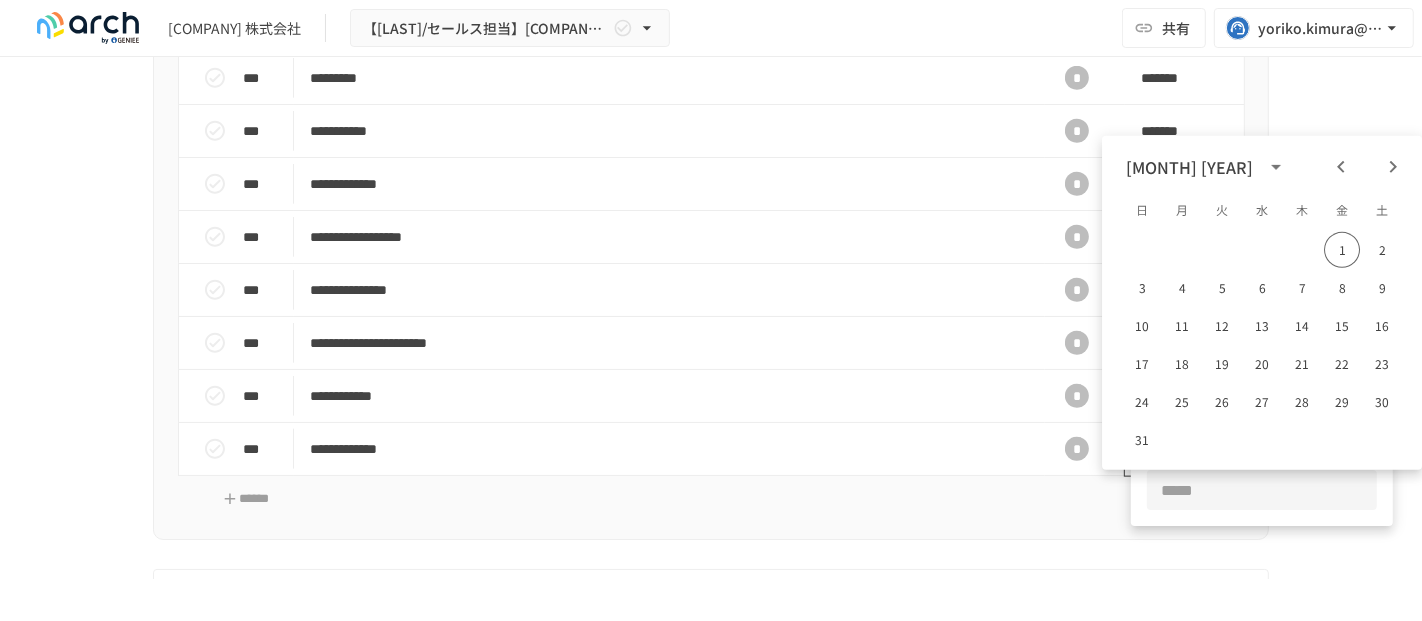 click on "​" at bounding box center [1262, 490] 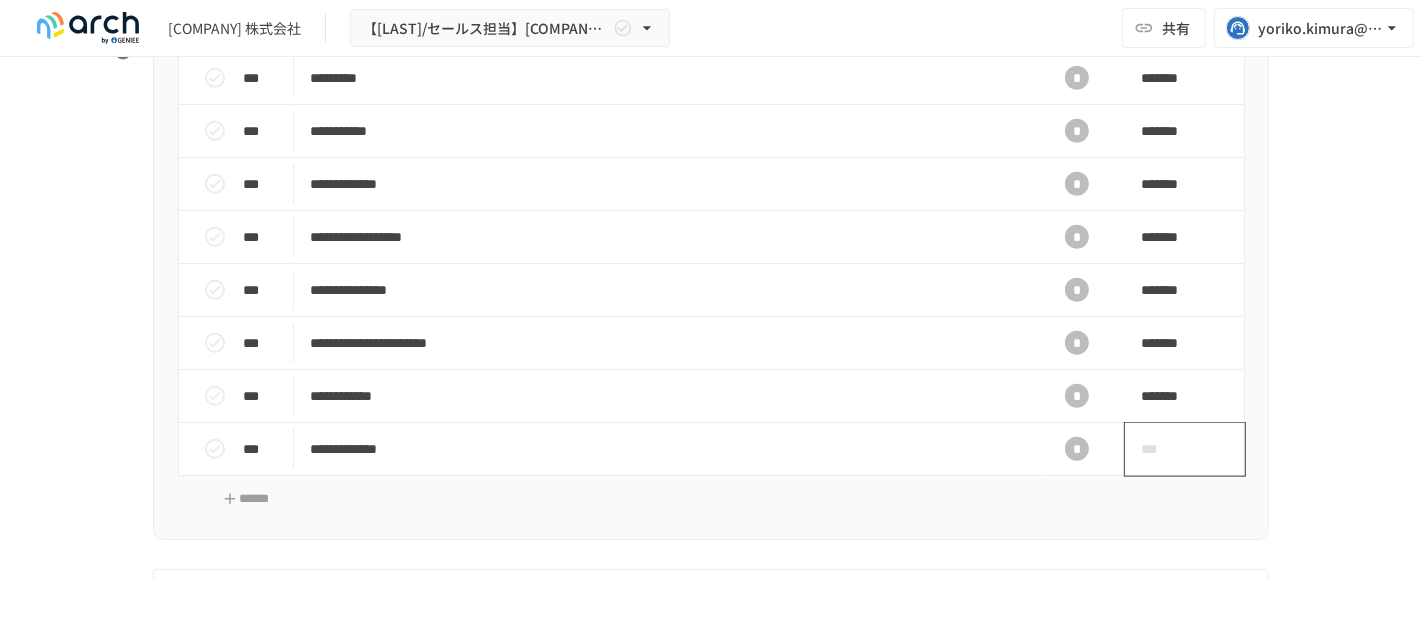 click on "***" at bounding box center [1162, 449] 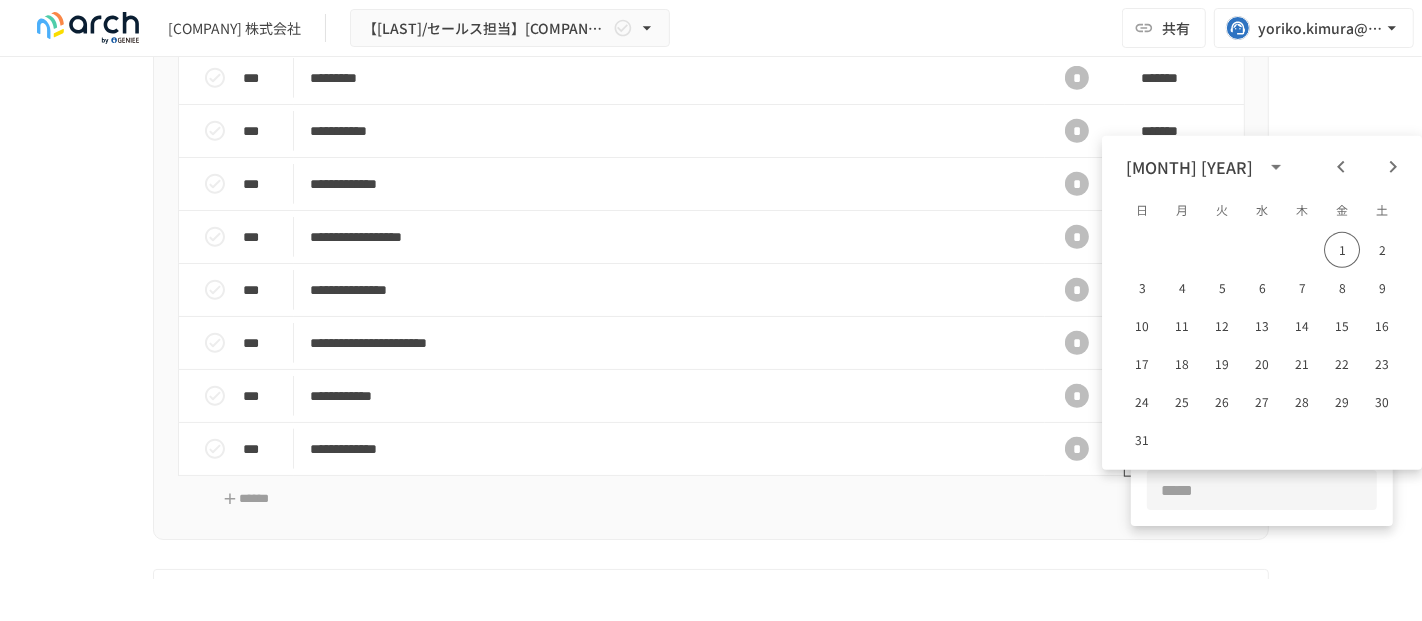click at bounding box center [1262, 490] 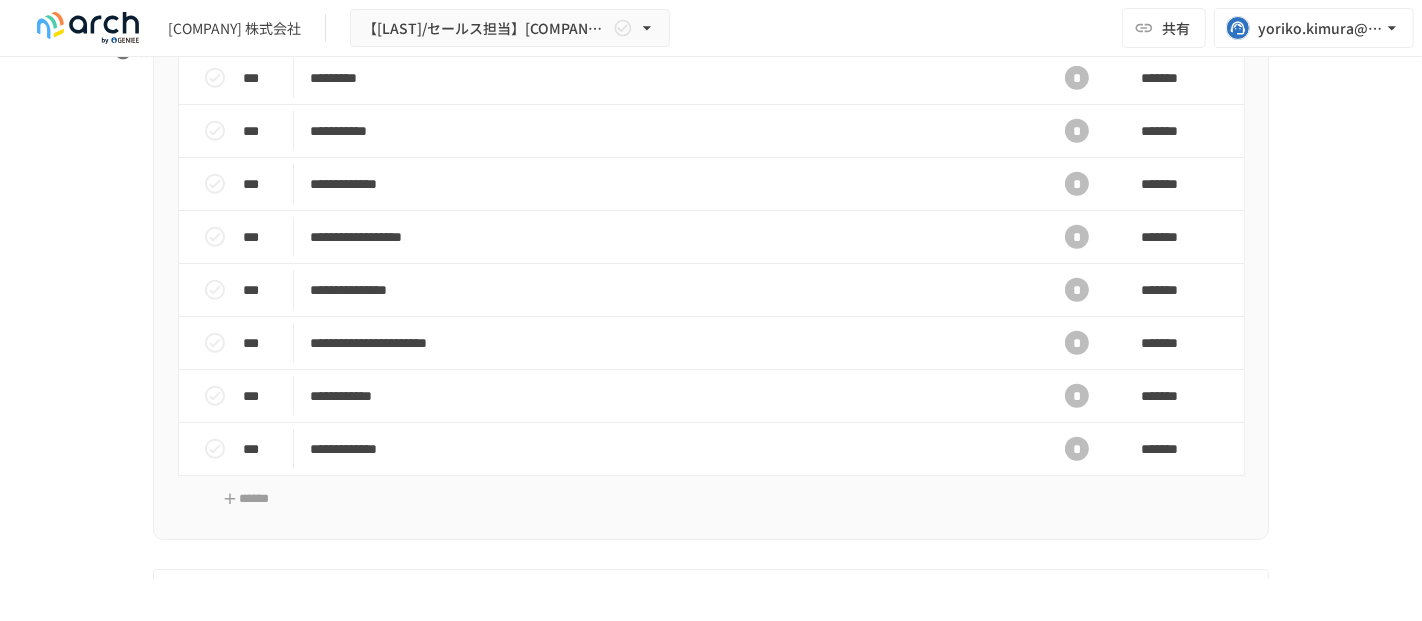 click on "参加者" at bounding box center (711, 1938) 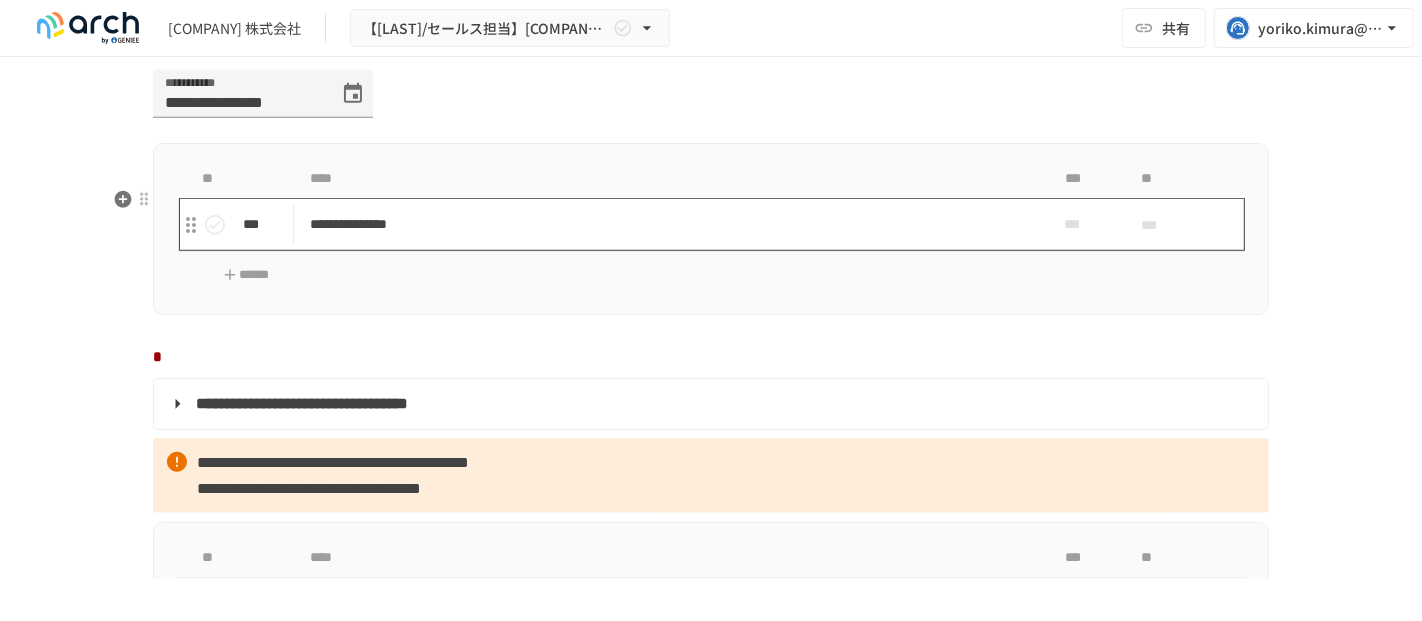 scroll, scrollTop: 1423, scrollLeft: 0, axis: vertical 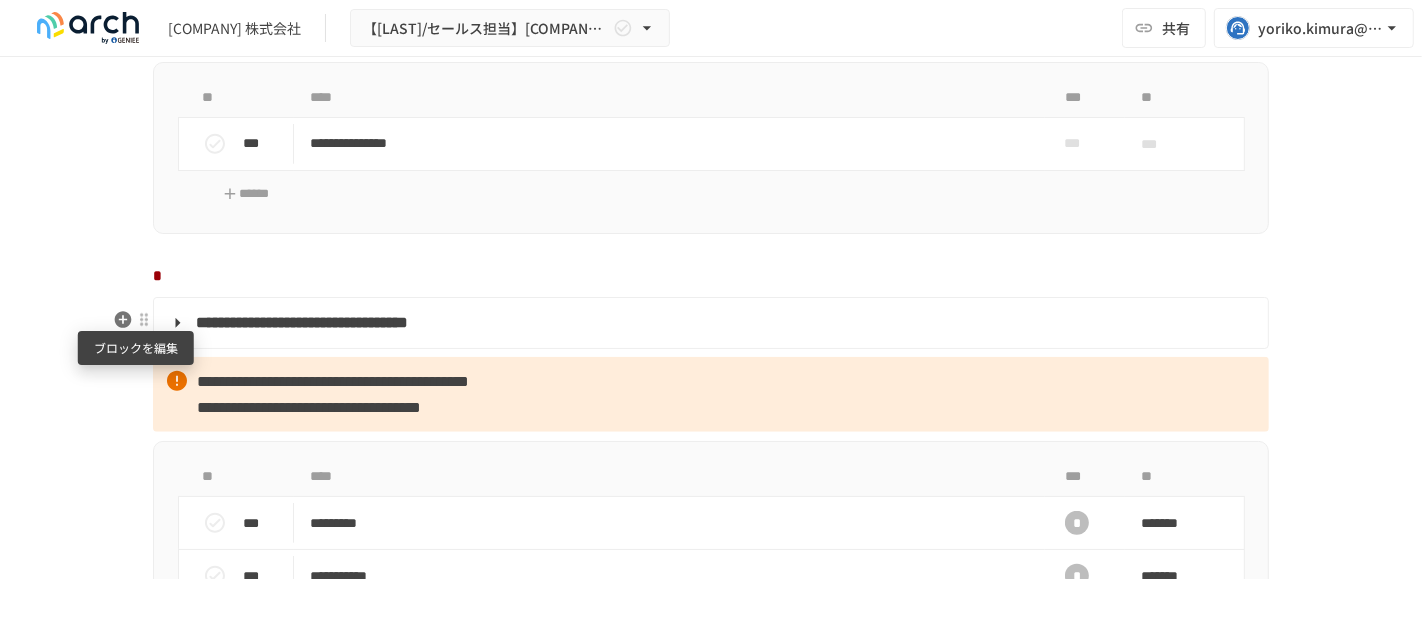 click at bounding box center [144, 320] 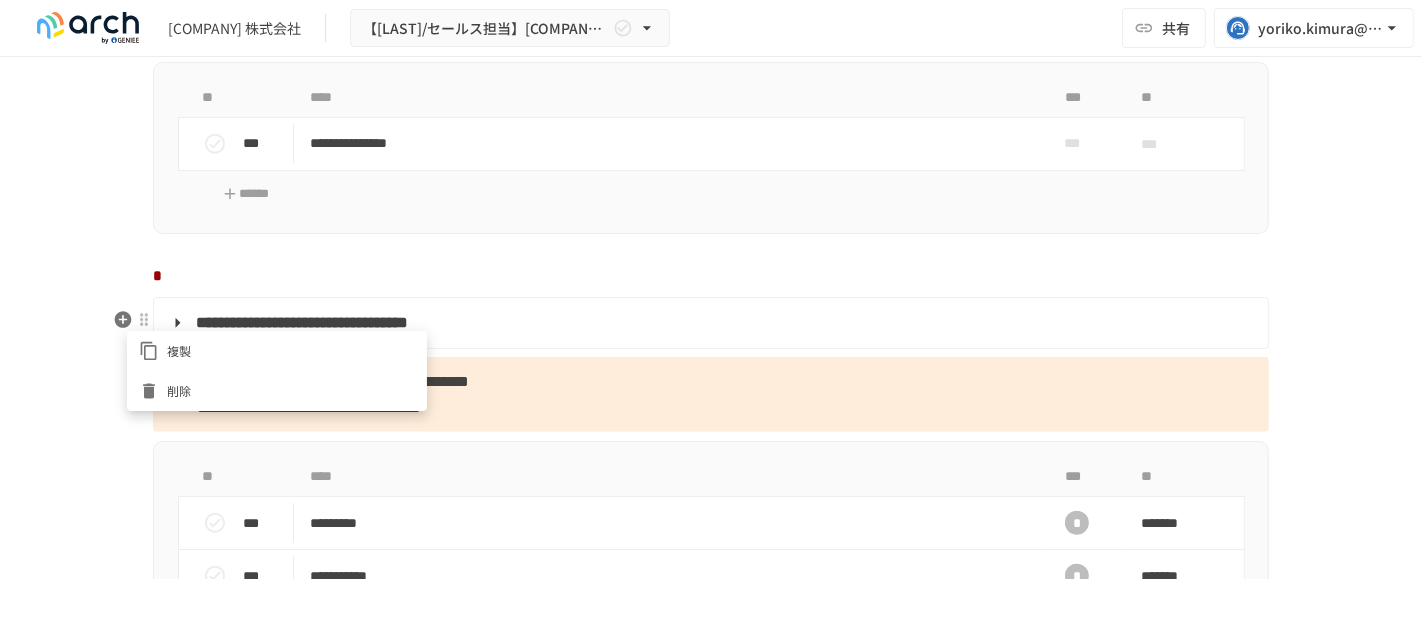 click on "削除" at bounding box center [291, 390] 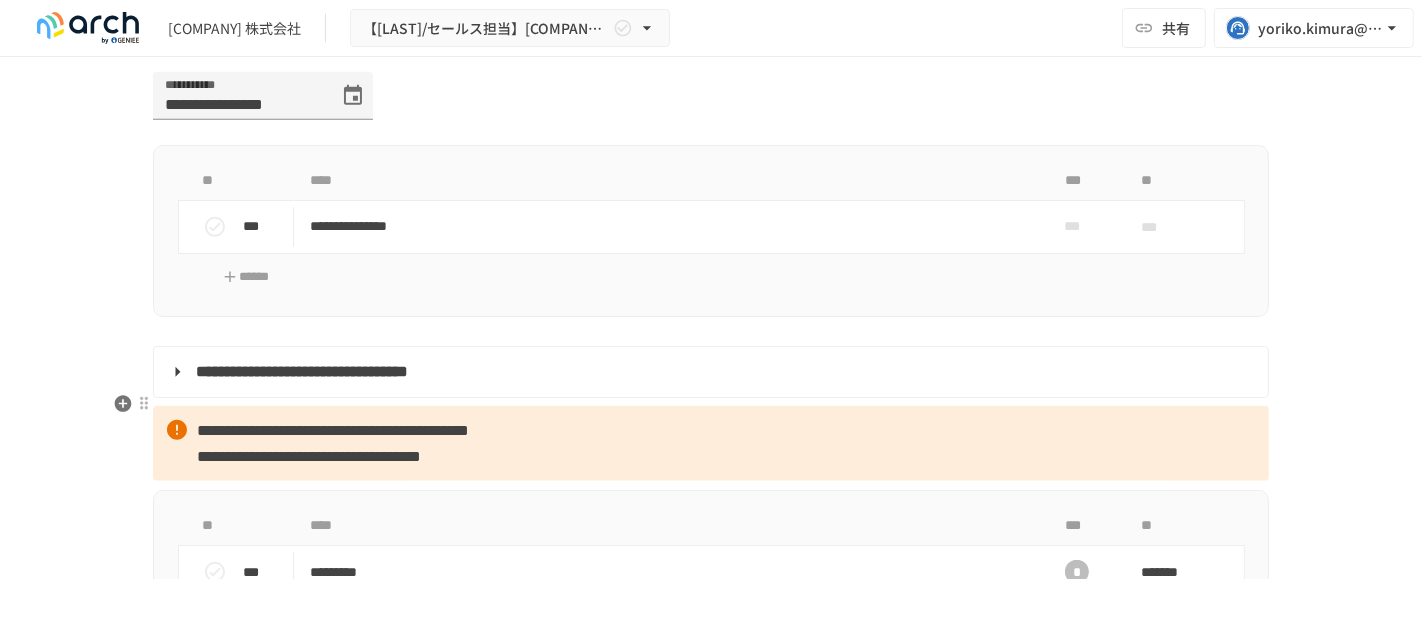 scroll, scrollTop: 1201, scrollLeft: 0, axis: vertical 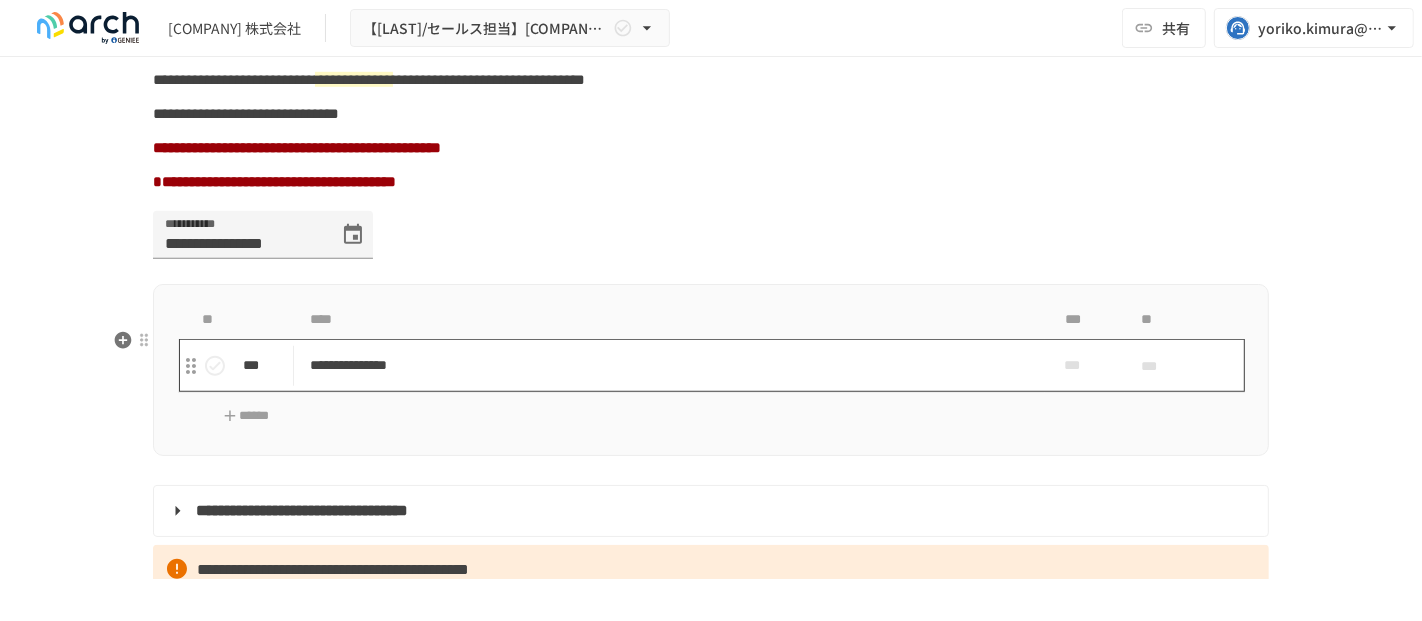 click on "**********" at bounding box center [669, 365] 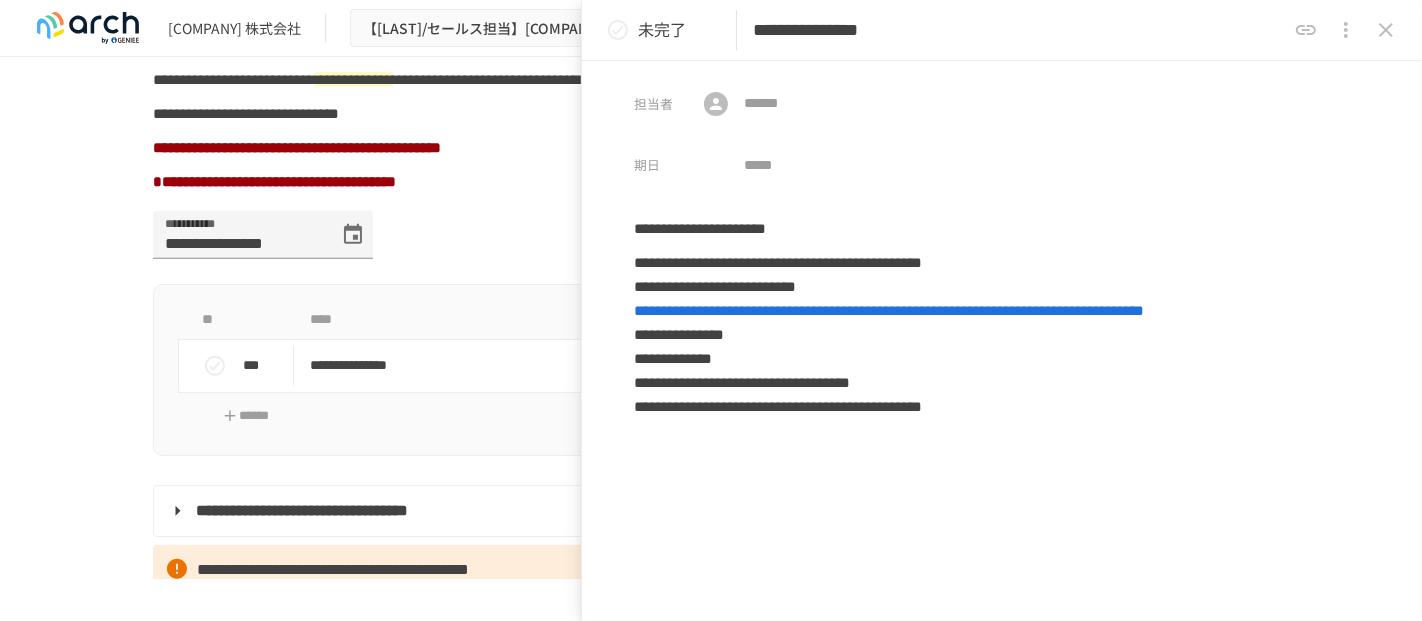 click 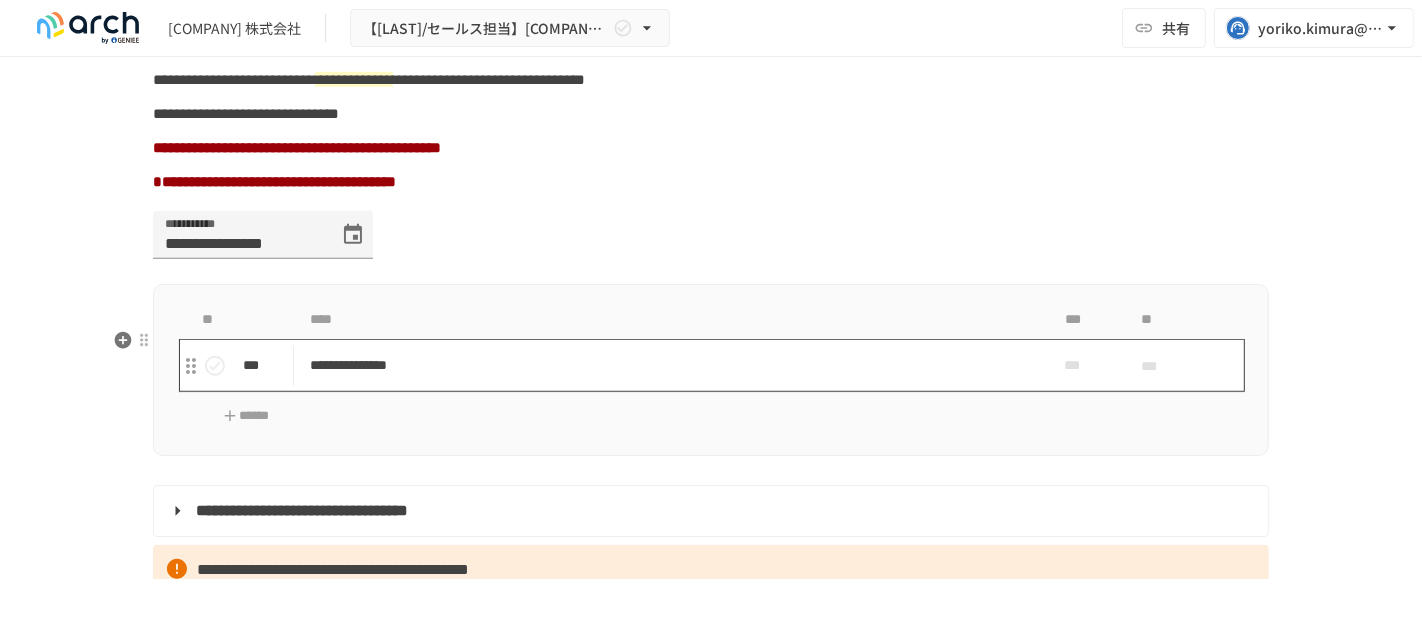 click on "**********" at bounding box center [669, 365] 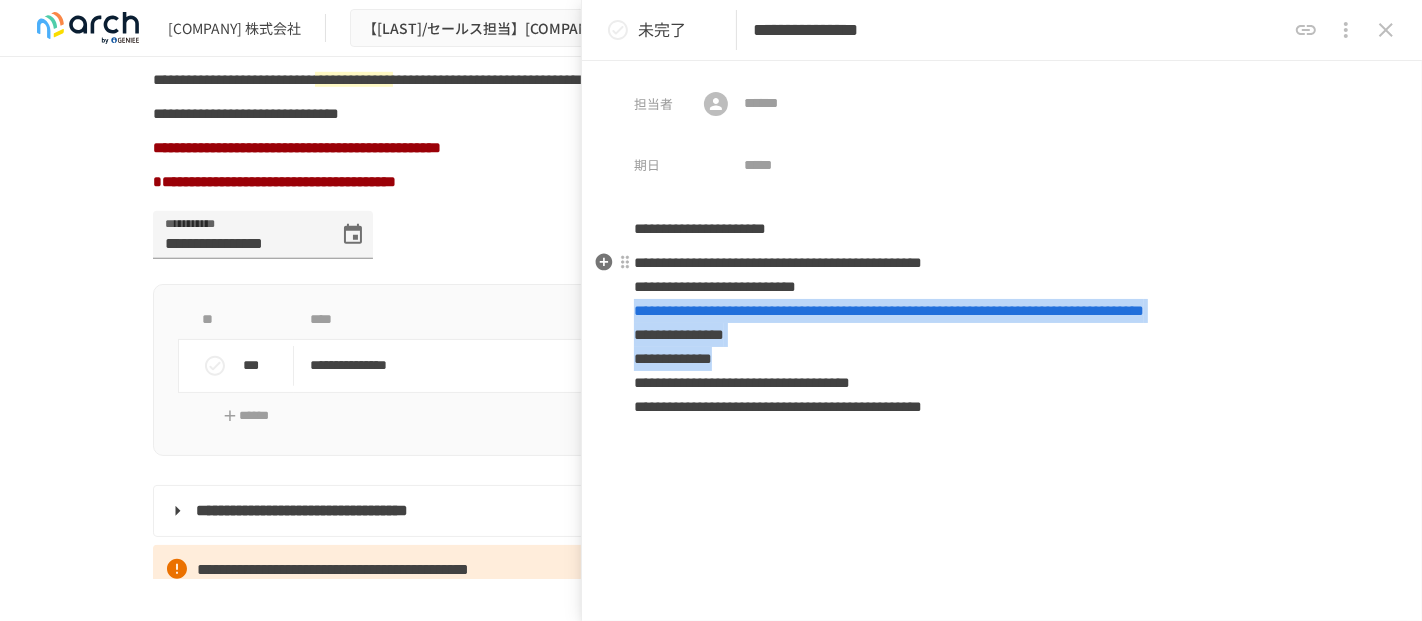 drag, startPoint x: 766, startPoint y: 360, endPoint x: 622, endPoint y: 318, distance: 150 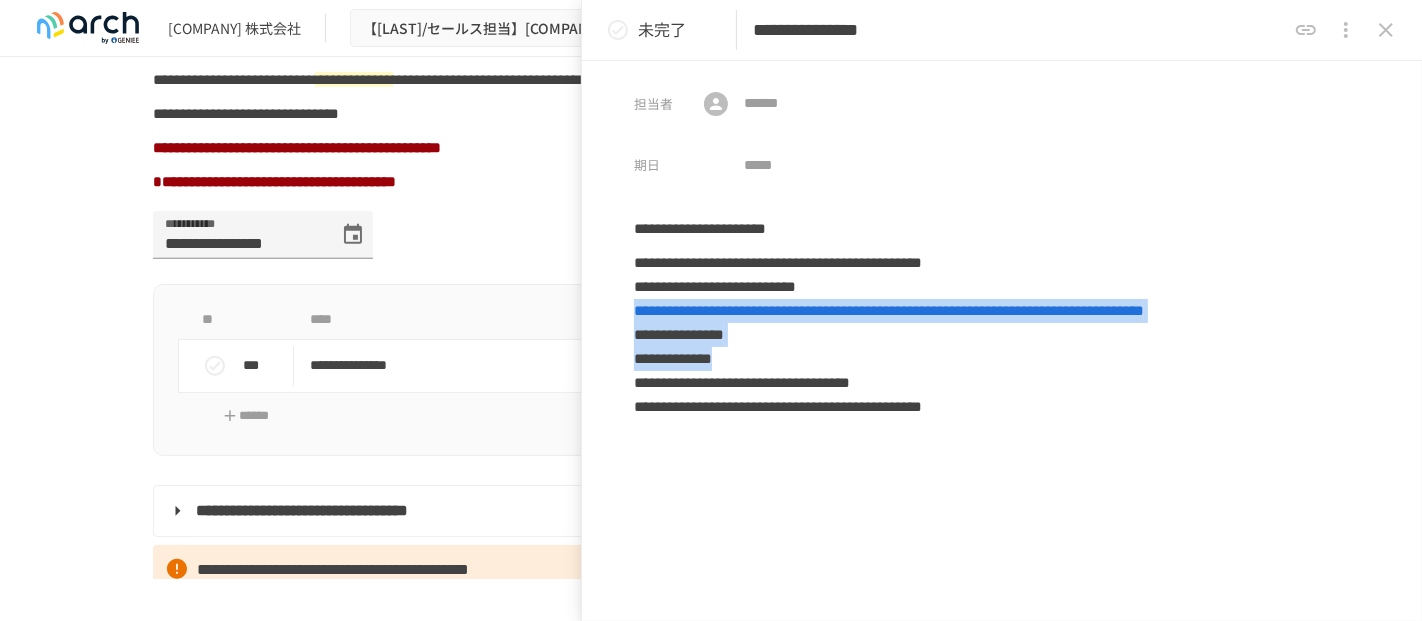 click 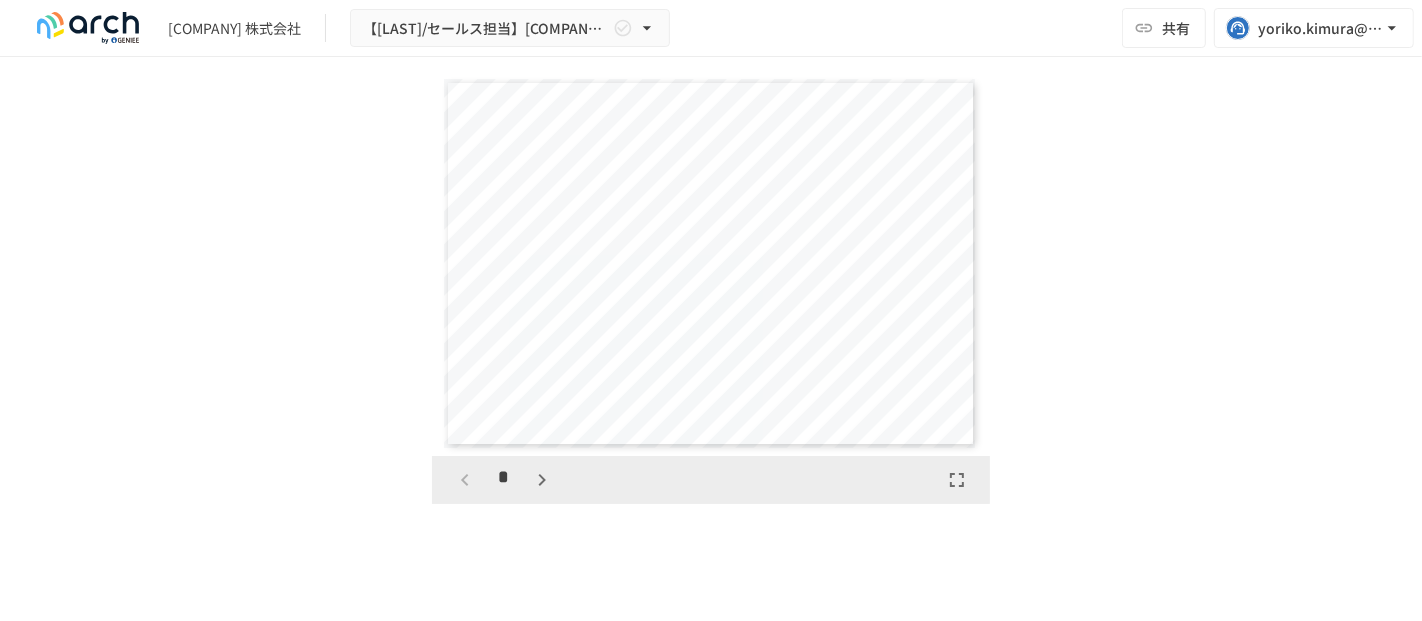 scroll, scrollTop: 3645, scrollLeft: 0, axis: vertical 